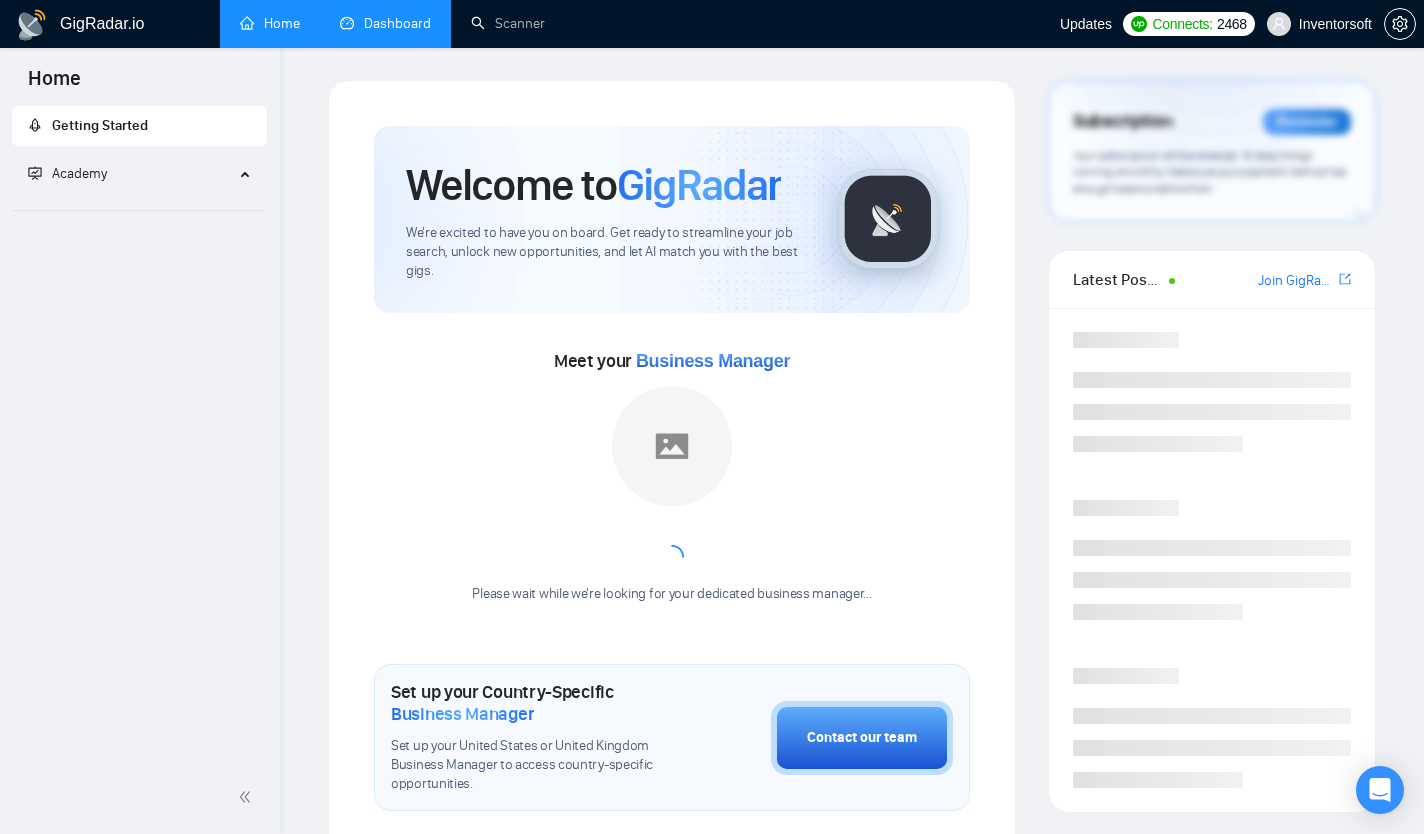 scroll, scrollTop: 0, scrollLeft: 0, axis: both 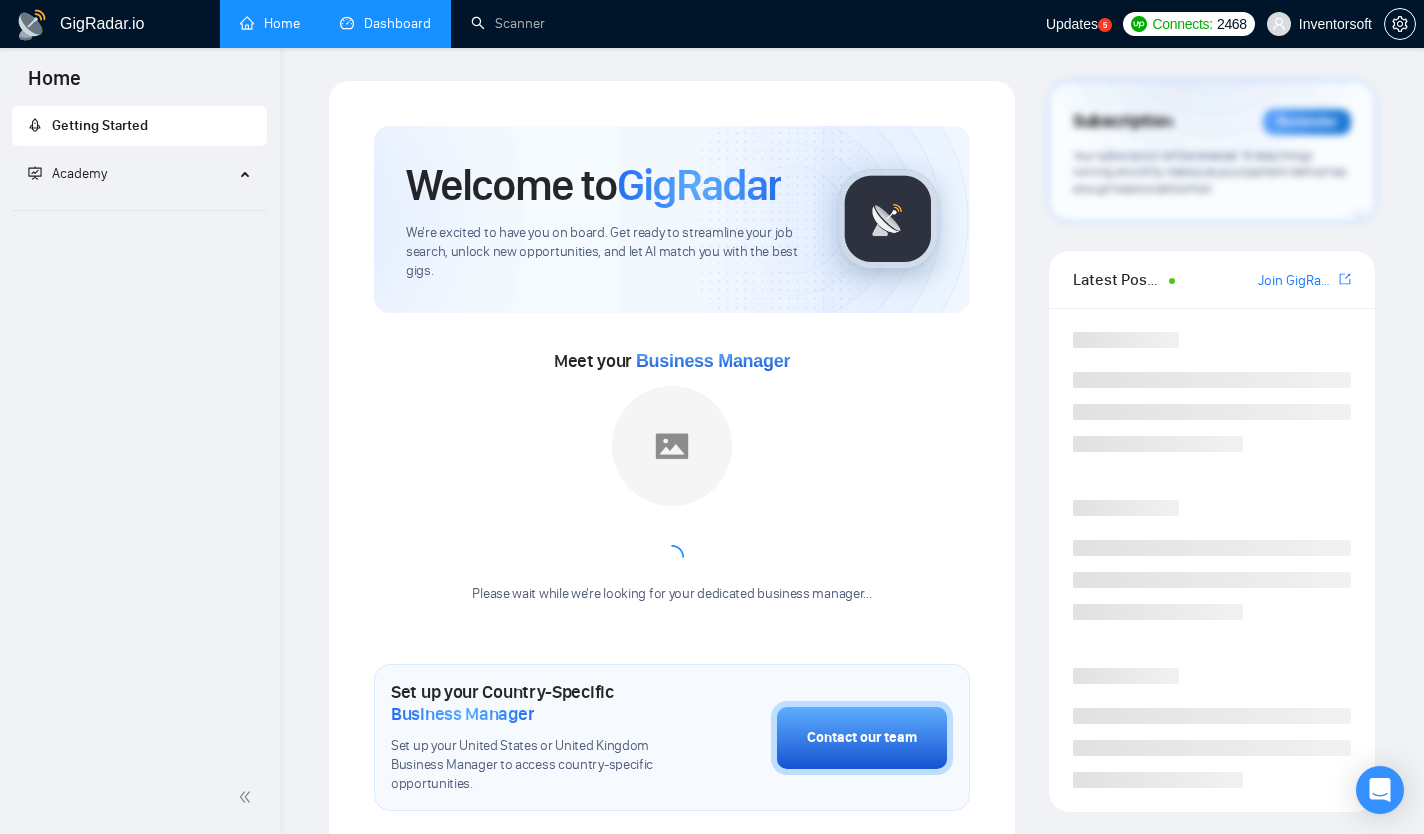 click on "Dashboard" at bounding box center (385, 23) 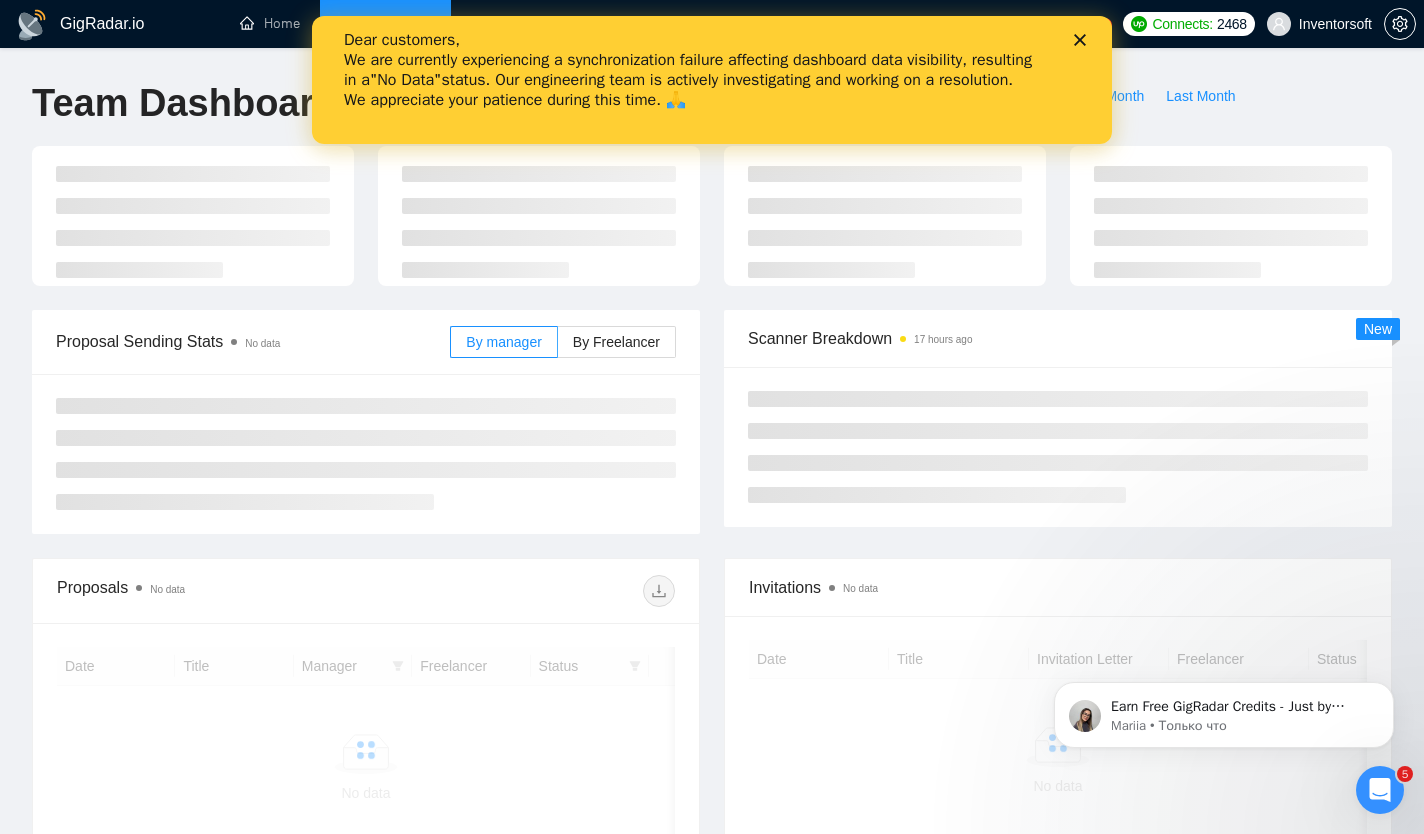 scroll, scrollTop: 0, scrollLeft: 0, axis: both 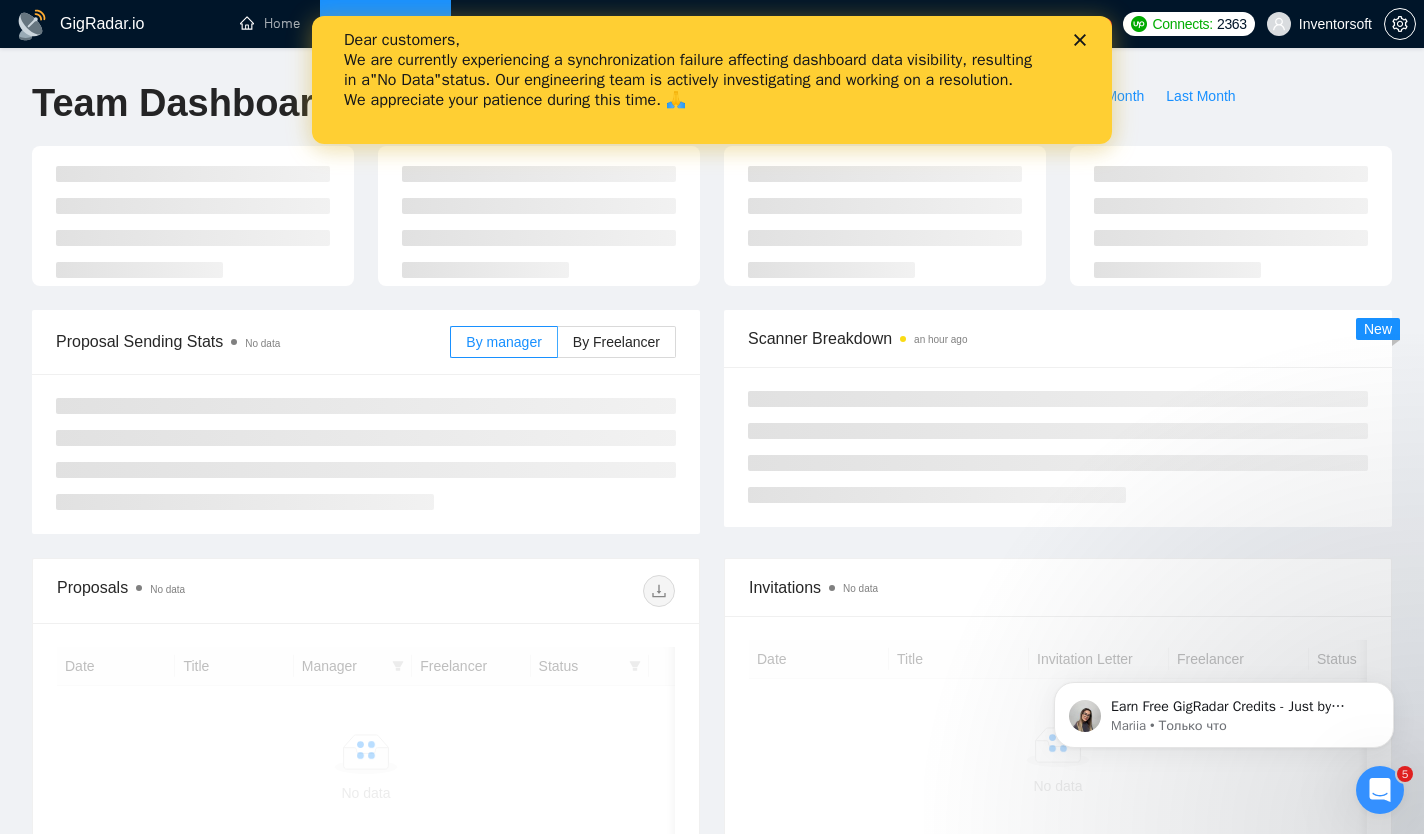 click 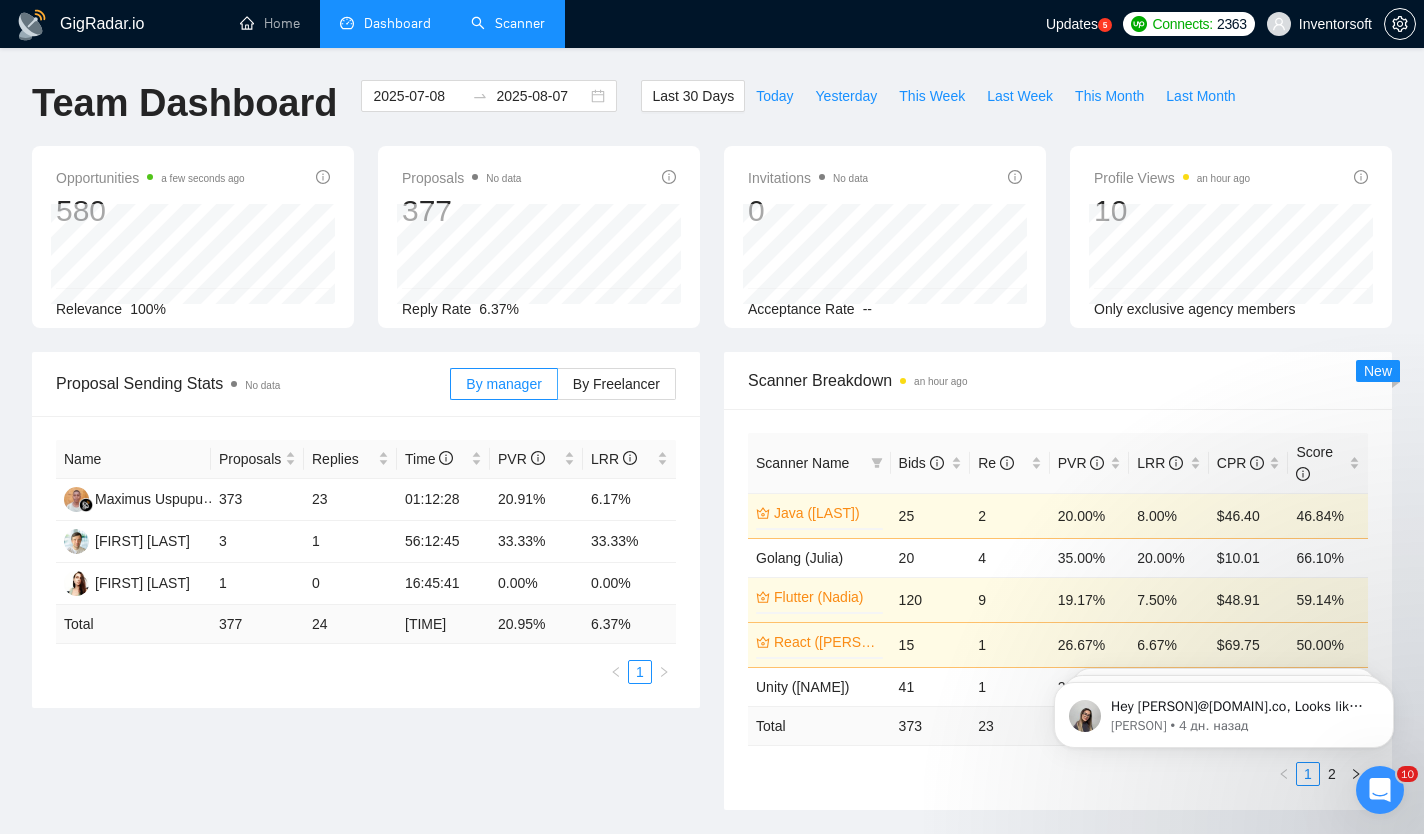 click on "Scanner" at bounding box center (508, 23) 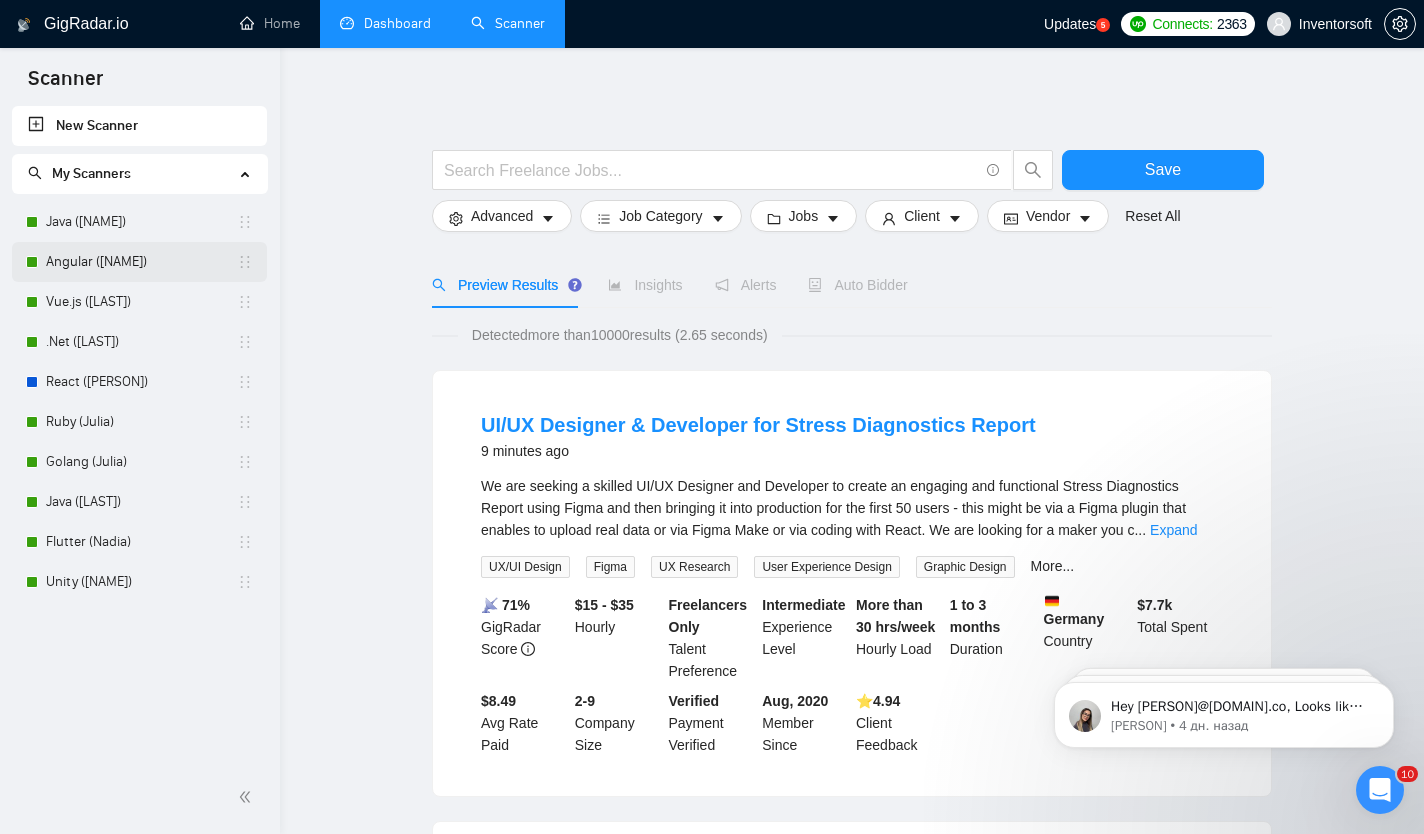 click on "Angular ([NAME])" at bounding box center (141, 262) 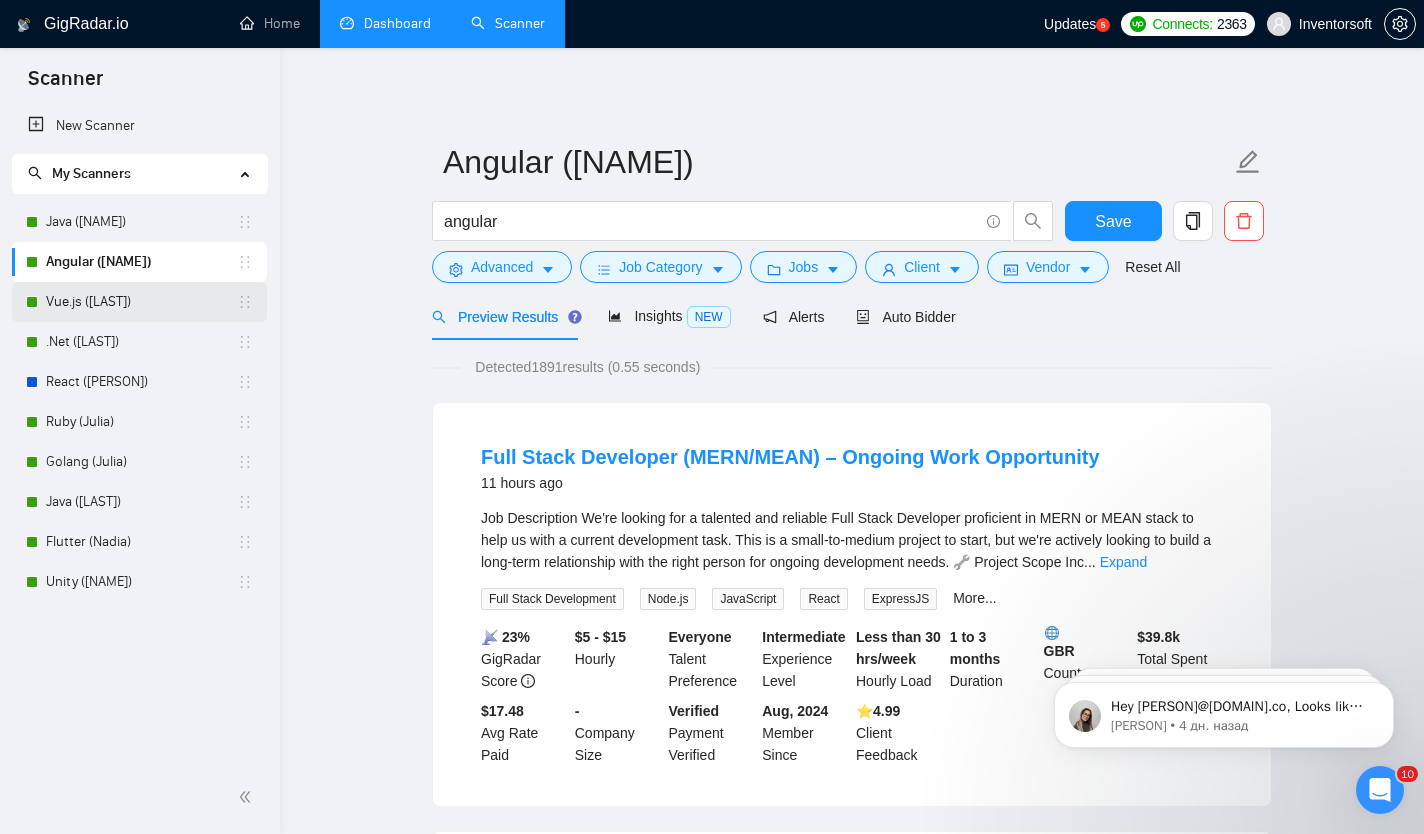 click on "Vue.js ([LAST])" at bounding box center (141, 302) 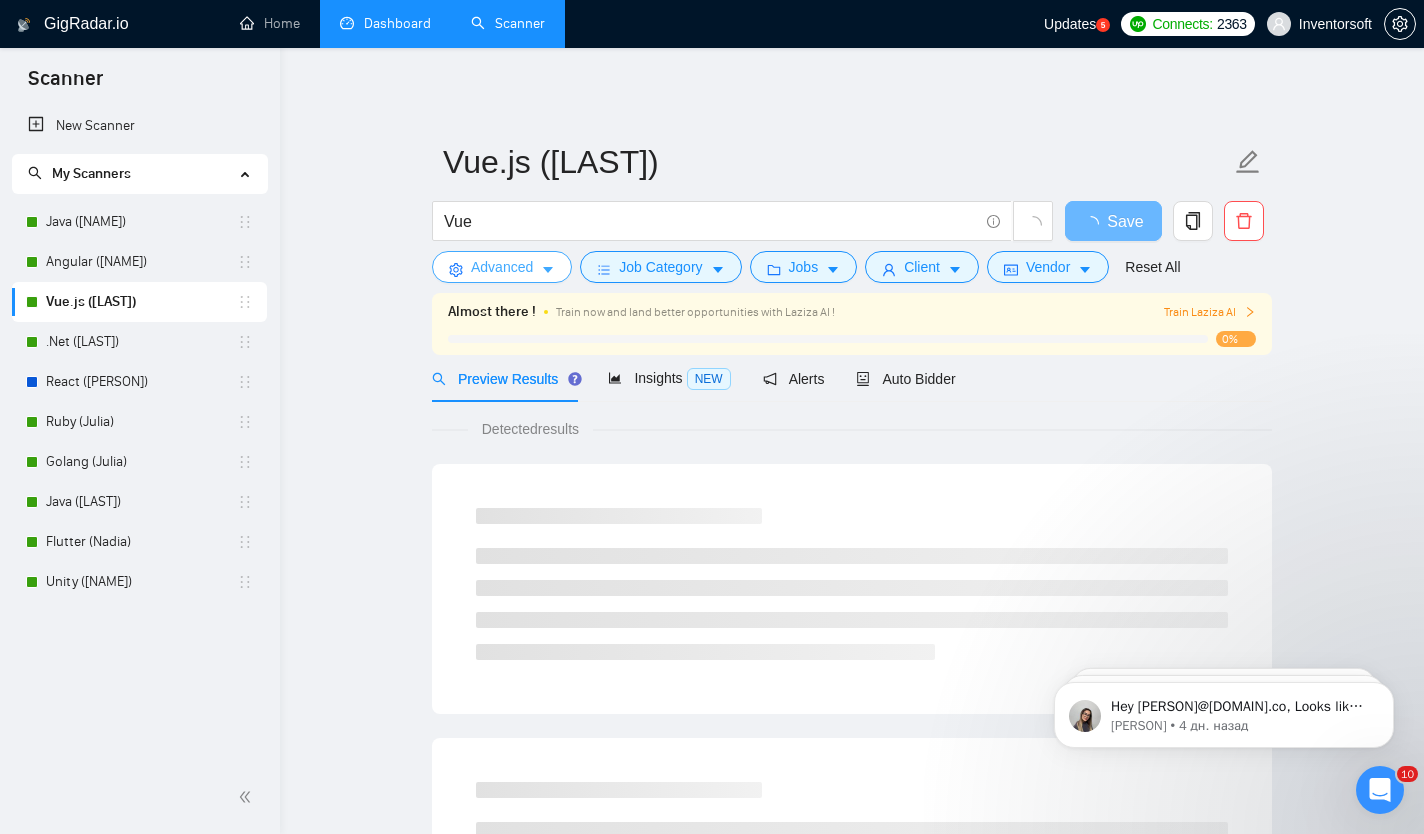 click on "Advanced" at bounding box center (502, 267) 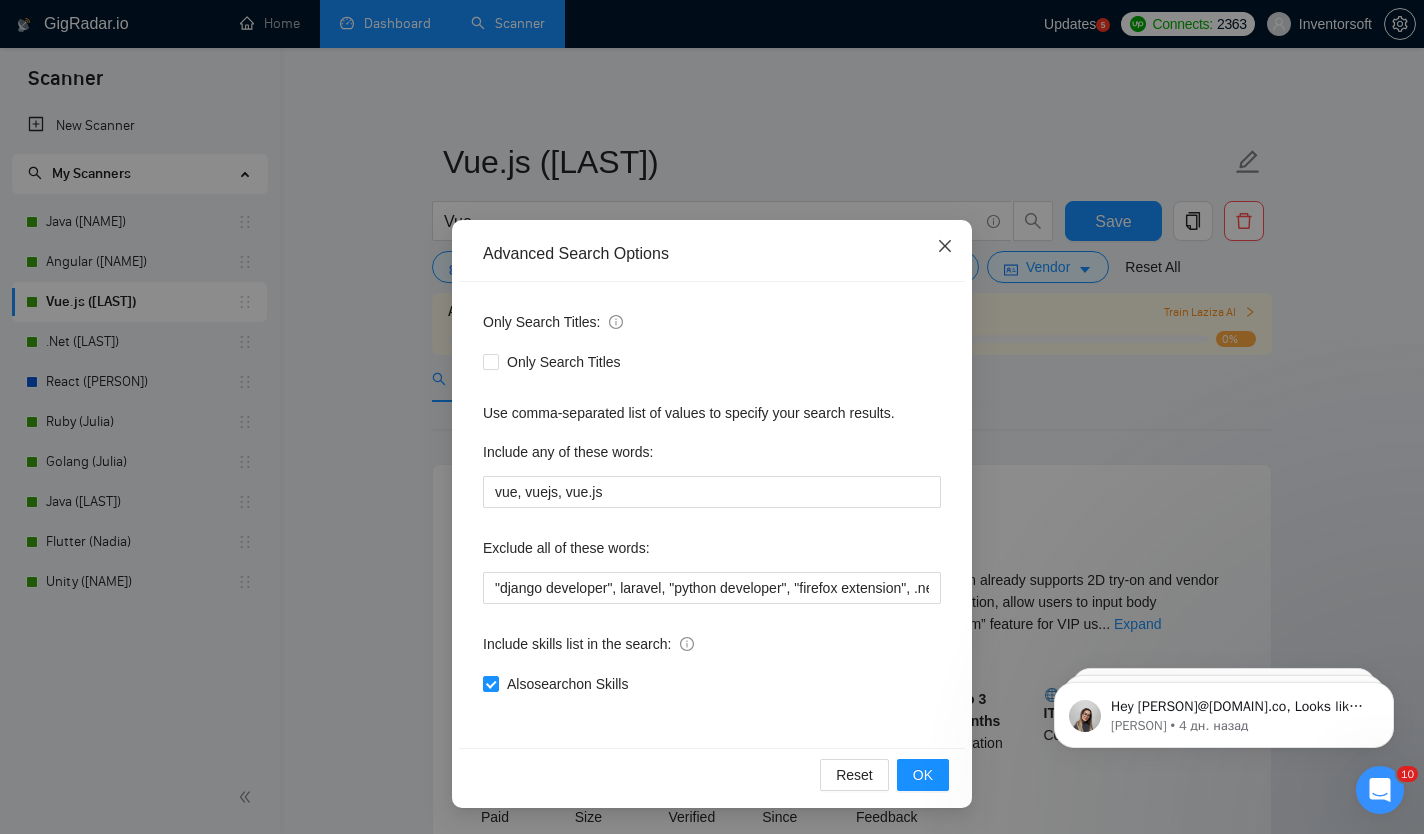 click 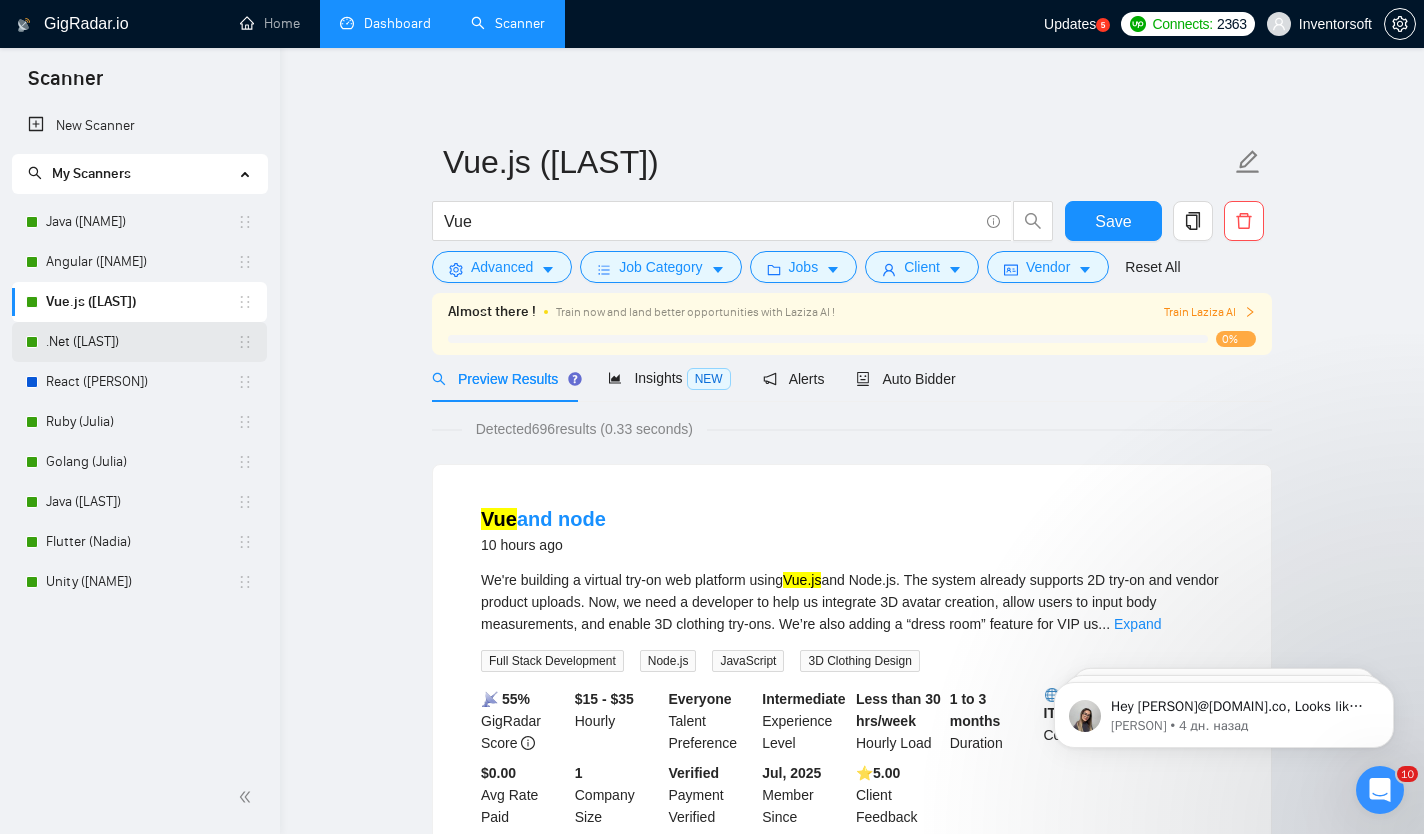 click on ".Net ([LAST])" at bounding box center (141, 342) 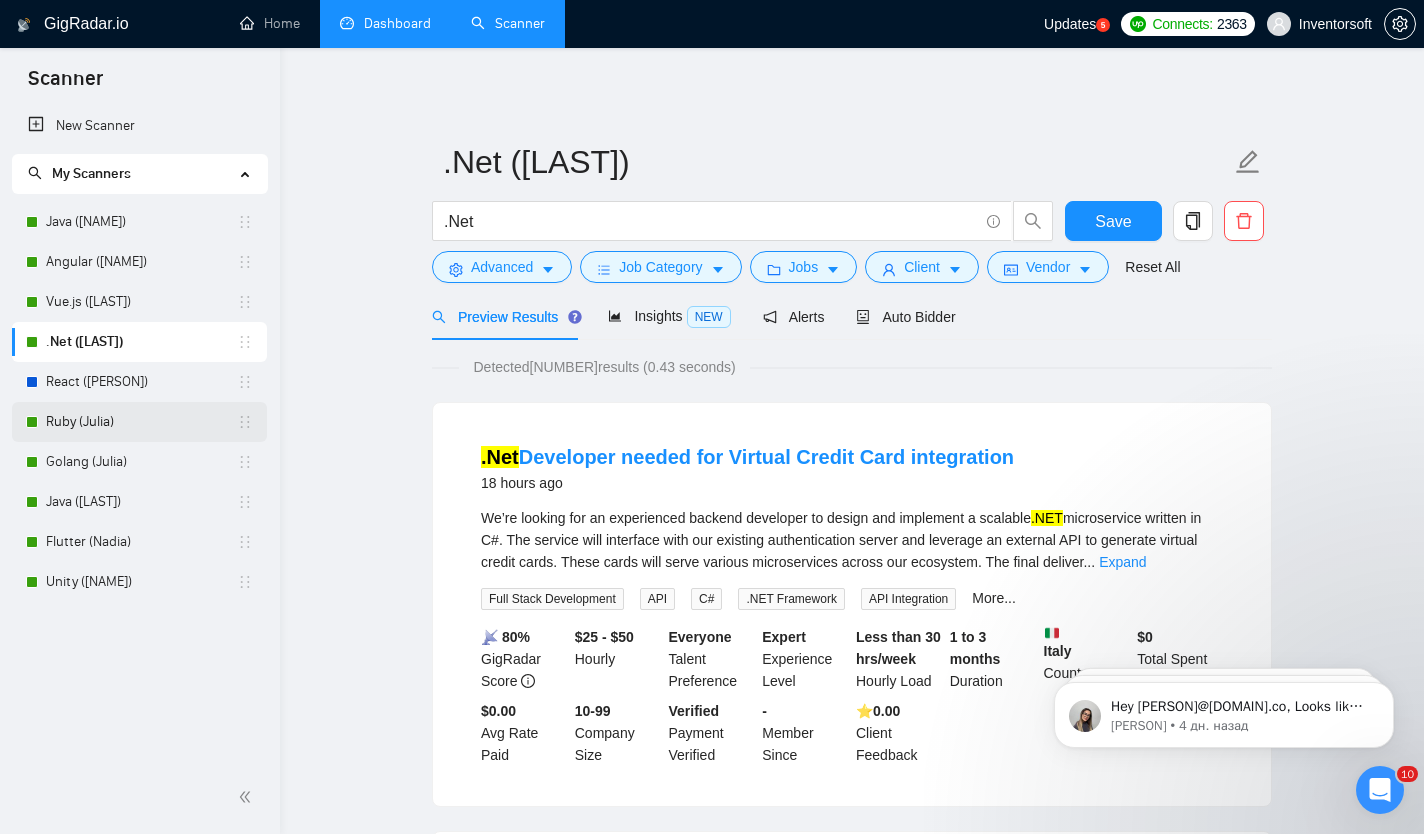 click on "Ruby (Julia)" at bounding box center (141, 422) 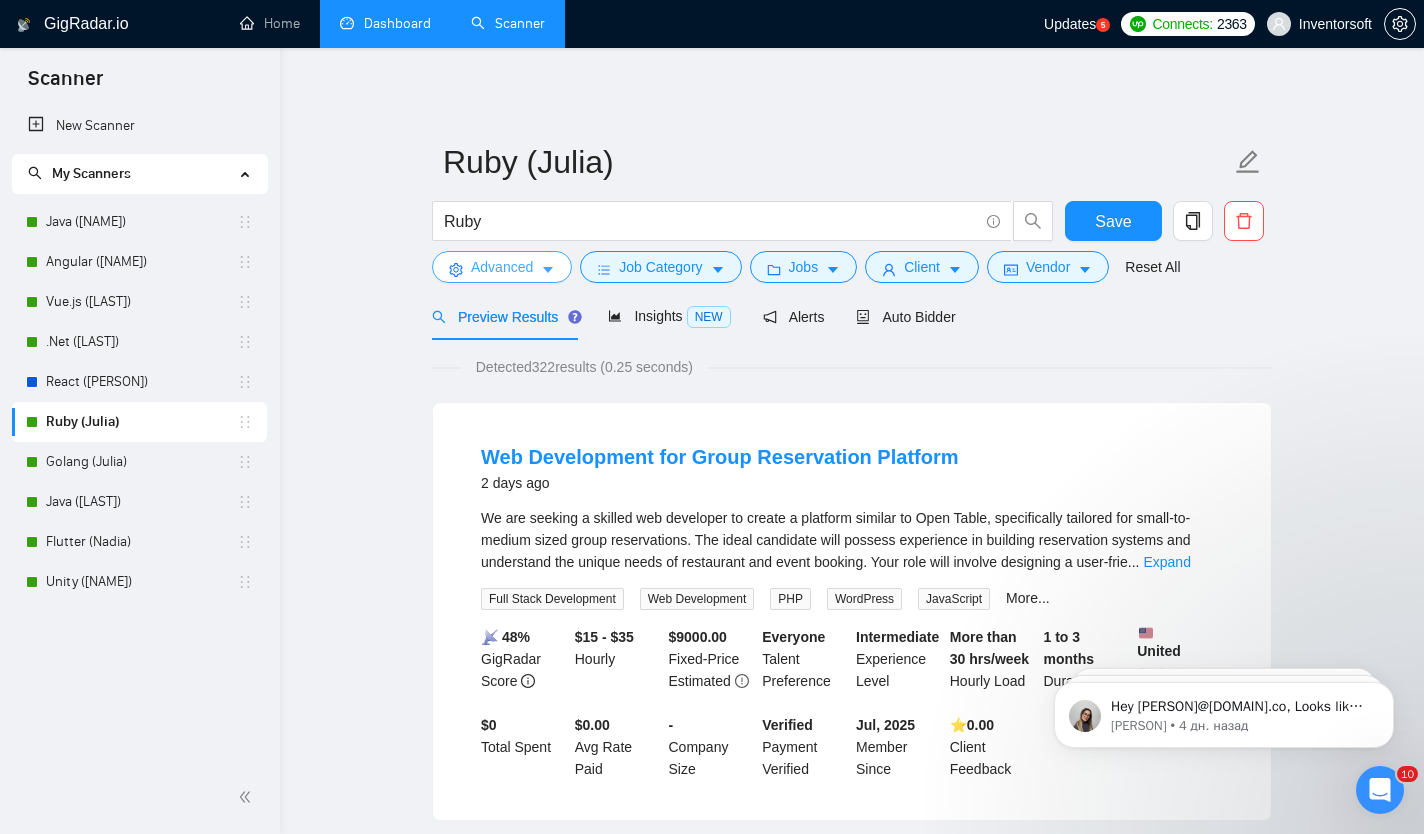 click on "Advanced" at bounding box center [502, 267] 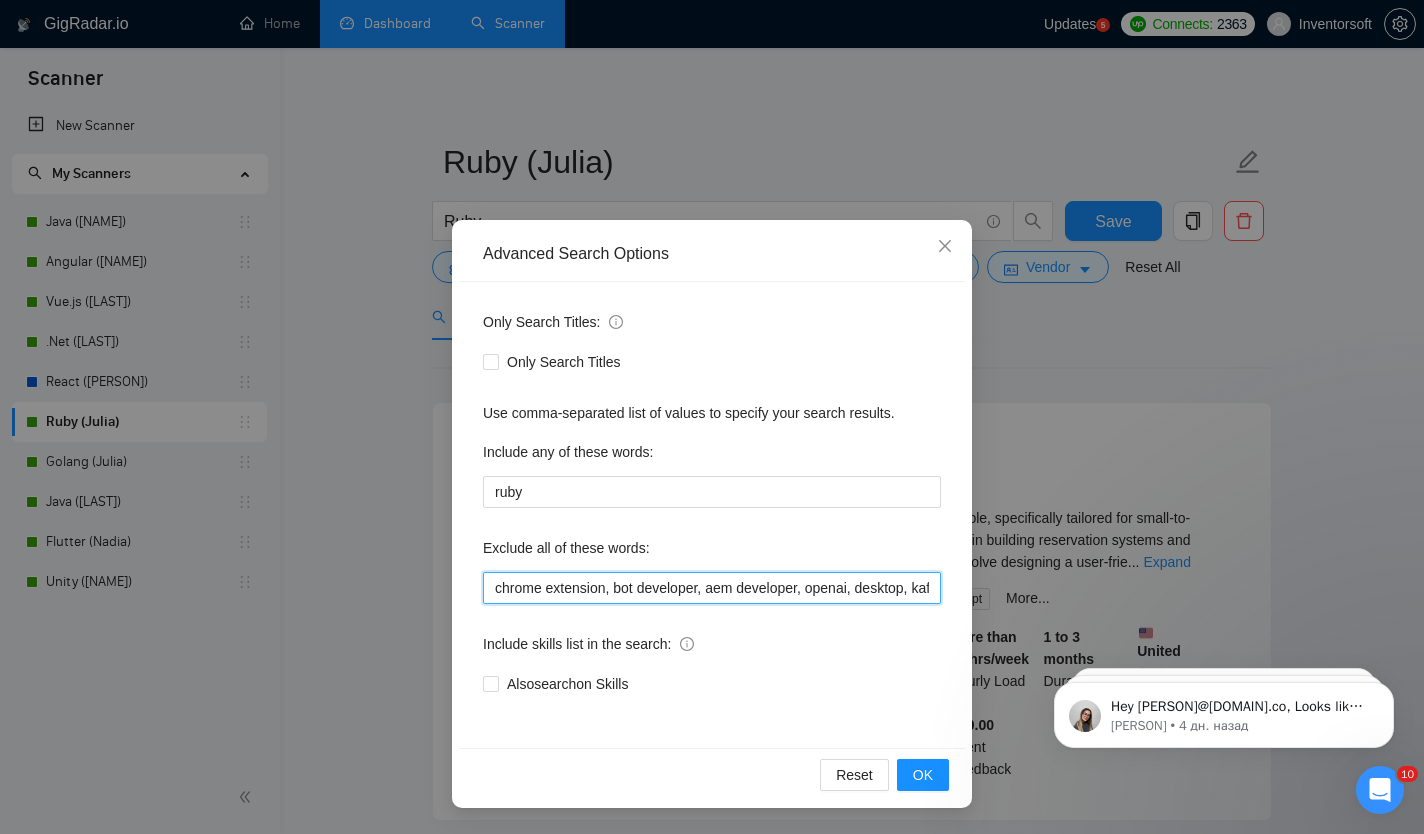 click on "chrome extension, bot developer, aem developer, openai, desktop, kafka developer, minecraft, automation test, android, react, angular, wordpress, swing, jsf, homework, python developer, node, .net, salesforce, teacher, php developer, nodejs, tutor, scala developer, no agencies, Kotlin, TEST DO NOT APPLY, Mobile developer, java developer, part time, golang, part-time, devops, NFT, Crypto, Blockchain, Defi, Gambling, bot development, tutor, mentoring, IBM, Plugin Developer, Sharepoint, Amplify Developer, GIS Software, Cryptocurrency, Lecturer, Ethereum, telegram, freelancers only, WooCommerce, Medusa JS, PrestaShop, Ogyton, fixed price, Supabase, Odoo, Equity Partnership, Assistance in Coding, joomla, no code, bolt.new, Chatbot, Reverse Engineer, Magento, RAGE, Craft CMS, netsuite, SuiteCRM, make.com, monday.com, EspoCRM, timefold, strapi developer, manual QA, low code, low-code, no code, no-code, tutor" at bounding box center [712, 588] 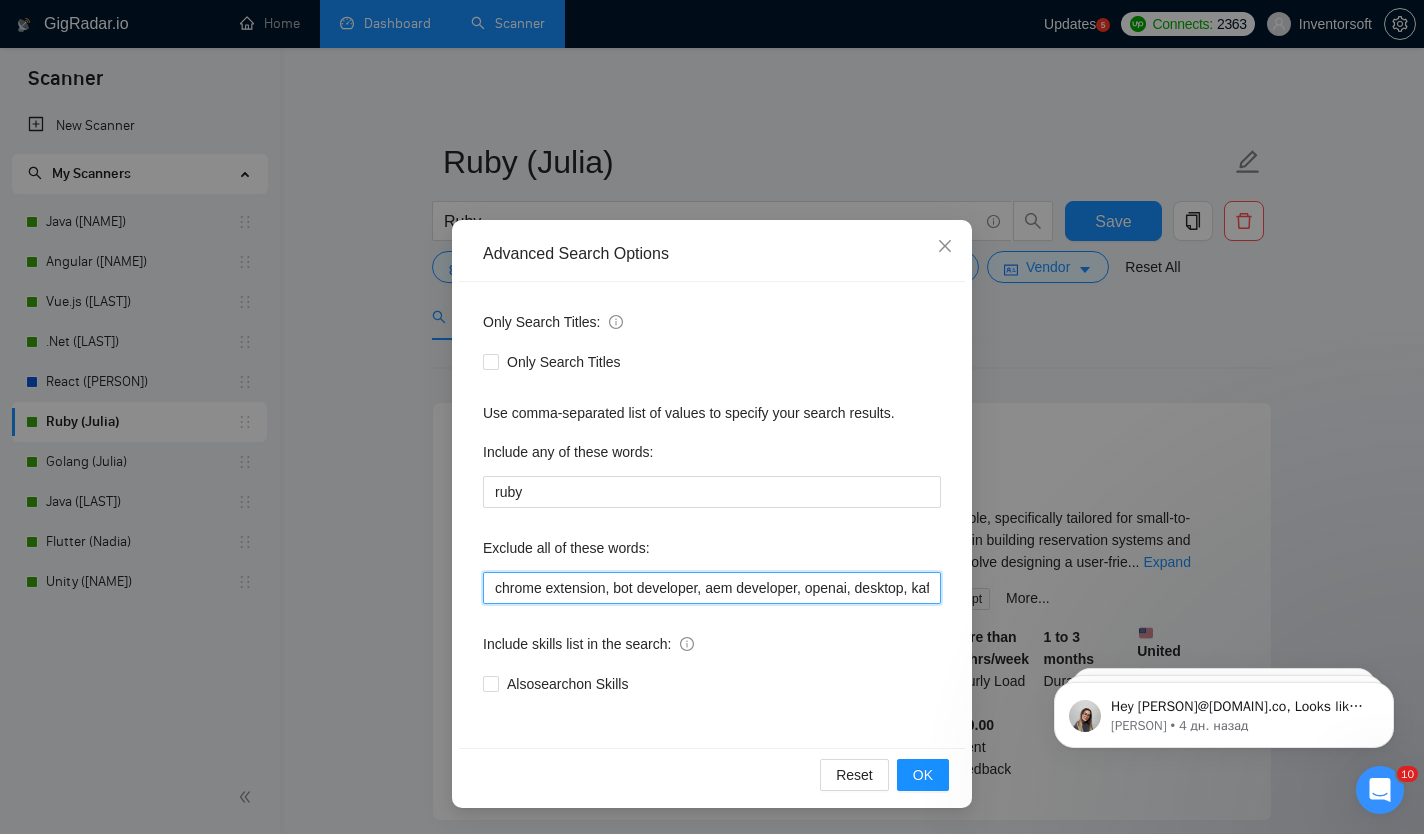 click on "chrome extension, bot developer, aem developer, openai, desktop, kafka developer, minecraft, automation test, android, react, angular, wordpress, swing, jsf, homework, python developer, node, .net, salesforce, teacher, php developer, nodejs, tutor, scala developer, no agencies, Kotlin, TEST DO NOT APPLY, Mobile developer, java developer, part time, golang, part-time, devops, NFT, Crypto, Blockchain, Defi, Gambling, bot development, tutor, mentoring, IBM, Plugin Developer, Sharepoint, Amplify Developer, GIS Software, Cryptocurrency, Lecturer, Ethereum, telegram, freelancers only, WooCommerce, Medusa JS, PrestaShop, Ogyton, fixed price, Supabase, Odoo, Equity Partnership, Assistance in Coding, joomla, no code, bolt.new, Chatbot, Reverse Engineer, Magento, RAGE, Craft CMS, netsuite, SuiteCRM, make.com, monday.com, EspoCRM, timefold, strapi developer, manual QA, low code, low-code, no code, no-code, tutor" at bounding box center (712, 588) 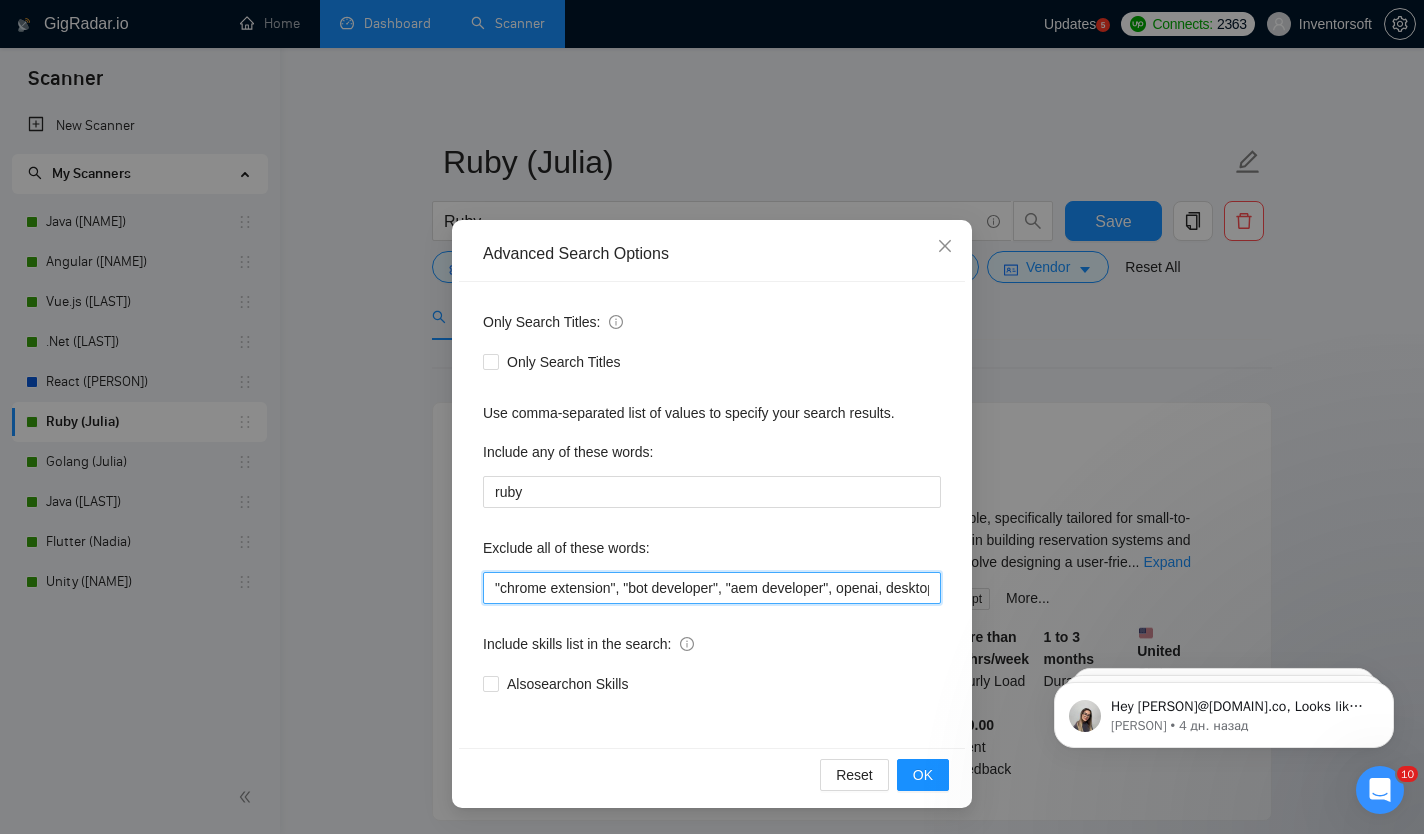 scroll, scrollTop: 0, scrollLeft: 1040, axis: horizontal 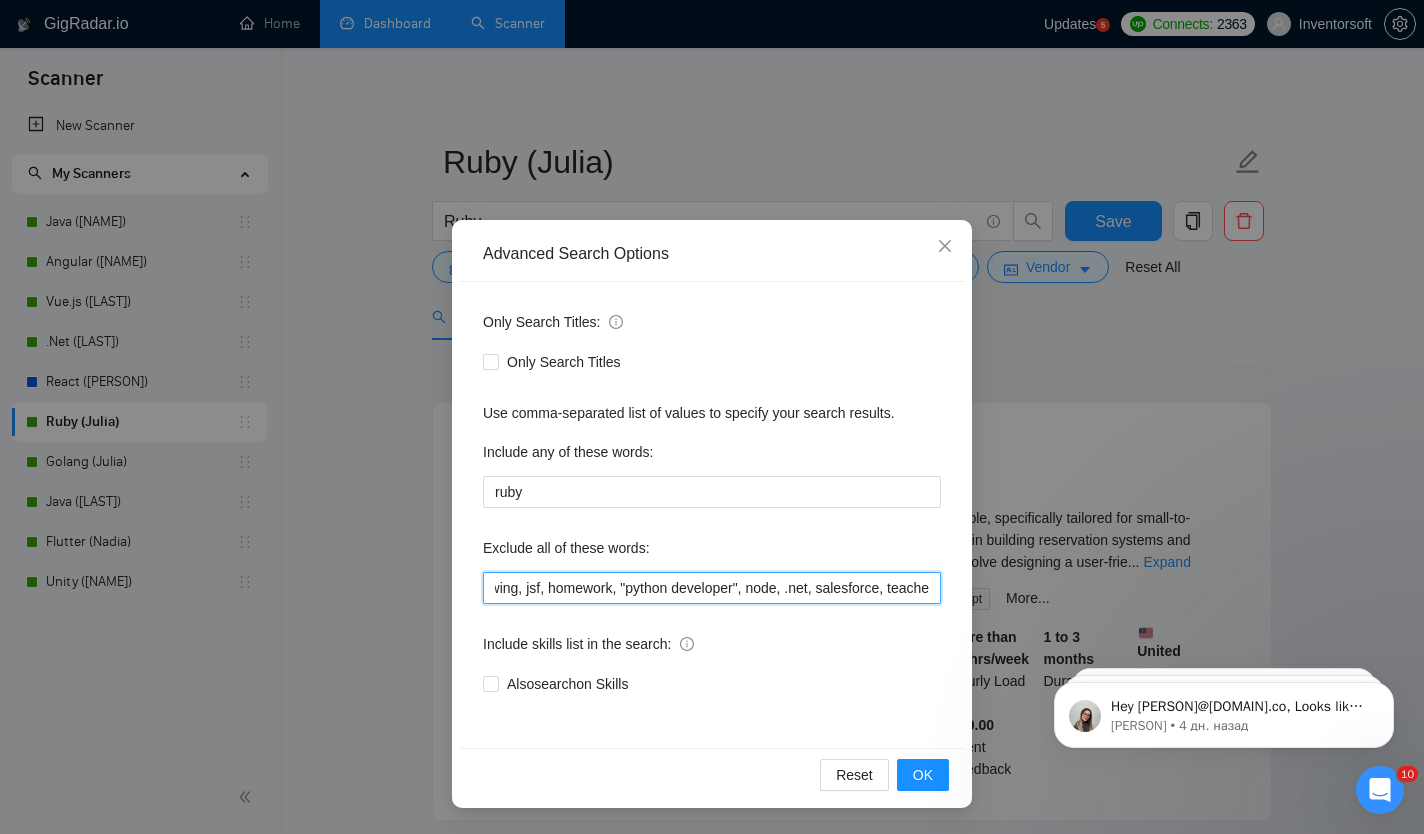 type on ""chrome extension", "bot developer", "aem developer", openai, desktop, "kafka developer", minecraft, "automation test", android, react, angular, wordpress, swing, jsf, homework, "python developer", node, .net, salesforce, teache" 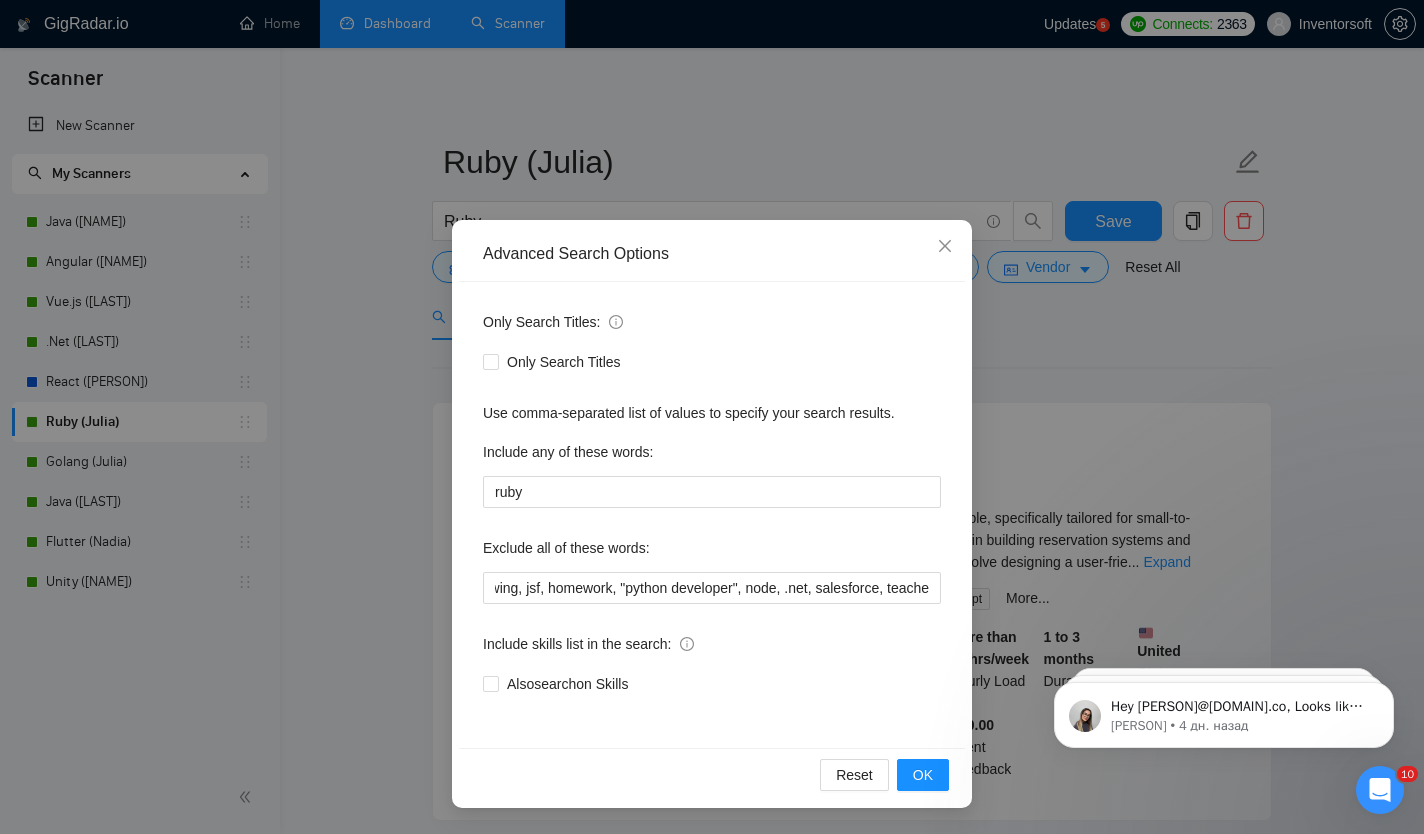 click on "Include skills list in the search:" at bounding box center (712, 648) 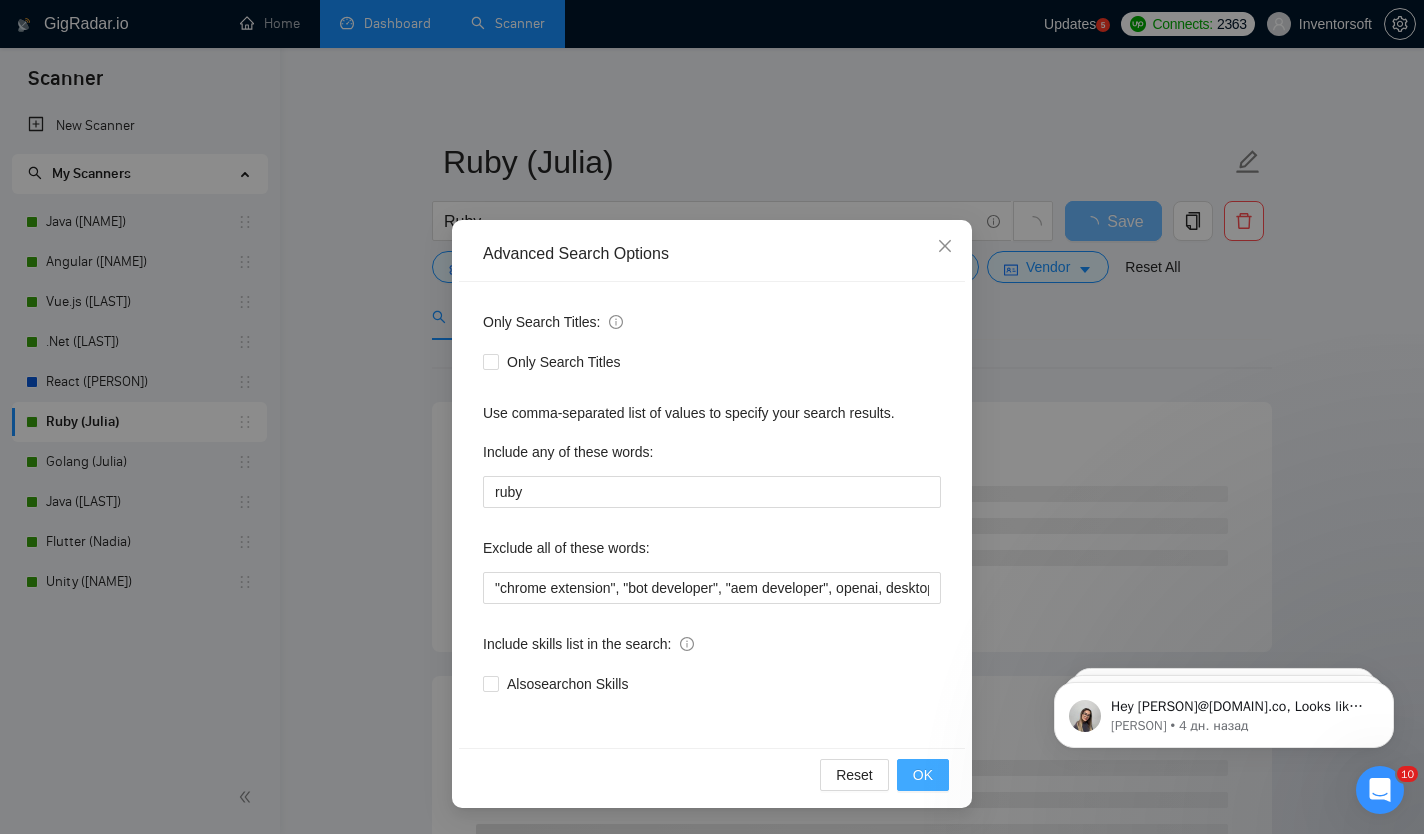 click on "OK" at bounding box center (923, 775) 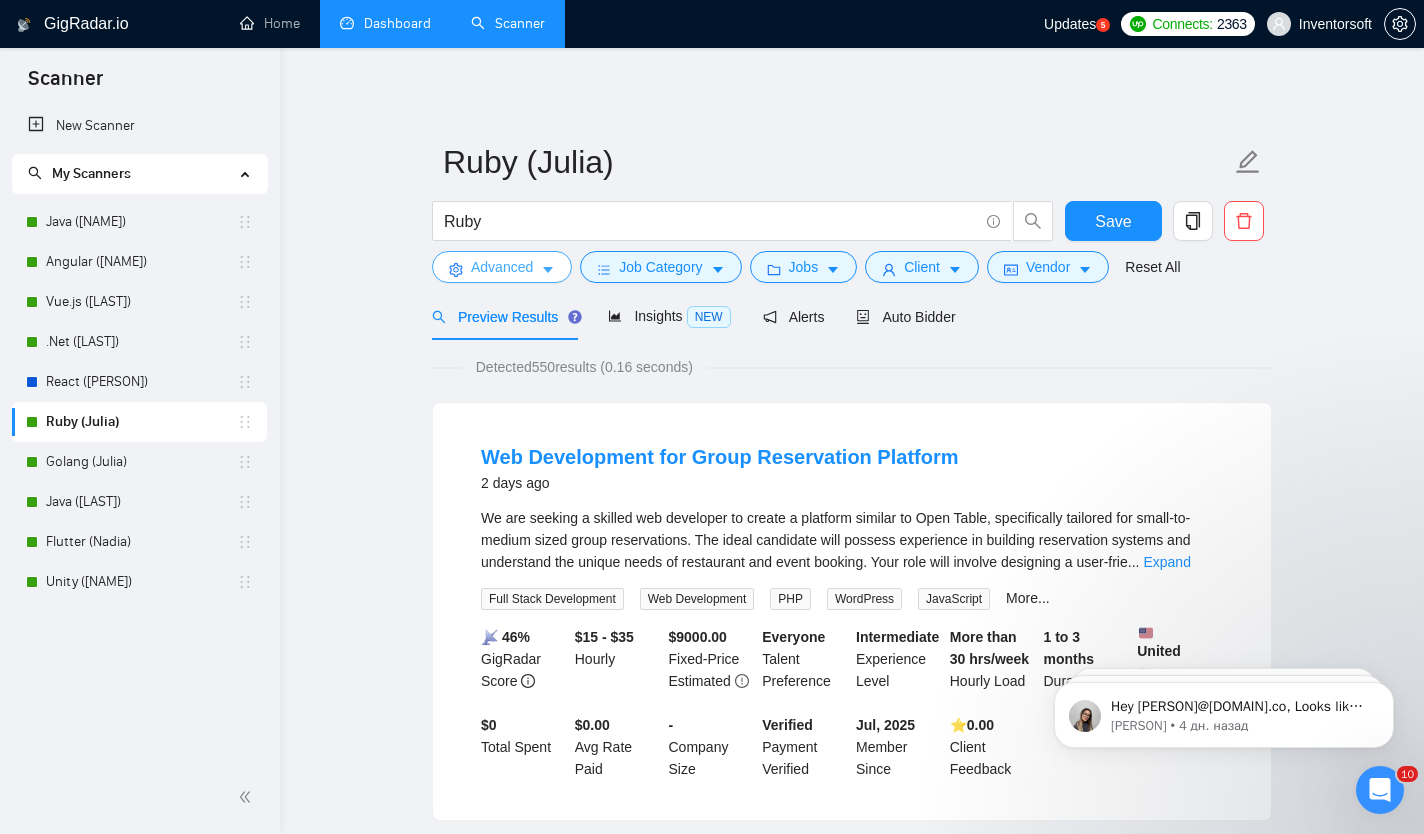 scroll, scrollTop: 41, scrollLeft: 0, axis: vertical 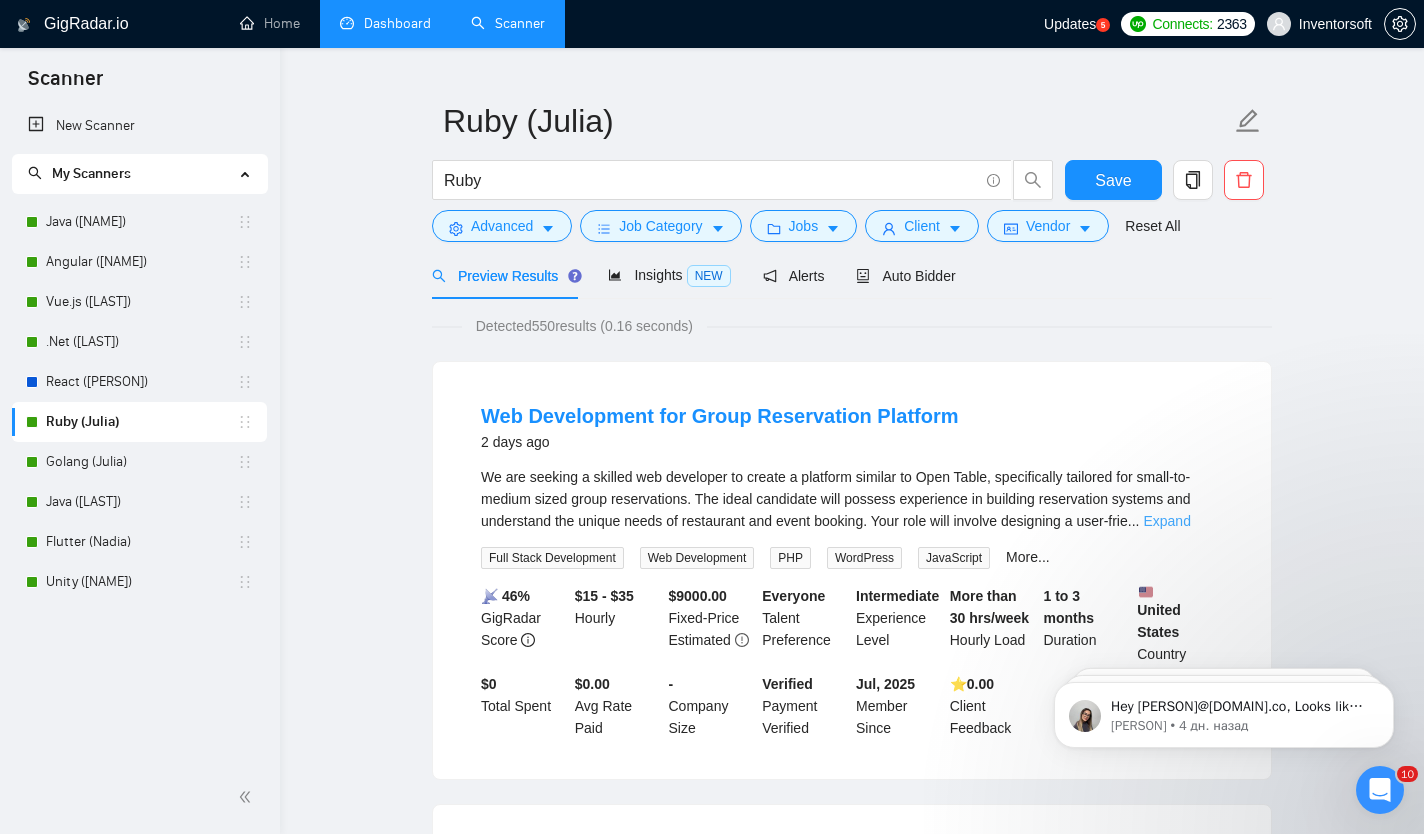 click on "Expand" at bounding box center (1166, 521) 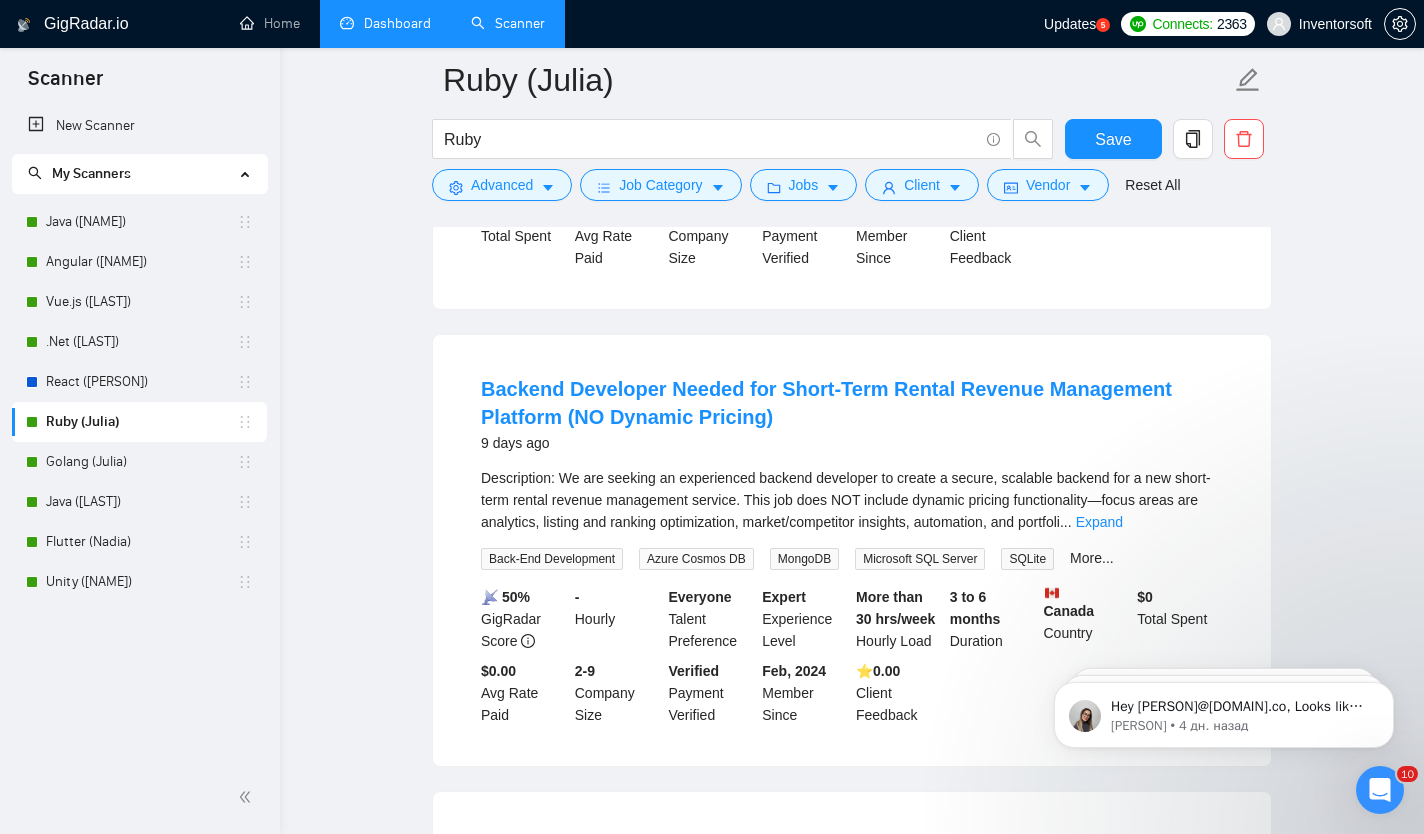 scroll, scrollTop: 1054, scrollLeft: 0, axis: vertical 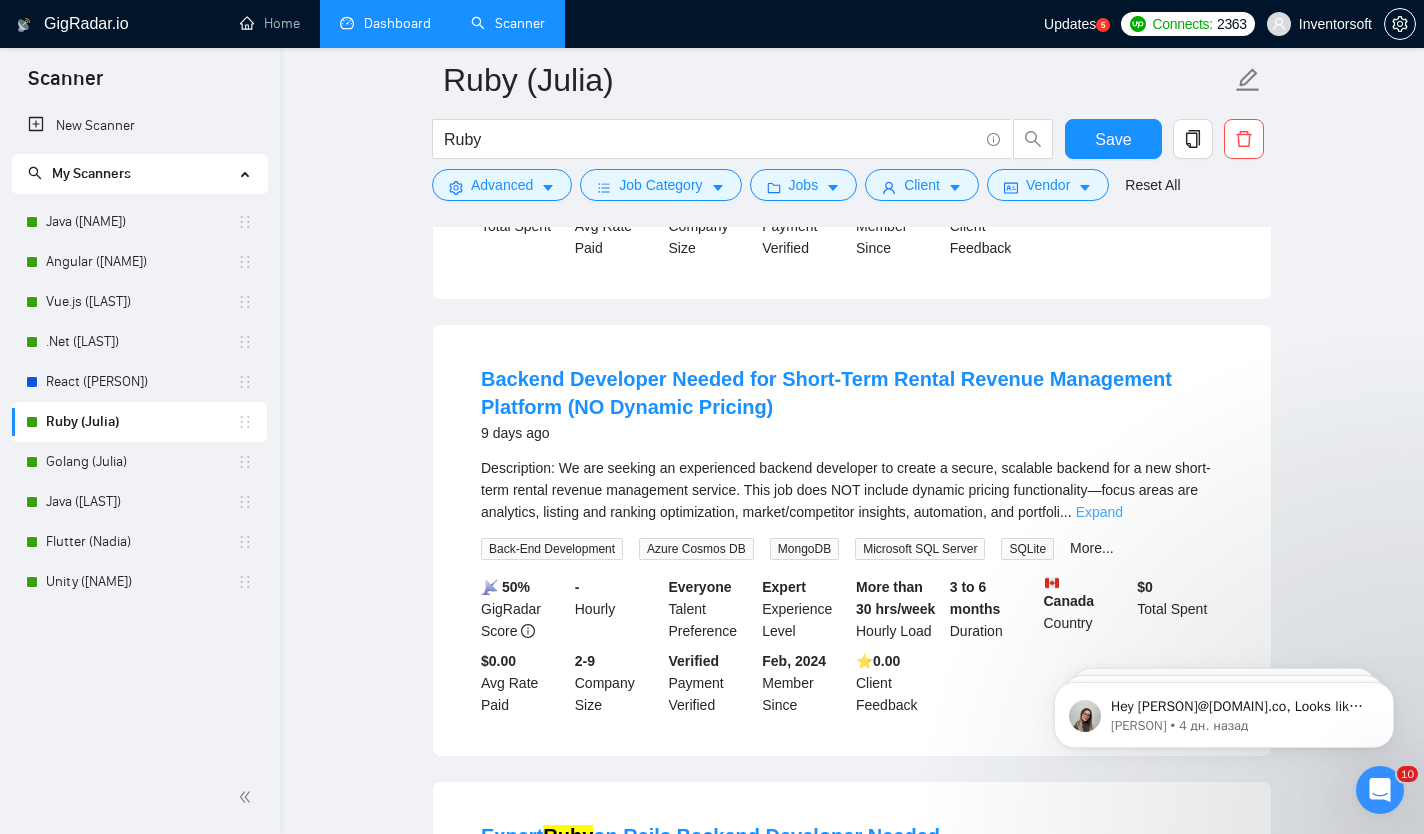 click on "Expand" at bounding box center [1099, 512] 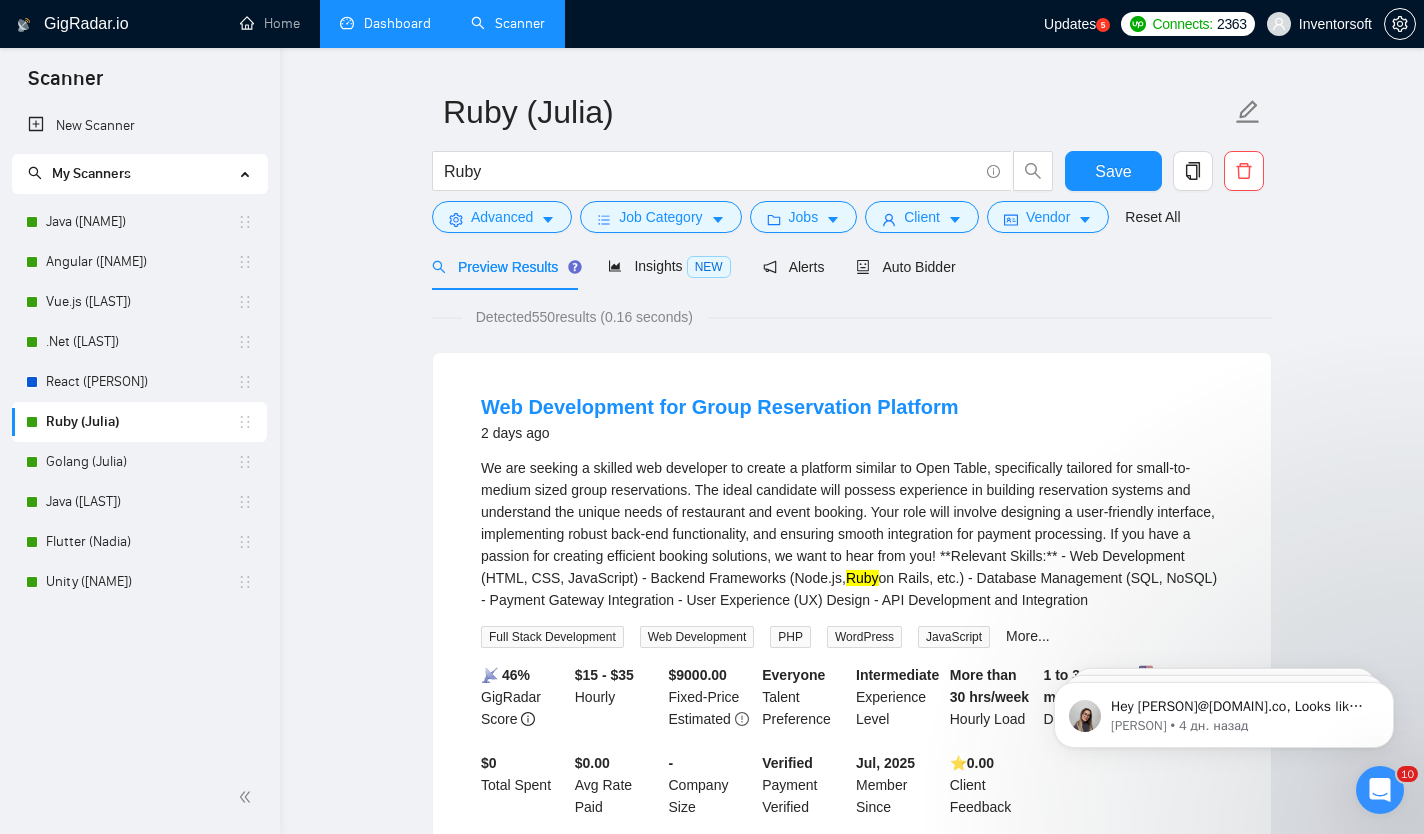 scroll, scrollTop: 0, scrollLeft: 0, axis: both 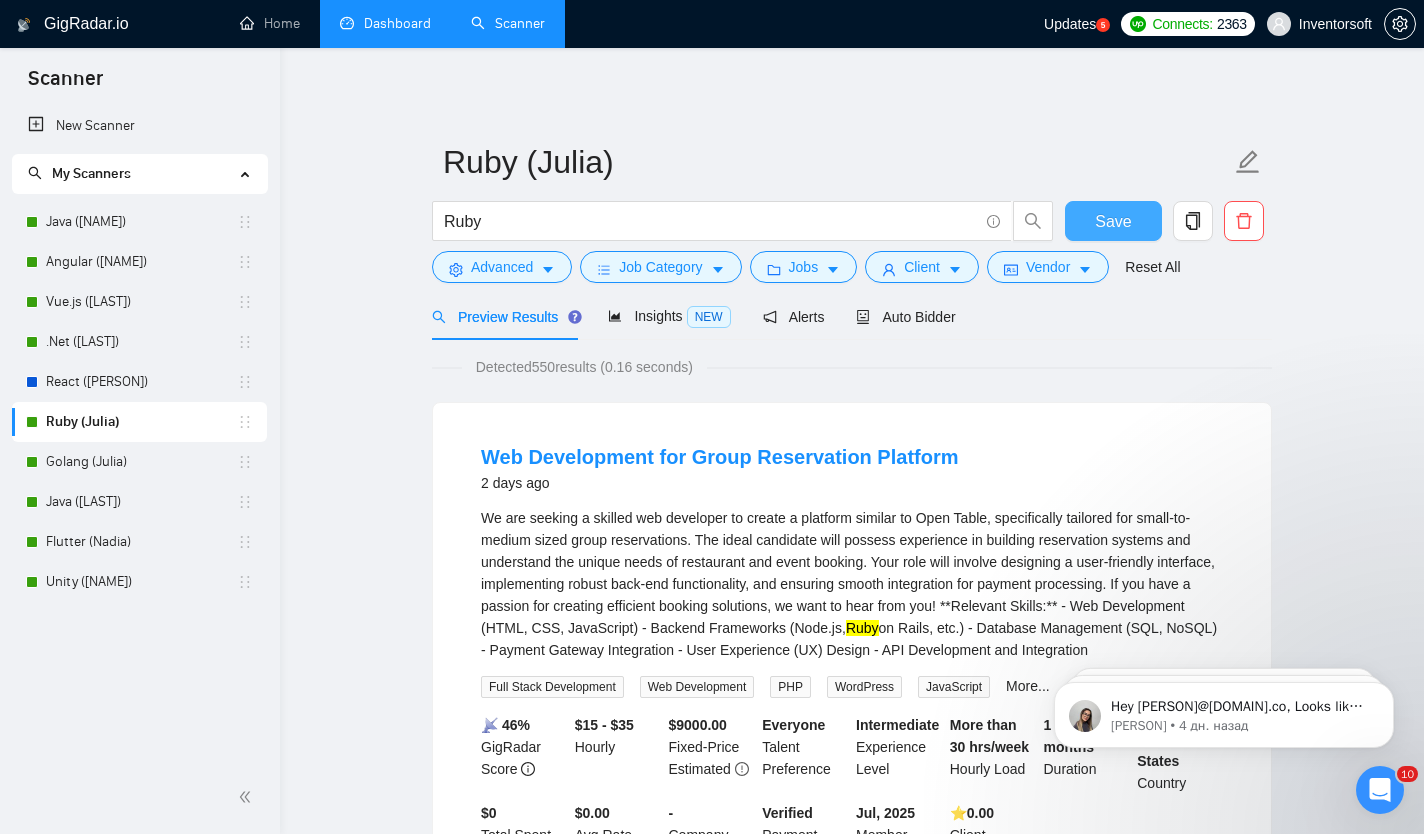 click on "Save" at bounding box center (1113, 221) 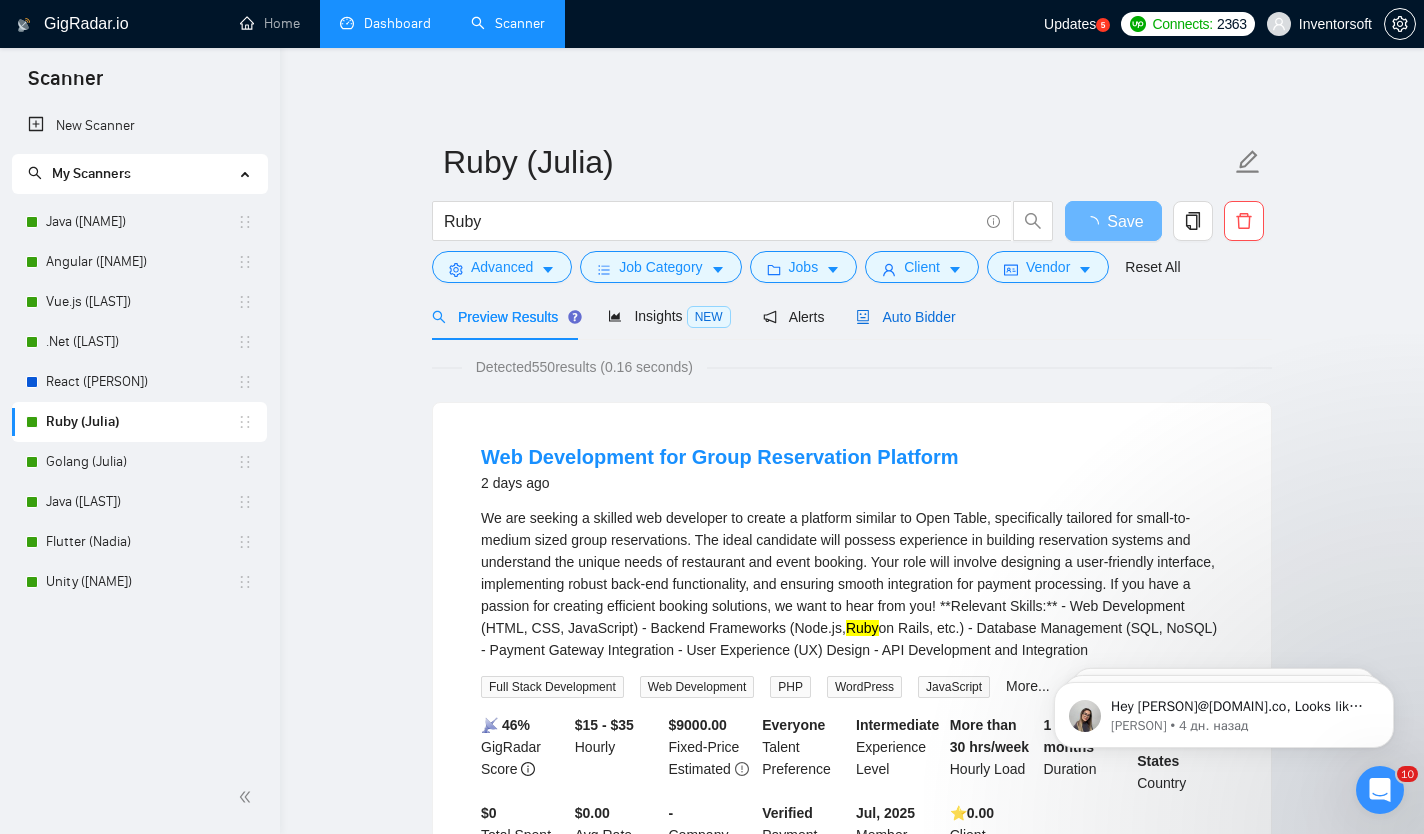 click on "Auto Bidder" at bounding box center (905, 317) 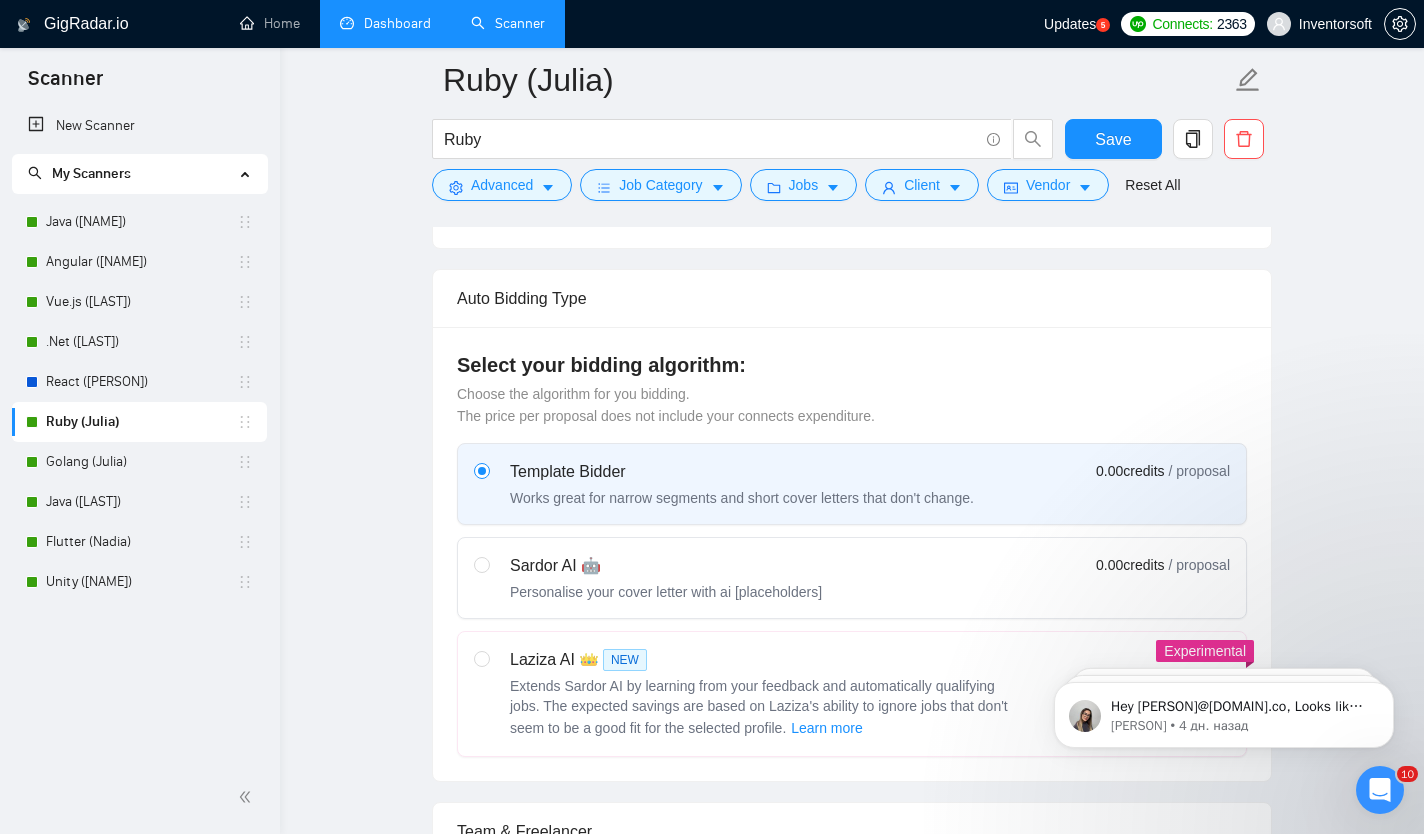 type 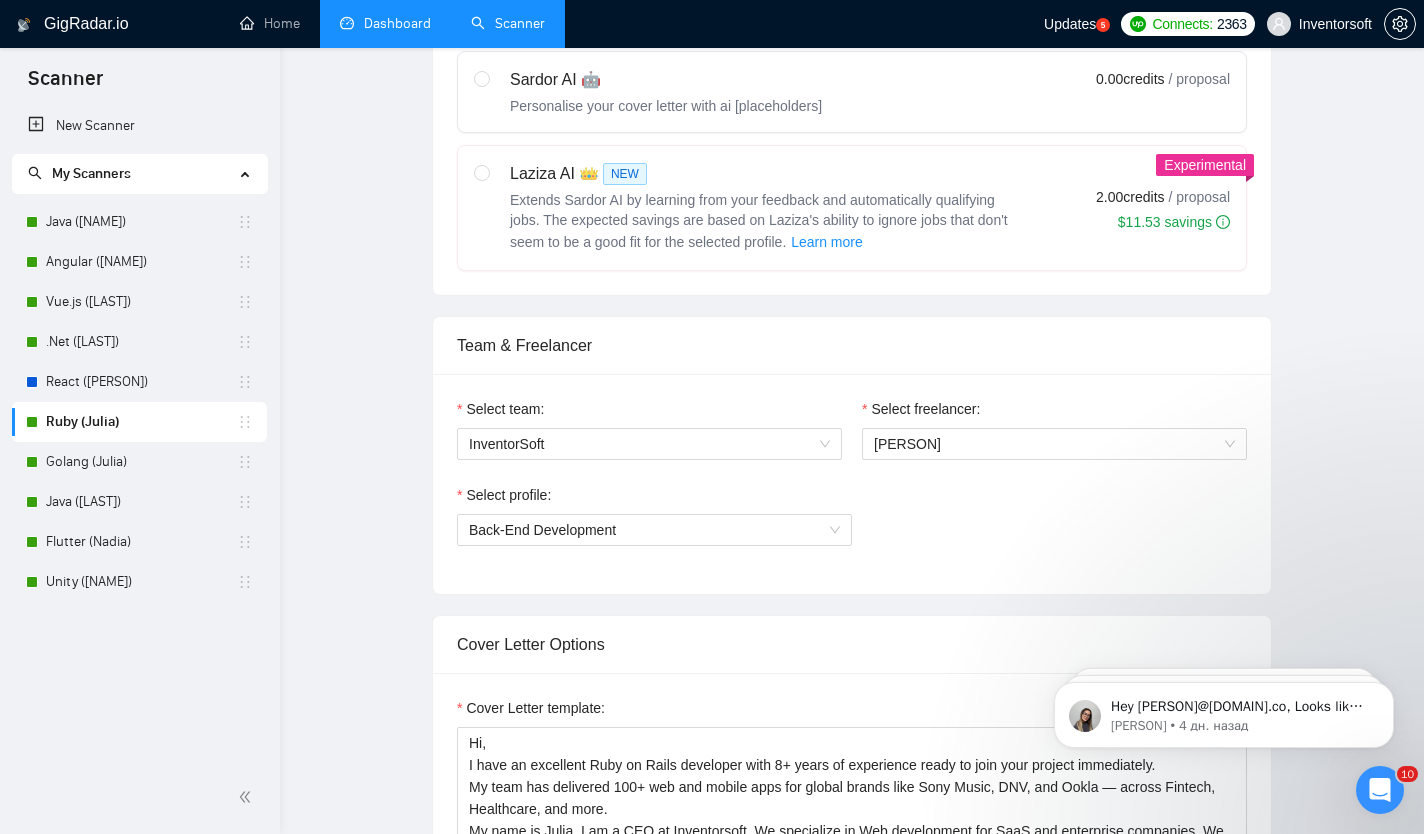 scroll, scrollTop: 0, scrollLeft: 0, axis: both 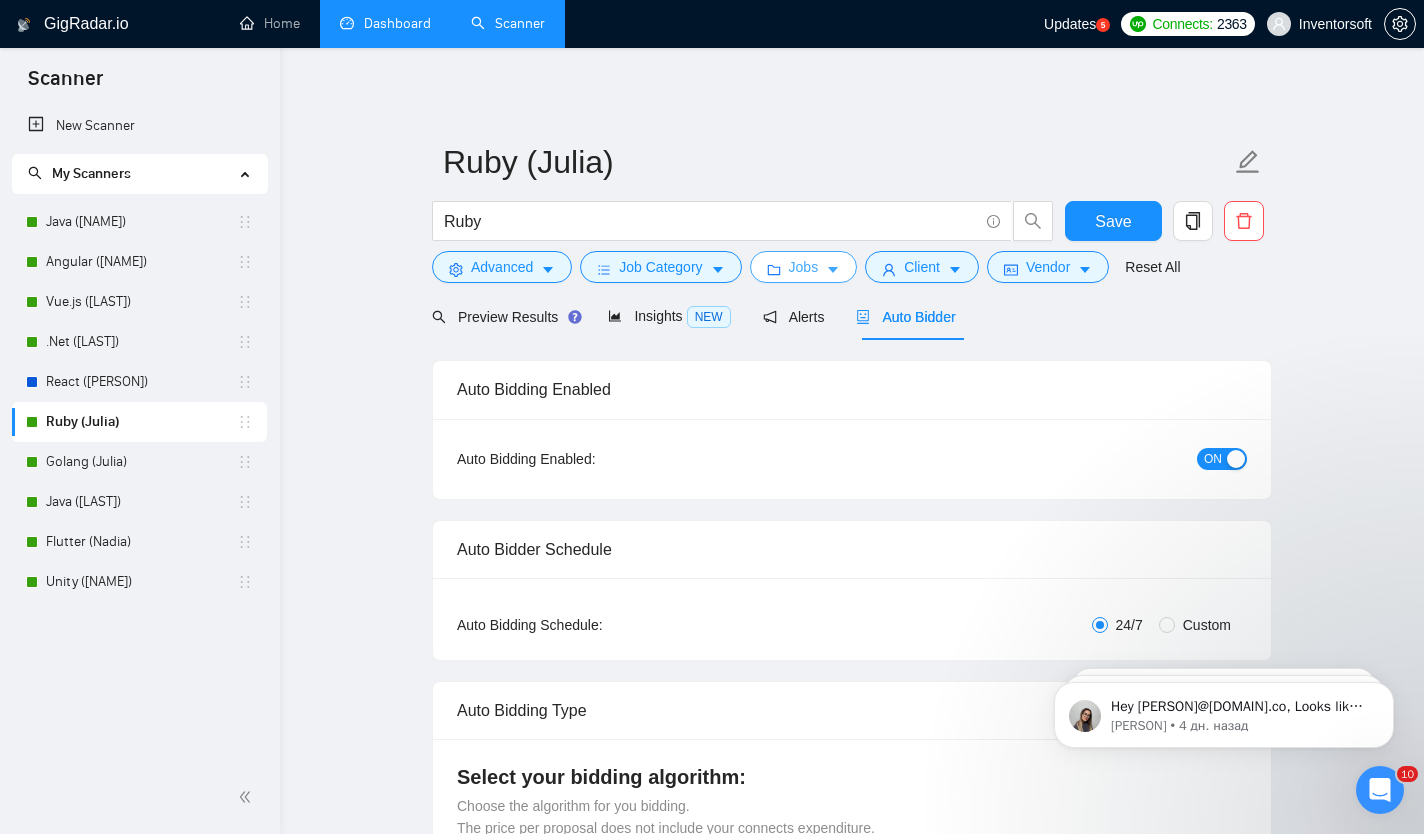 click on "Jobs" at bounding box center (804, 267) 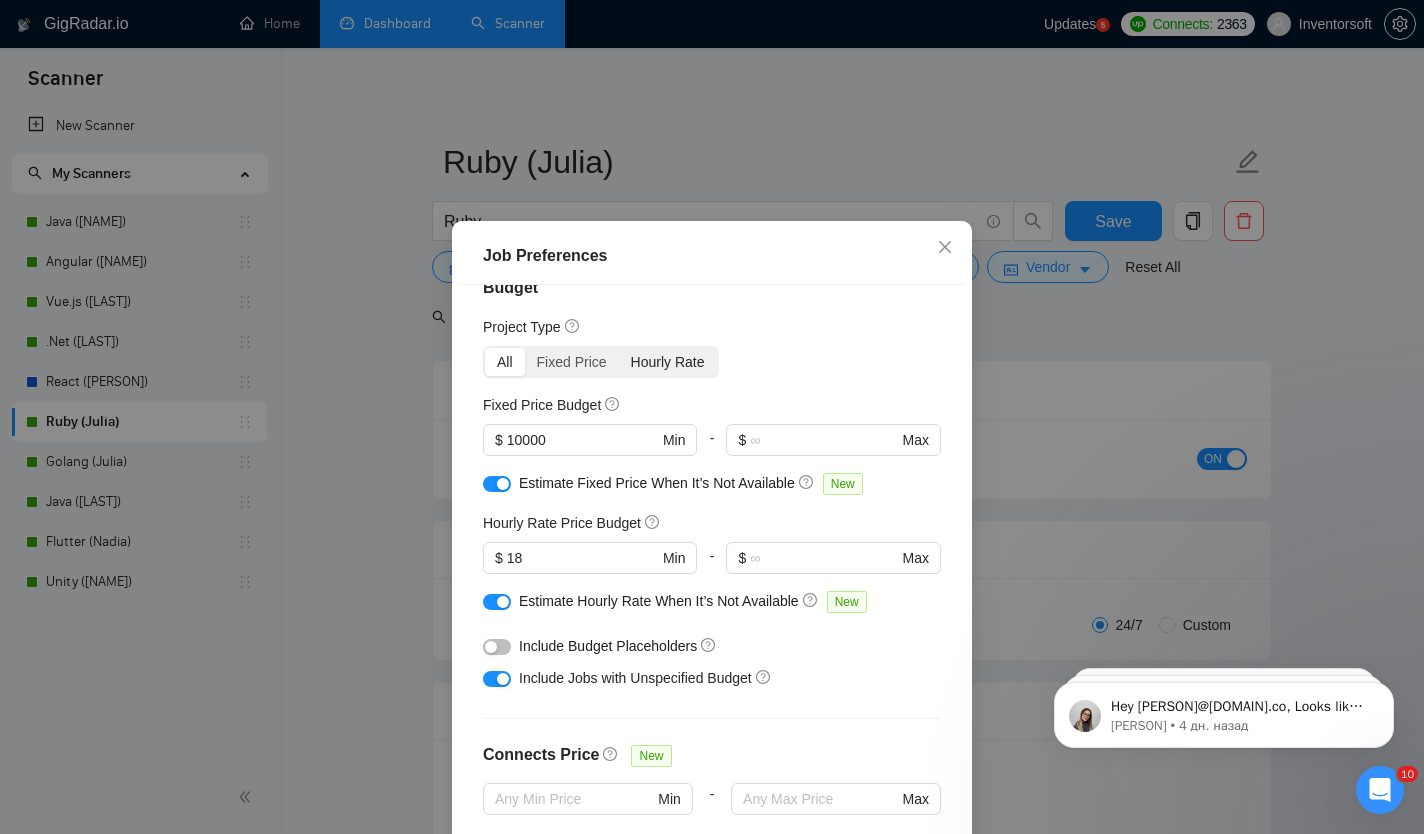 scroll, scrollTop: 46, scrollLeft: 0, axis: vertical 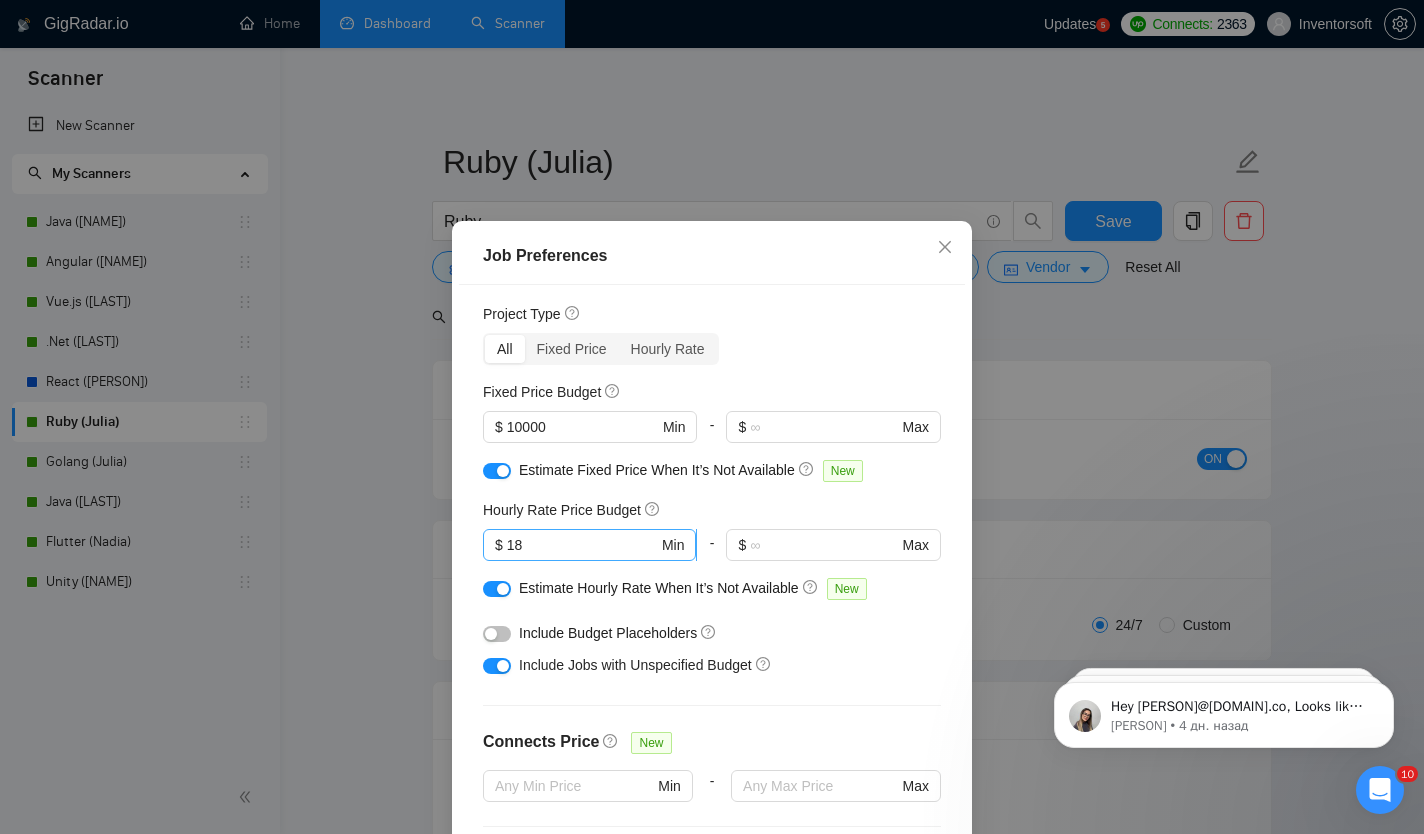 click on "18" at bounding box center [582, 545] 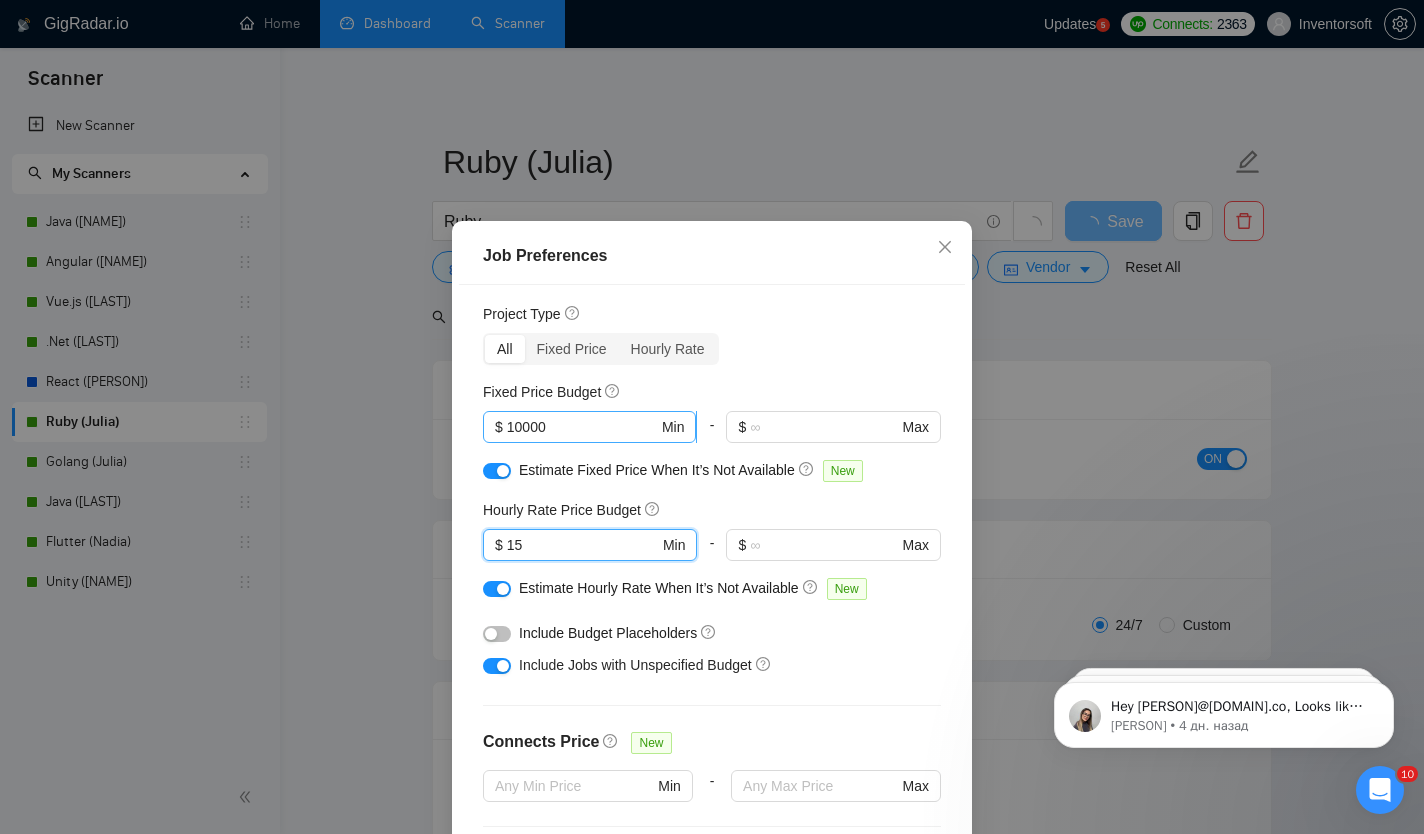 type on "15" 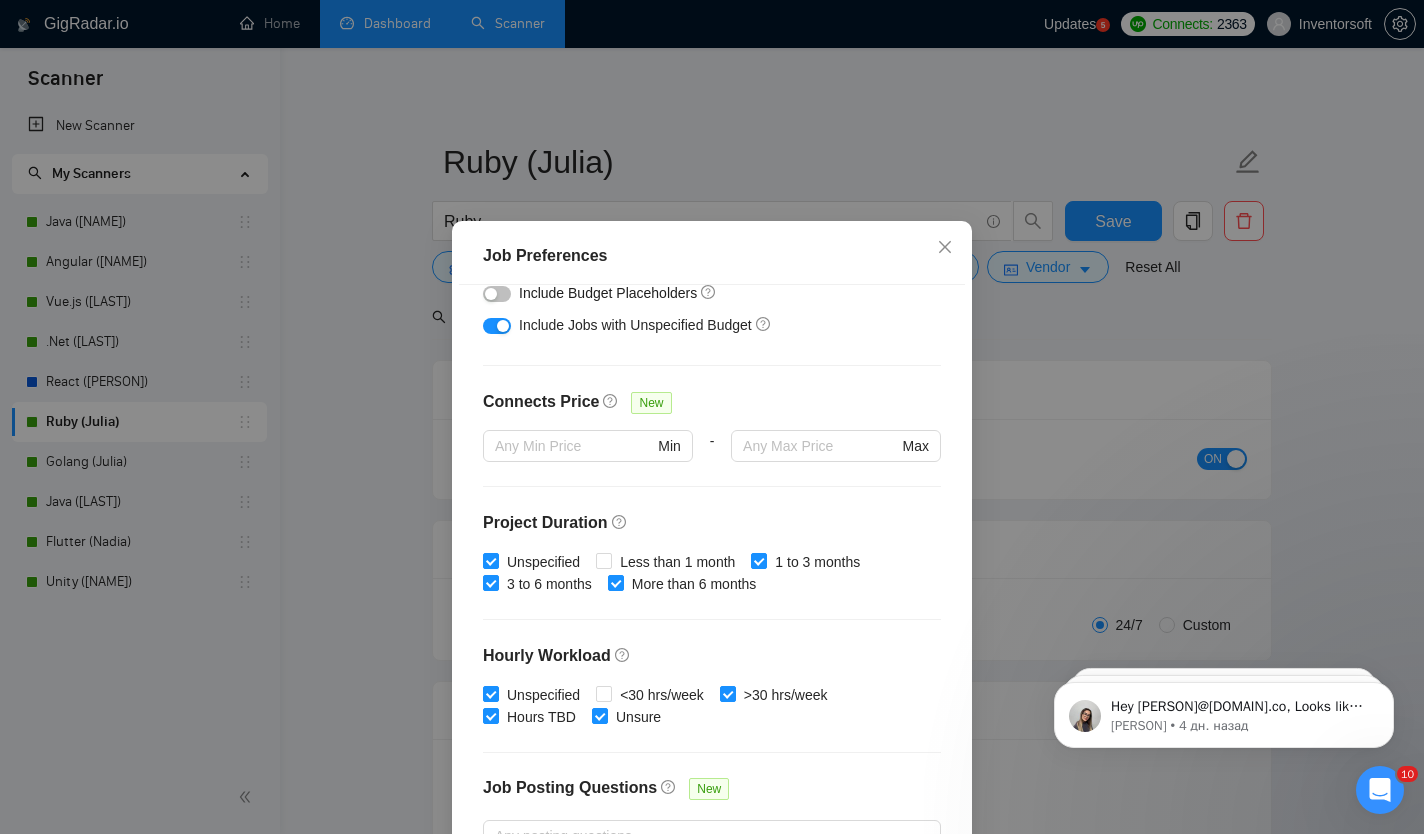 scroll, scrollTop: 392, scrollLeft: 0, axis: vertical 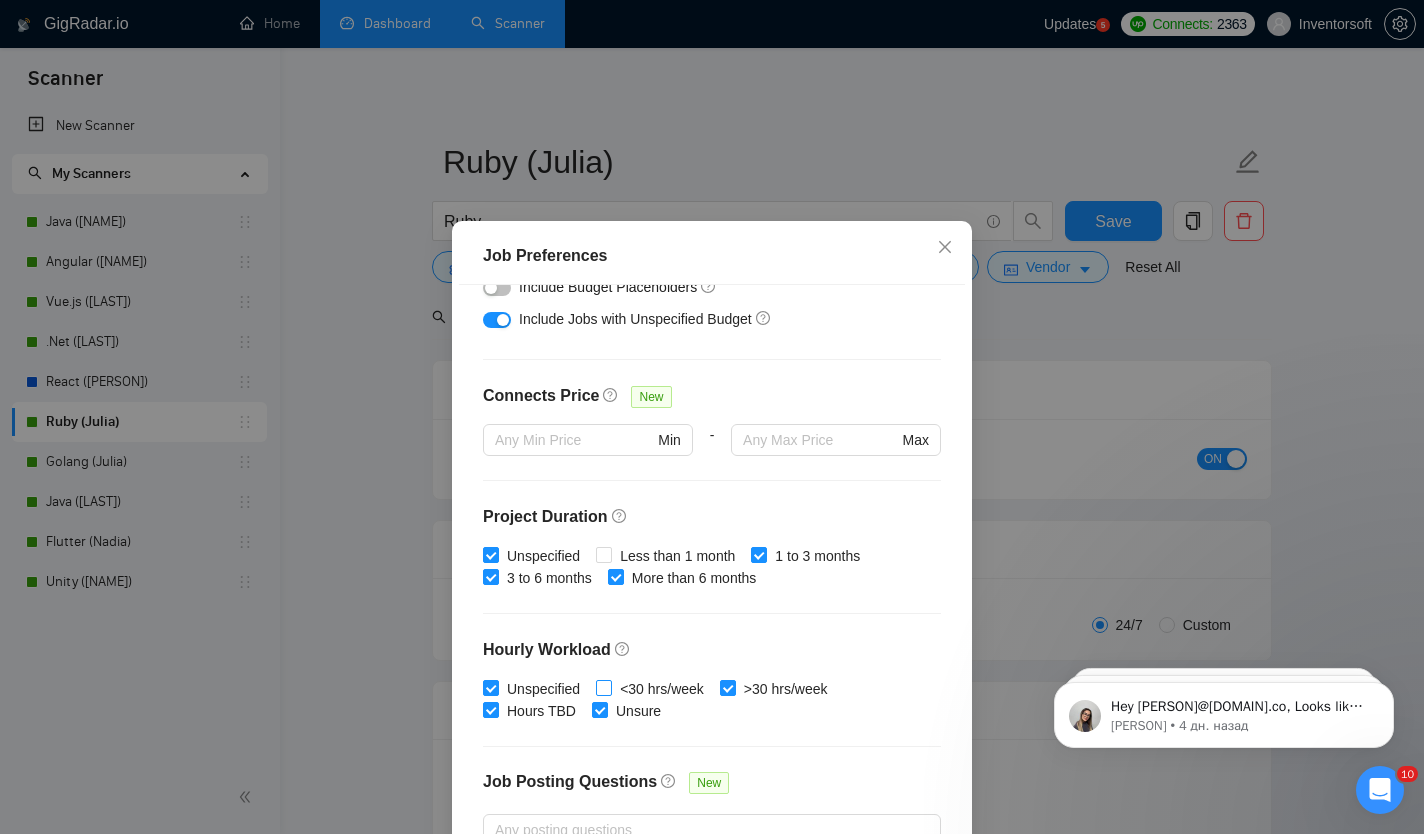 type on "5000" 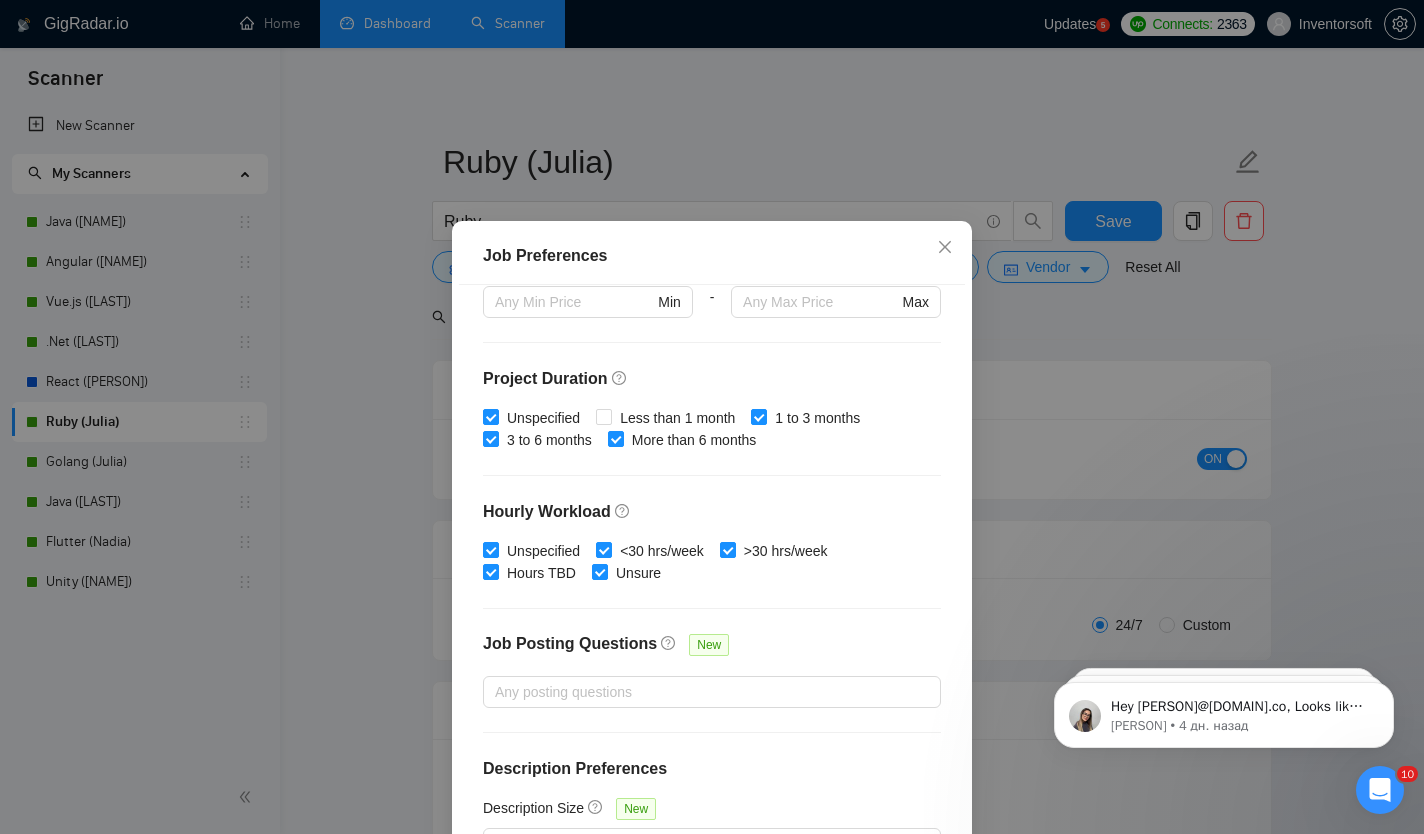 scroll, scrollTop: 543, scrollLeft: 0, axis: vertical 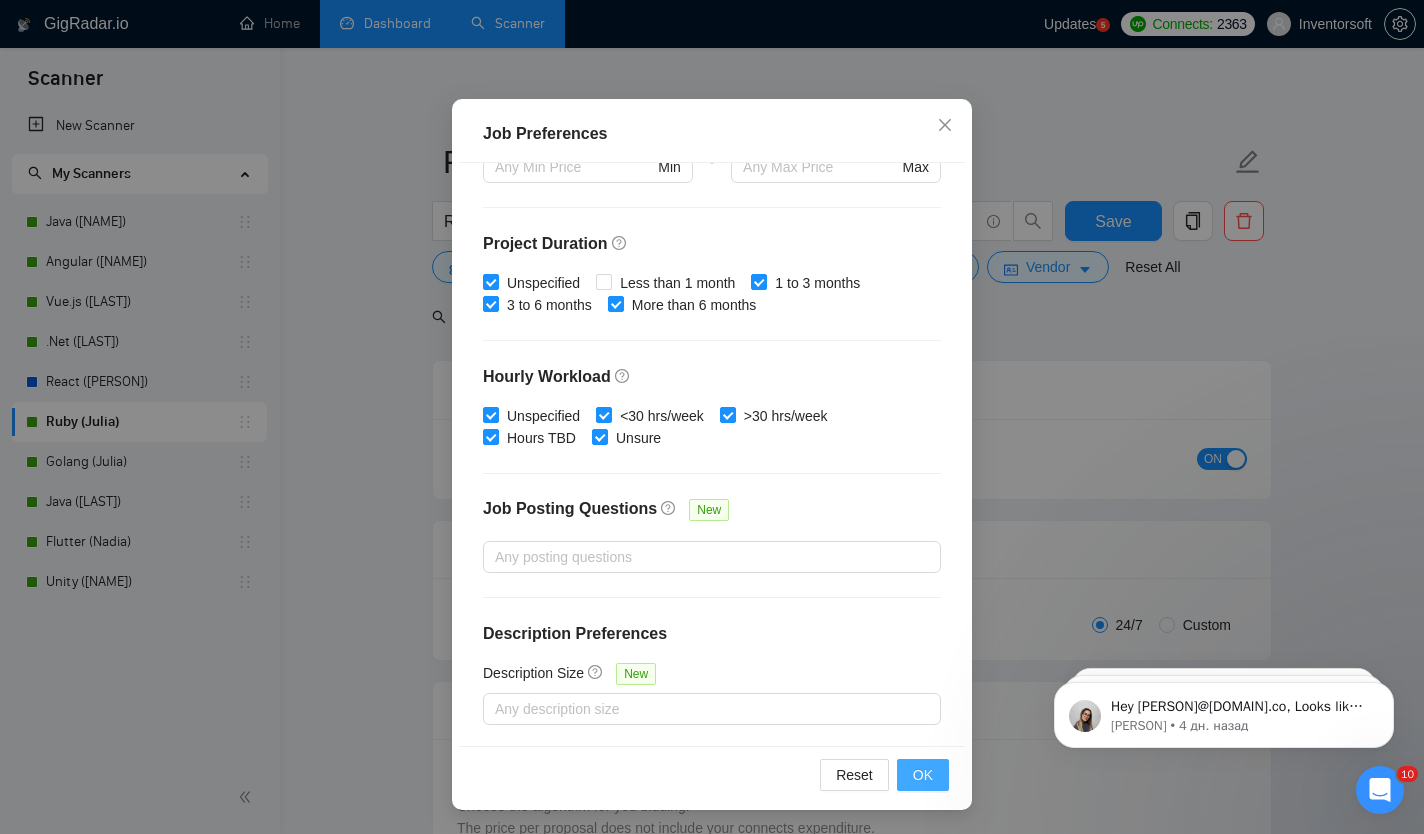 click on "OK" at bounding box center (923, 775) 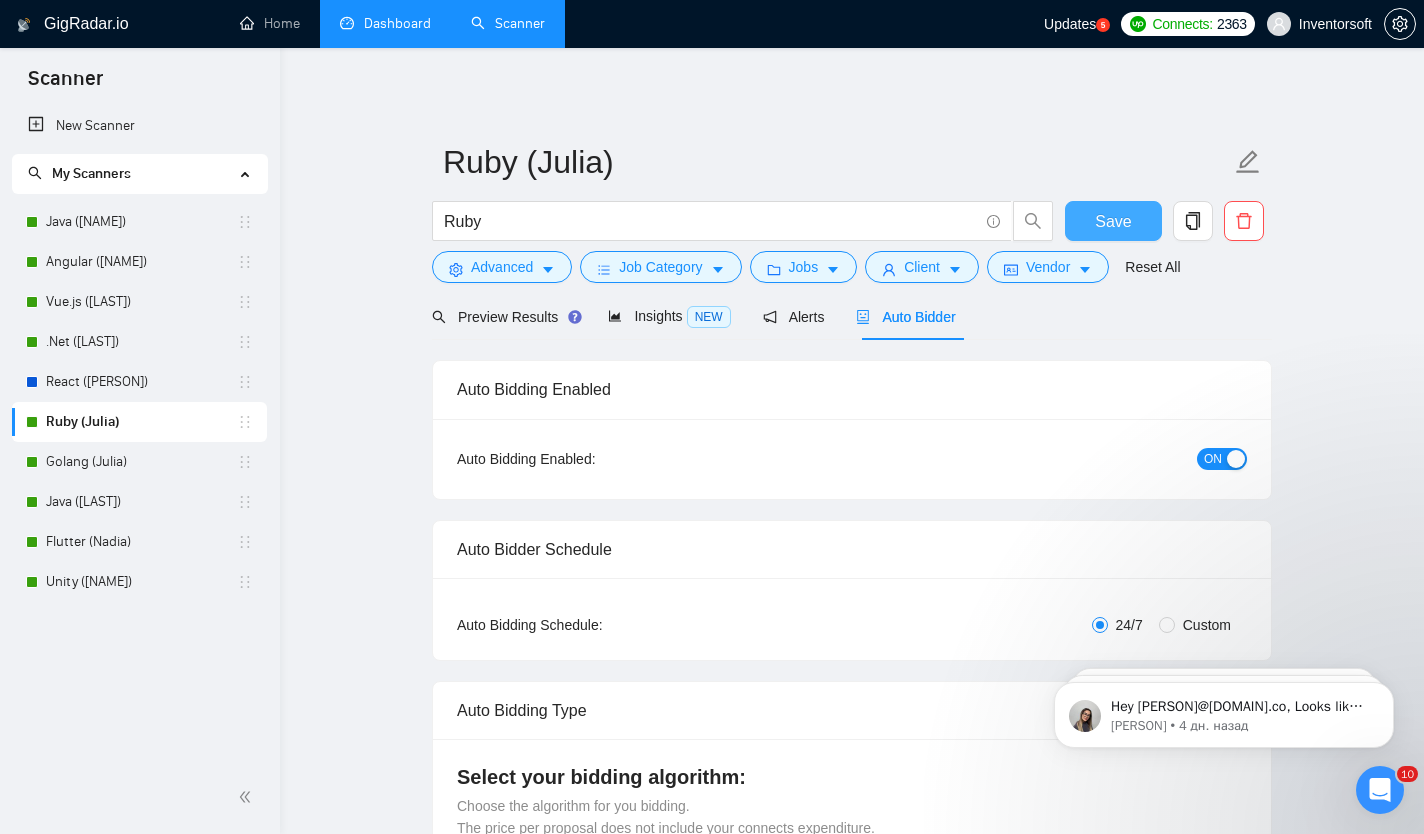 click on "Save" at bounding box center (1113, 221) 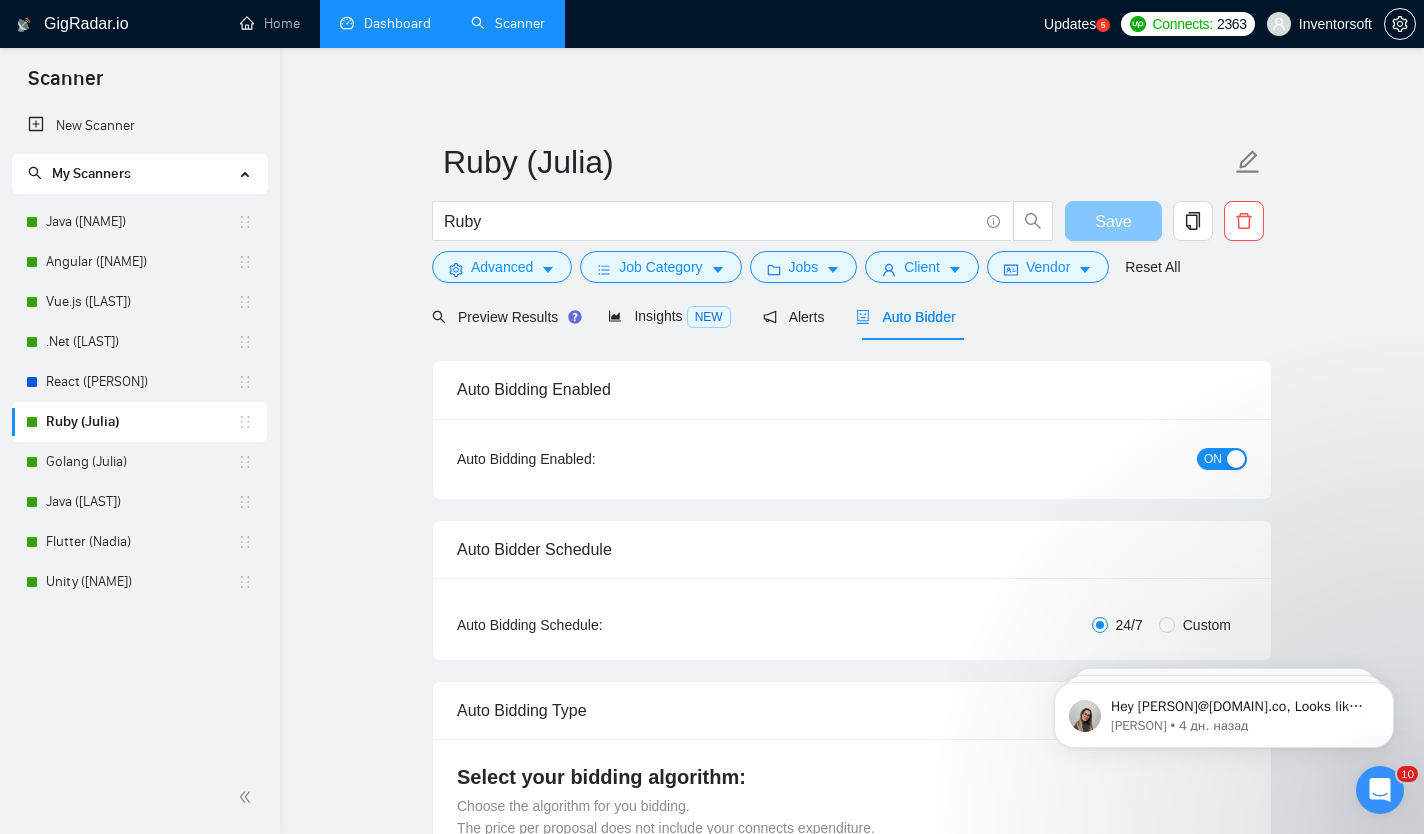type 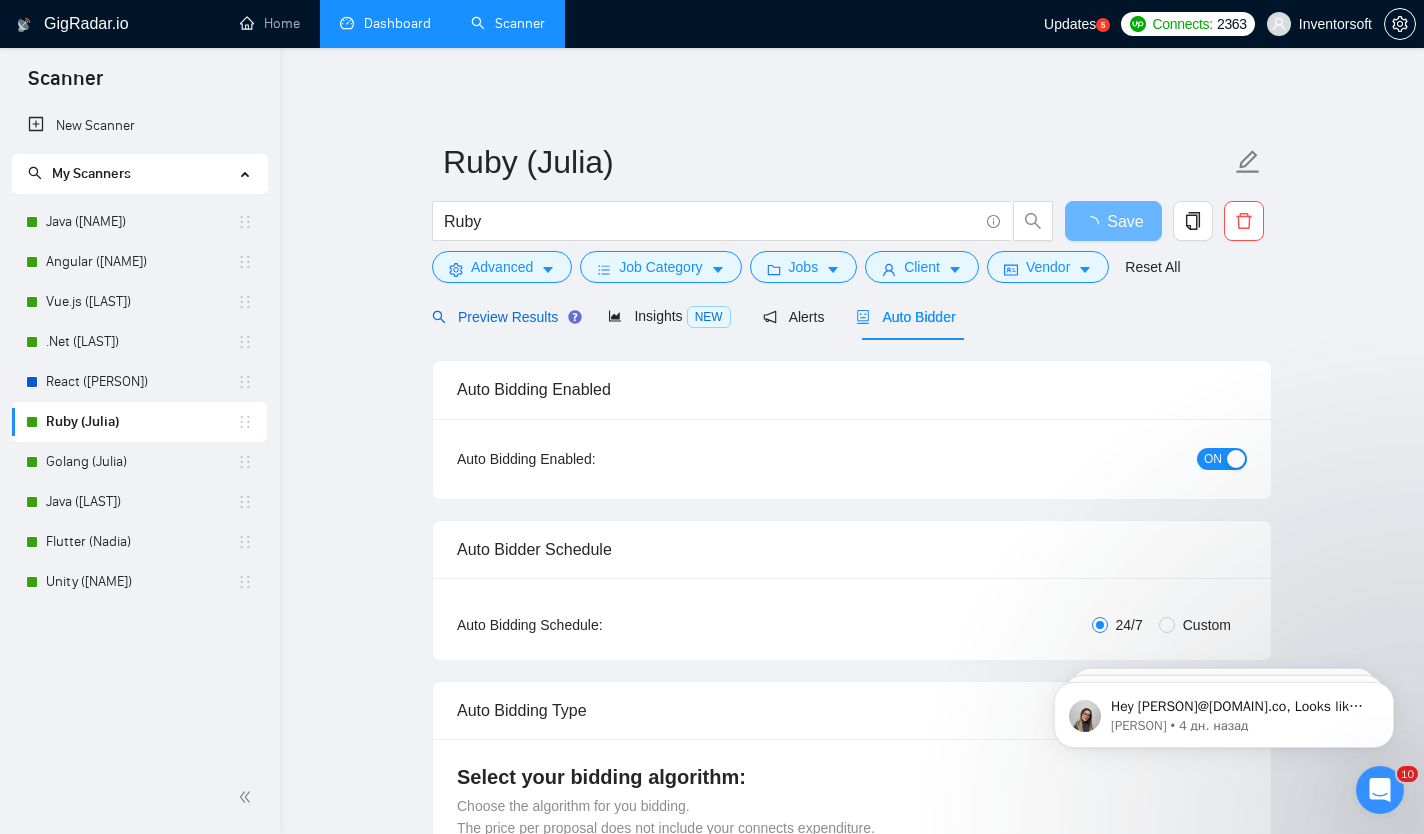 click on "Preview Results" at bounding box center [504, 317] 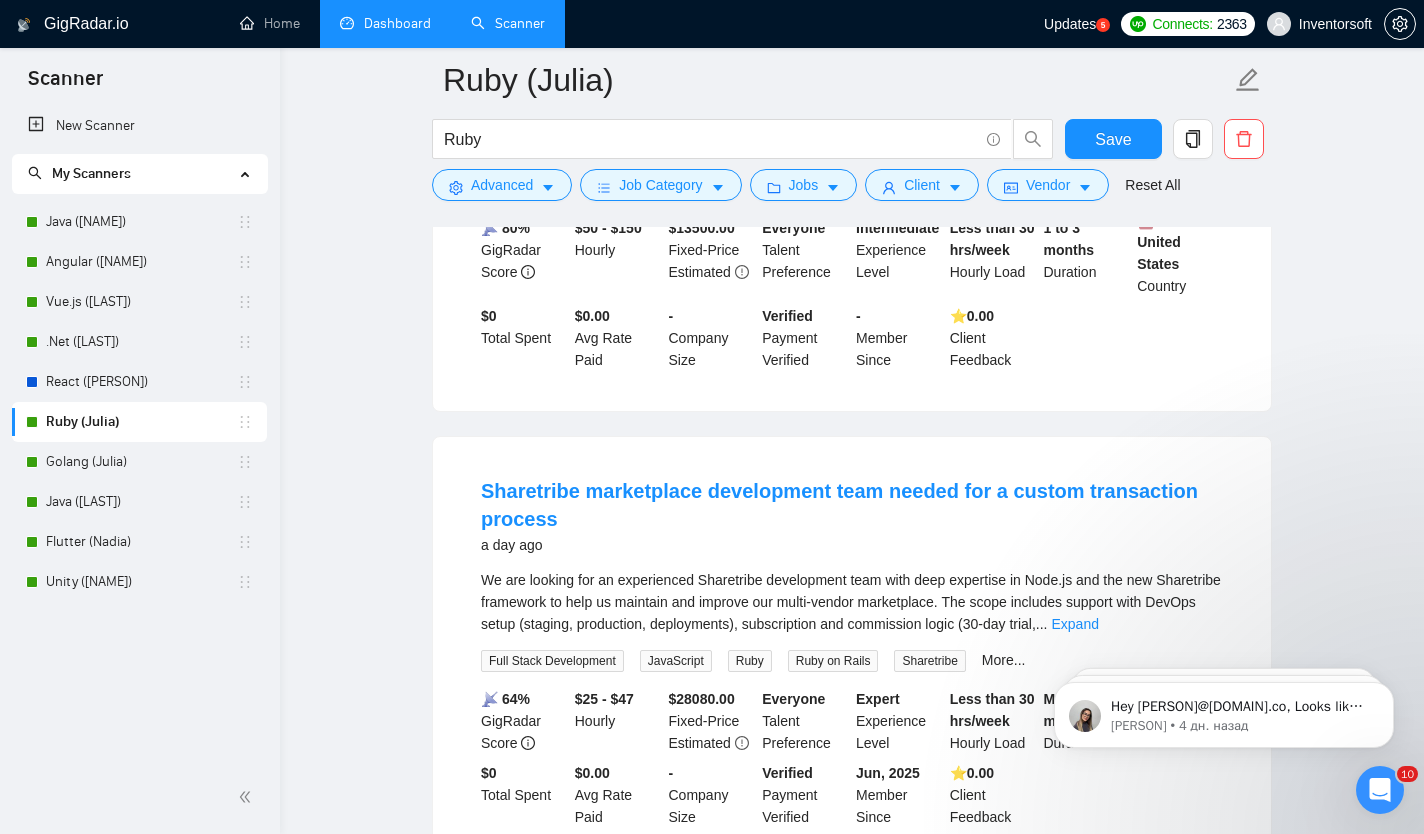 scroll, scrollTop: 459, scrollLeft: 0, axis: vertical 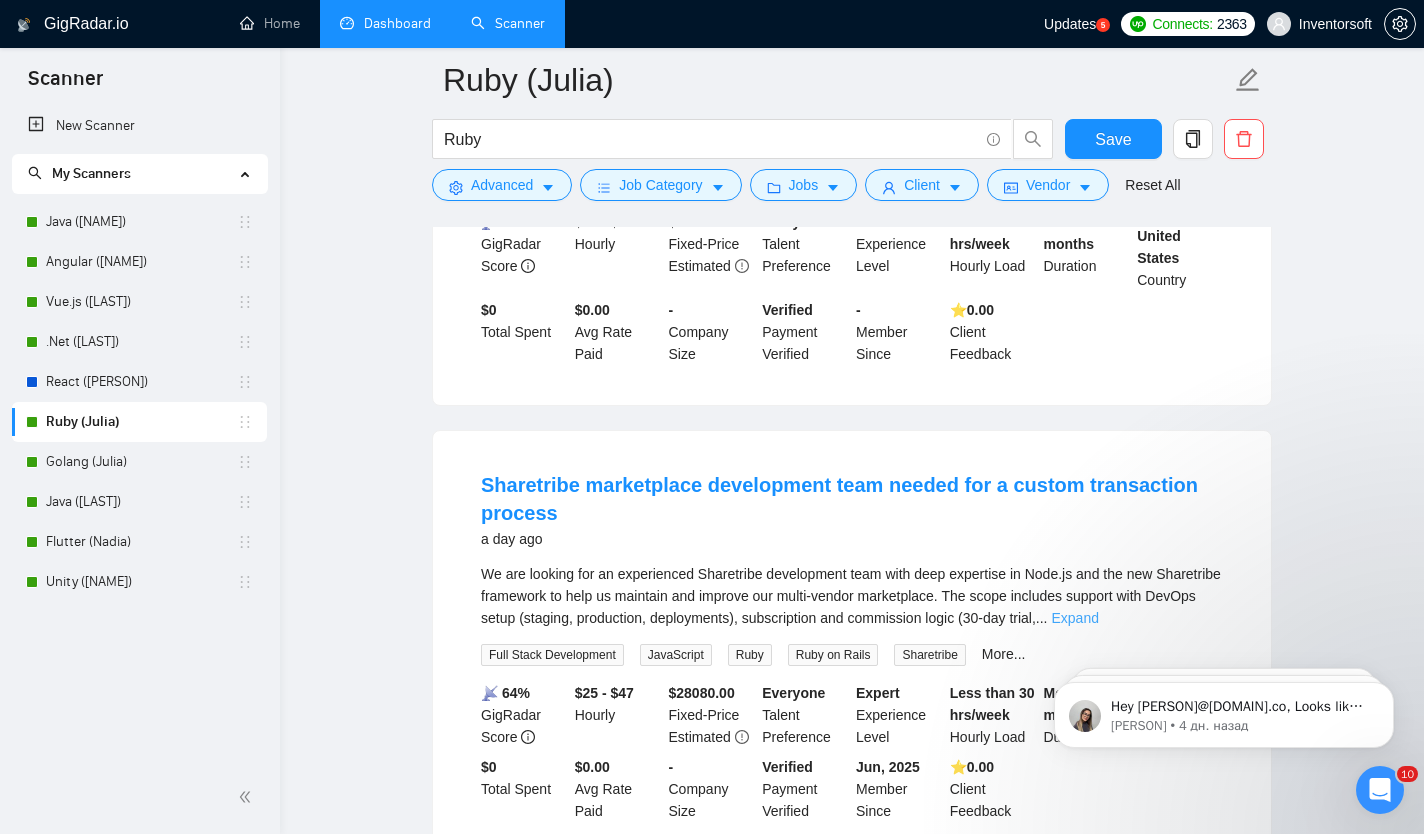 click on "Expand" at bounding box center (1075, 618) 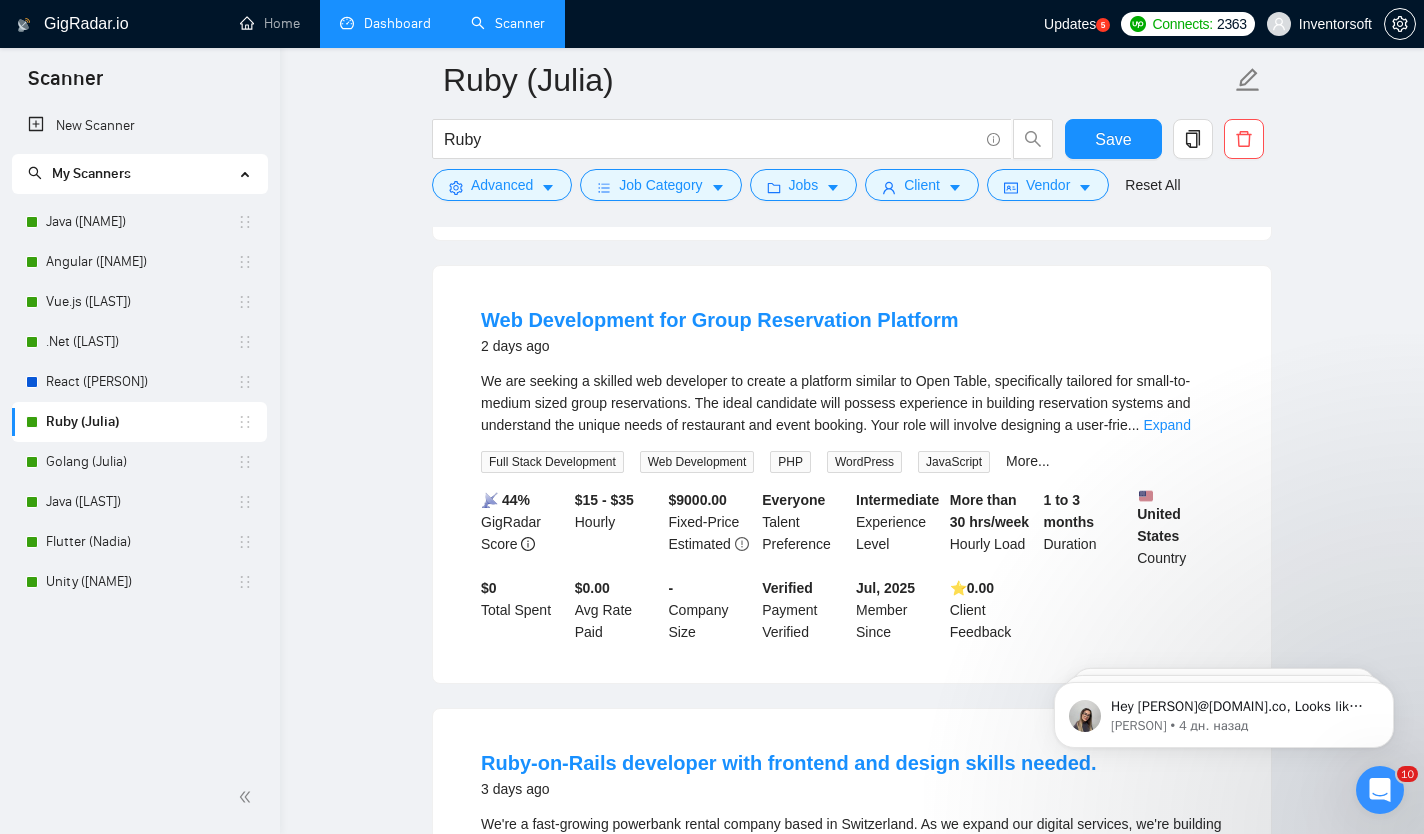 scroll, scrollTop: 2560, scrollLeft: 0, axis: vertical 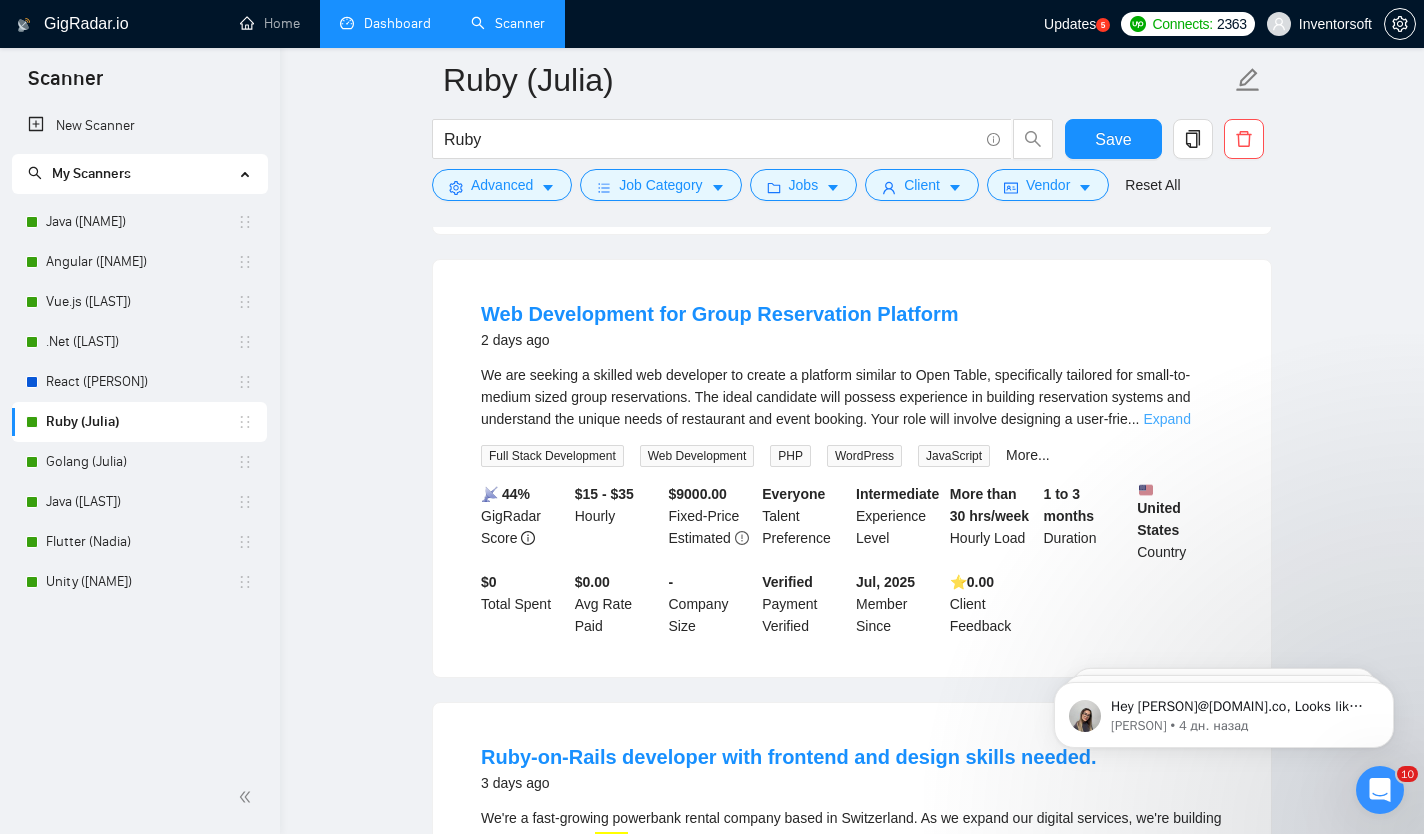 click on "Expand" at bounding box center [1166, 419] 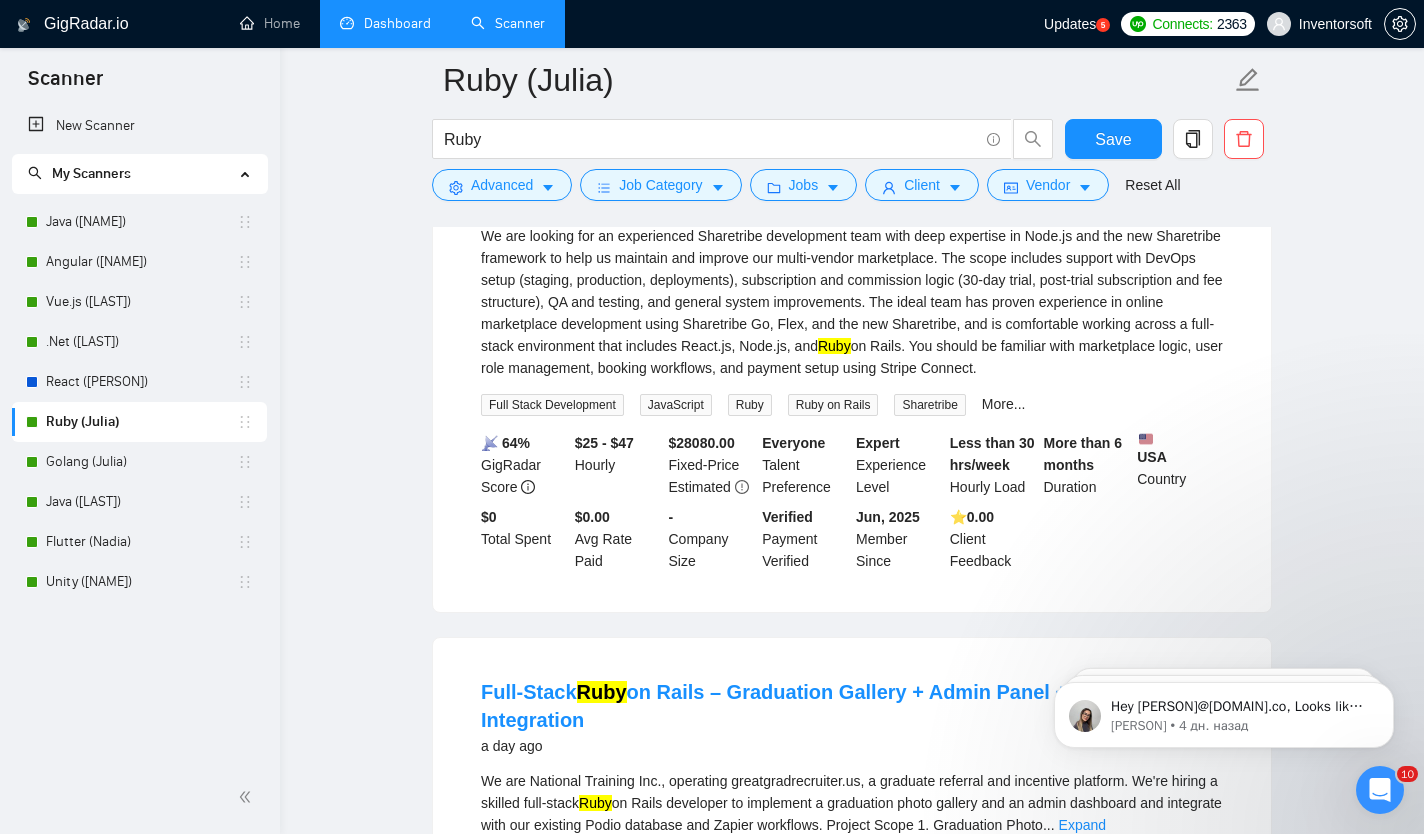 scroll, scrollTop: 784, scrollLeft: 0, axis: vertical 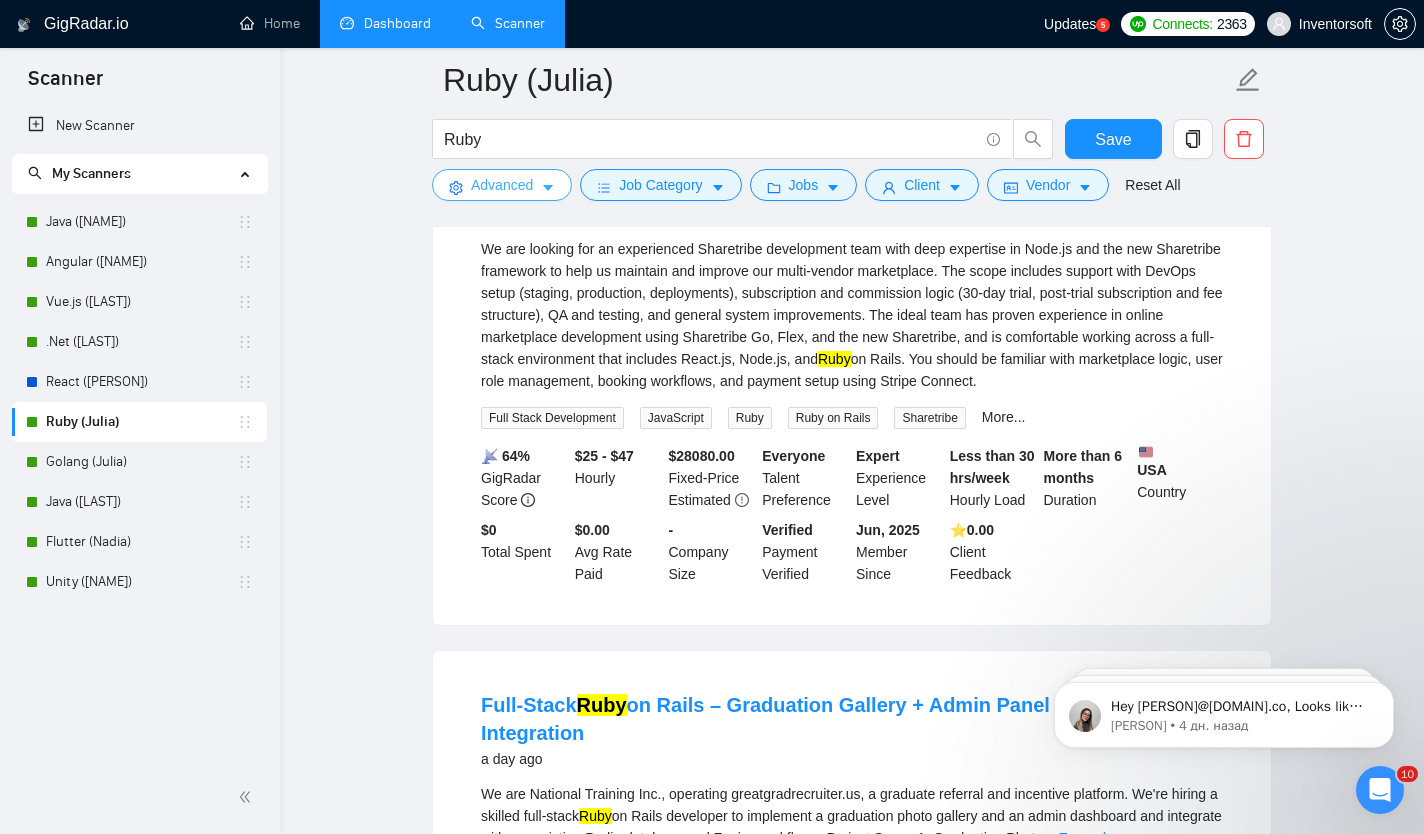 click on "Advanced" at bounding box center (502, 185) 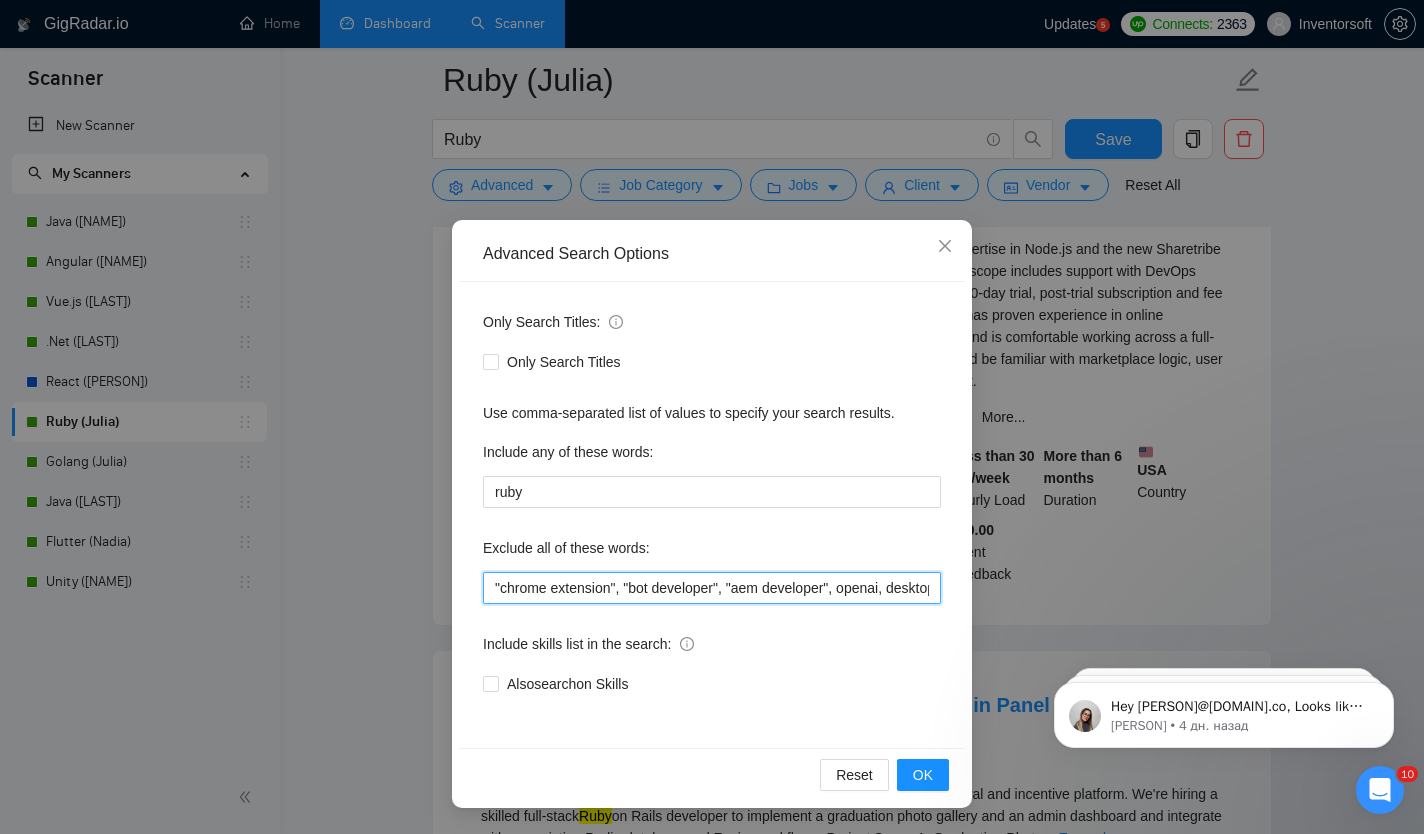 click on ""chrome extension", "bot developer", "aem developer", openai, desktop, "kafka developer", minecraft, "automation test", android, react, angular, wordpress, swing, jsf, homework, "python developer", node, .net, salesforce, teache" at bounding box center (712, 588) 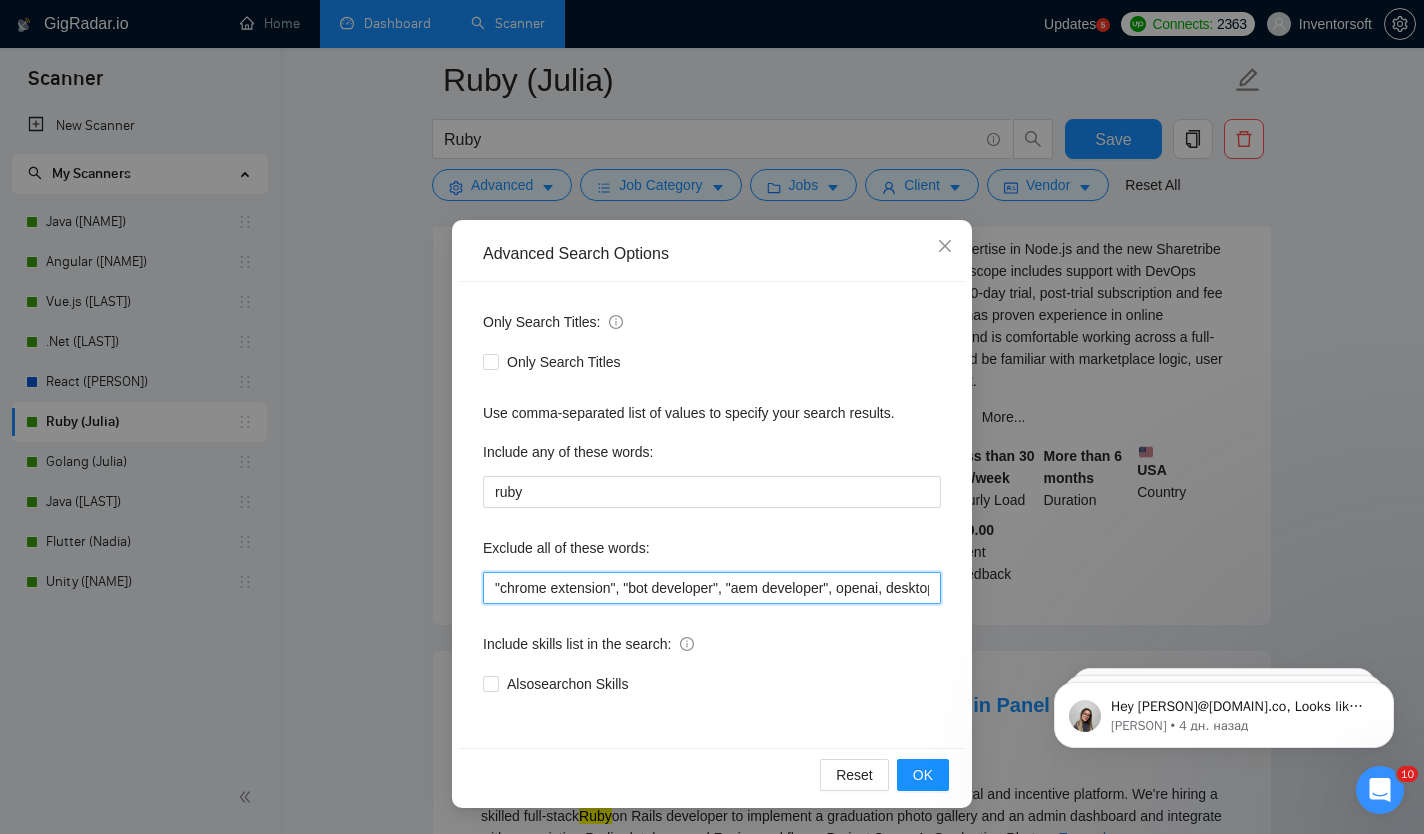 click on ""chrome extension", "bot developer", "aem developer", openai, desktop, "kafka developer", minecraft, "automation test", android, react, angular, wordpress, swing, jsf, homework, "python developer", node, .net, salesforce, teache" at bounding box center [712, 588] 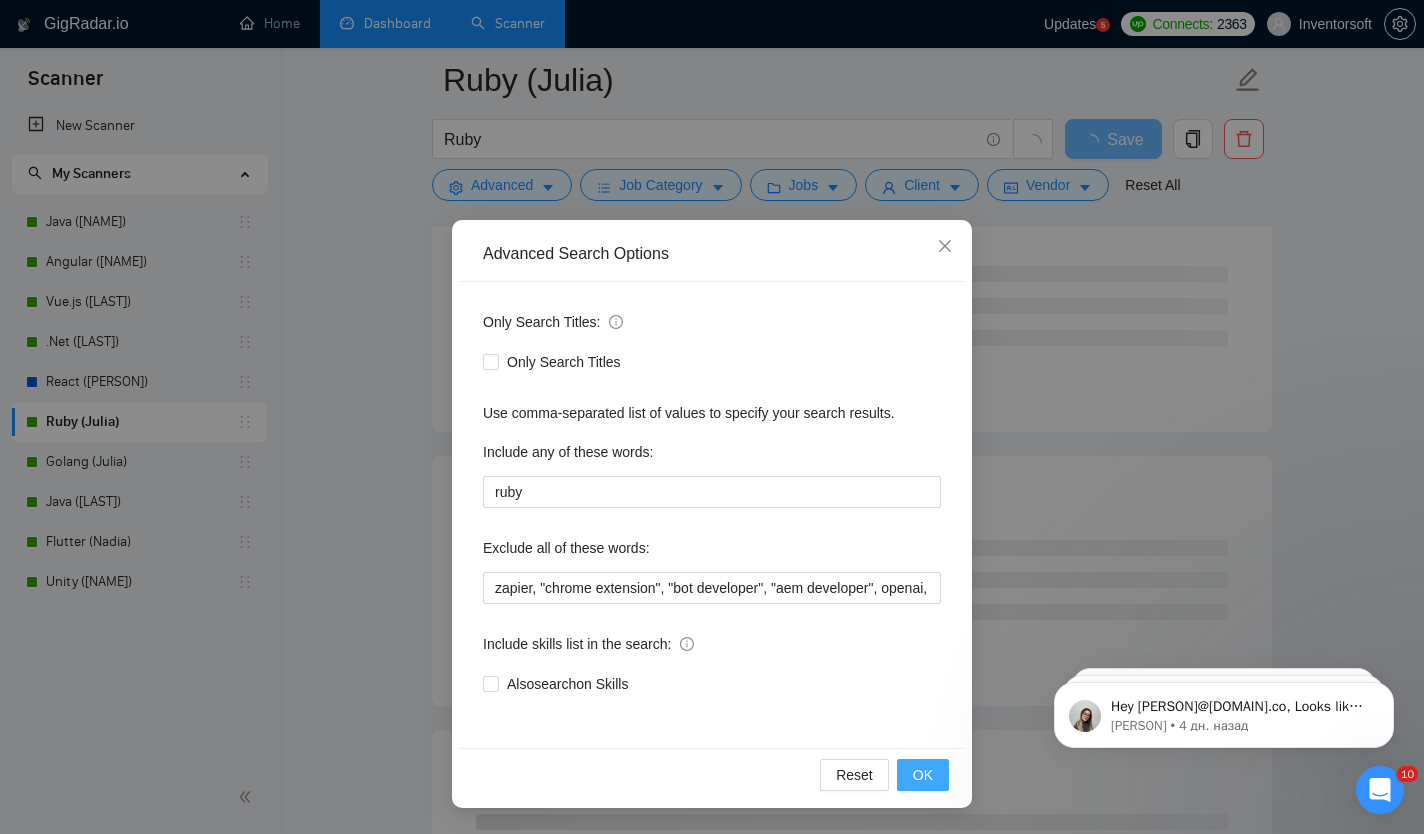 click on "OK" at bounding box center (923, 775) 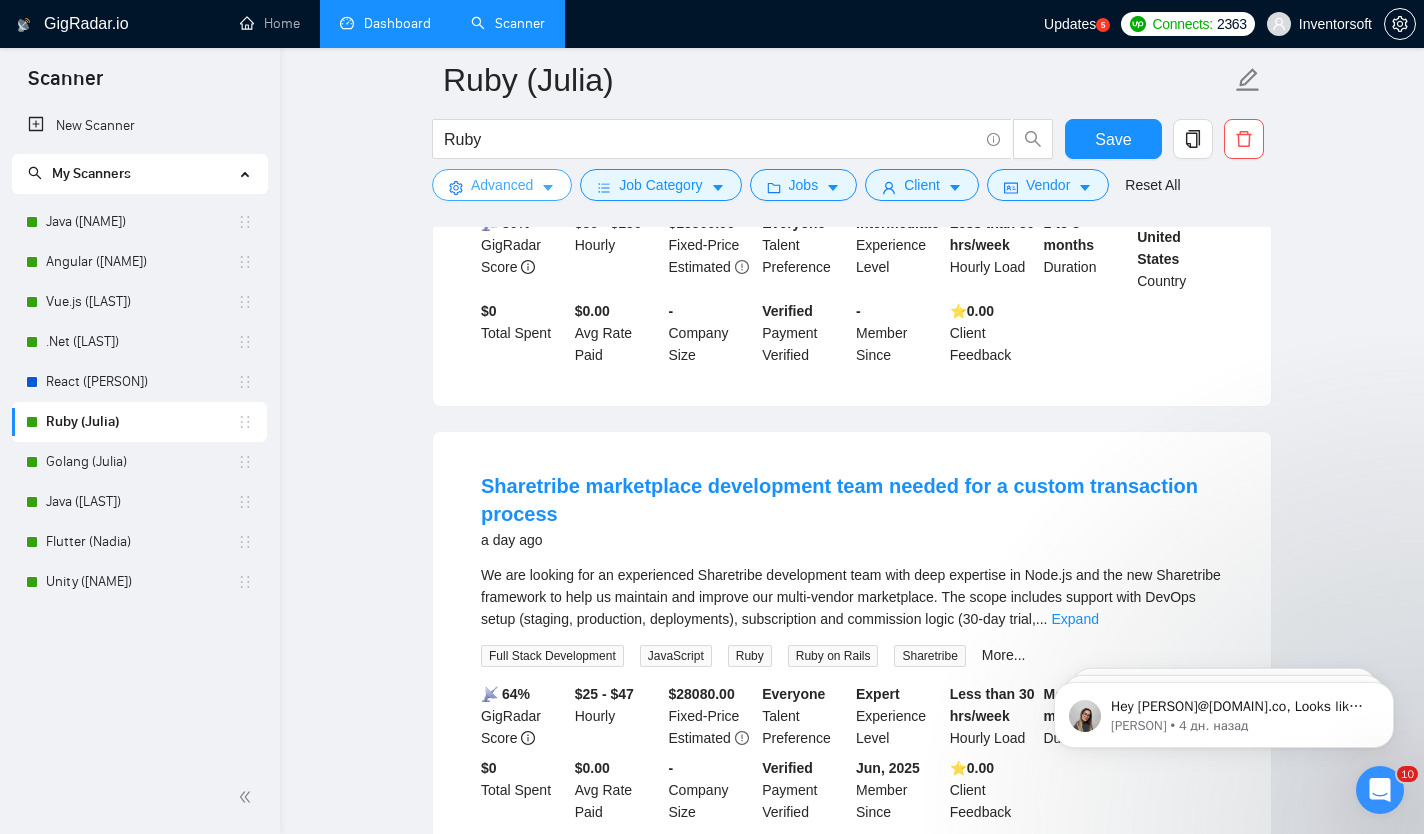 scroll, scrollTop: 437, scrollLeft: 0, axis: vertical 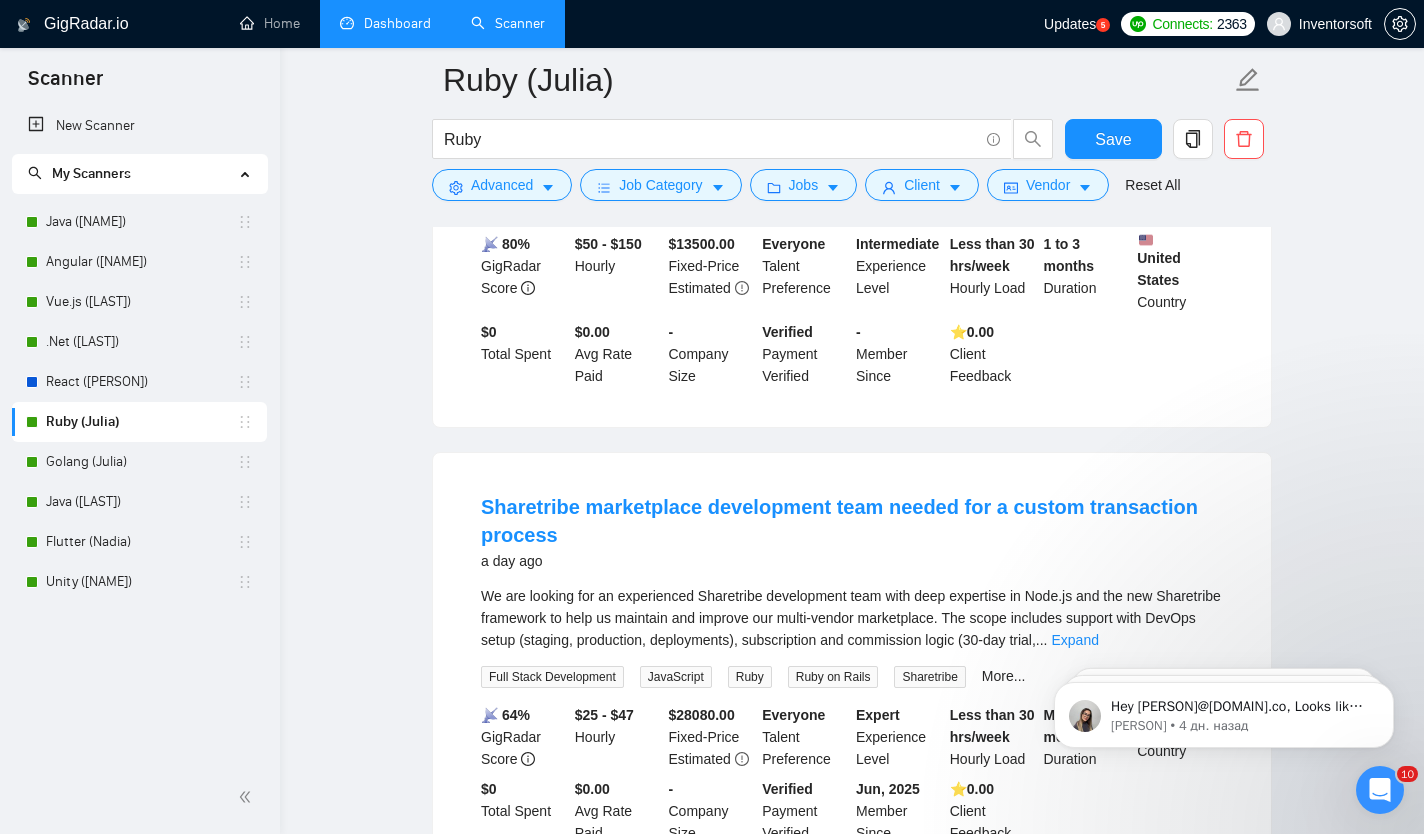 click on "We are looking for an experienced Sharetribe development team with deep expertise in Node.js and the new Sharetribe framework to help us maintain and improve our multi-vendor marketplace.
The scope includes support with DevOps setup (staging, production, deployments), subscription and commission logic (30-day trial,  ... Expand" at bounding box center (852, 618) 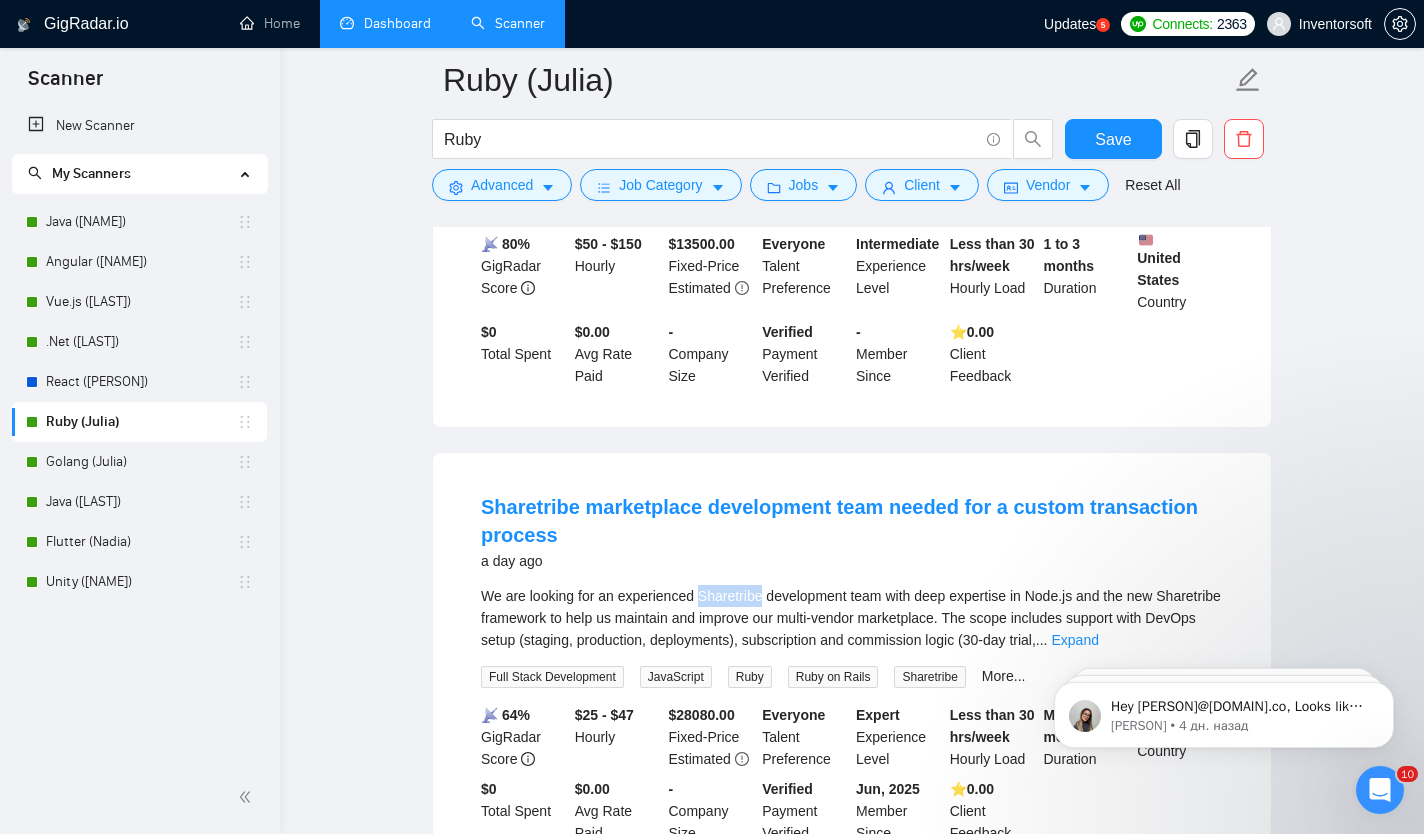 click on "We are looking for an experienced Sharetribe development team with deep expertise in Node.js and the new Sharetribe framework to help us maintain and improve our multi-vendor marketplace.
The scope includes support with DevOps setup (staging, production, deployments), subscription and commission logic (30-day trial,  ... Expand" at bounding box center (852, 618) 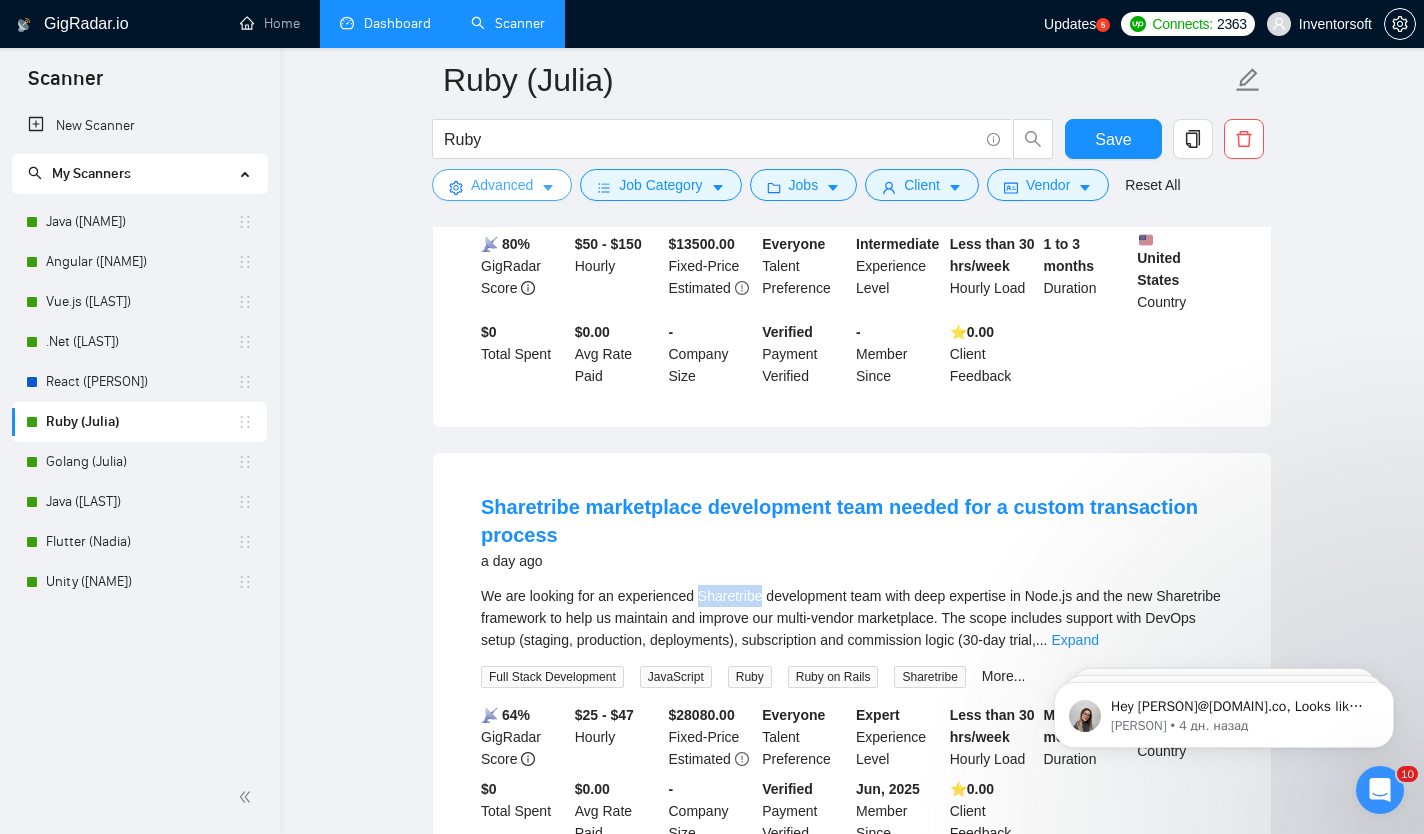 click on "Advanced" at bounding box center [502, 185] 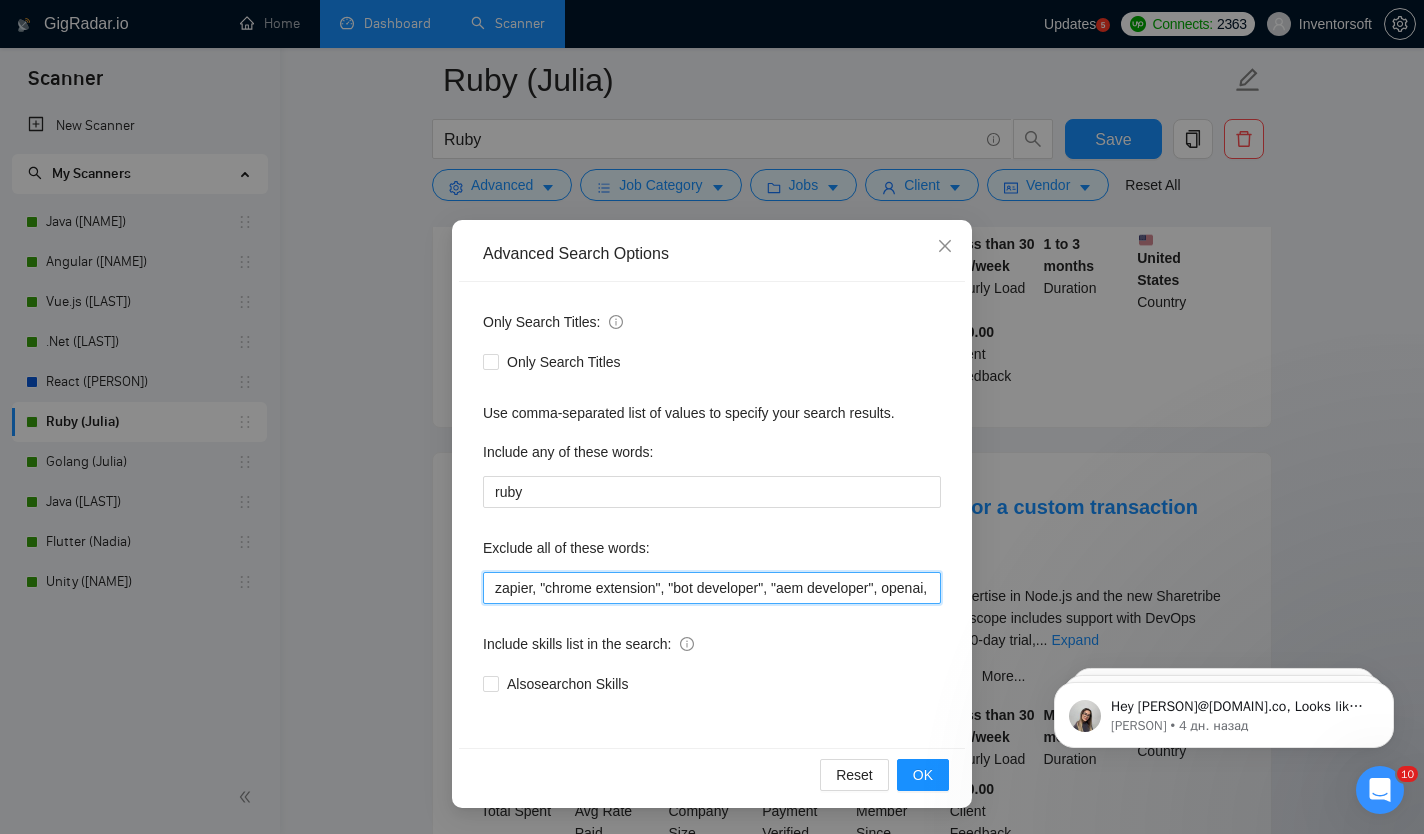 click on "zapier, "chrome extension", "bot developer", "aem developer", openai, desktop, "kafka developer", minecraft, "automation test", android, react, angular, wordpress, swing, jsf, homework, "python developer", node, .net, salesforce, teache" at bounding box center [712, 588] 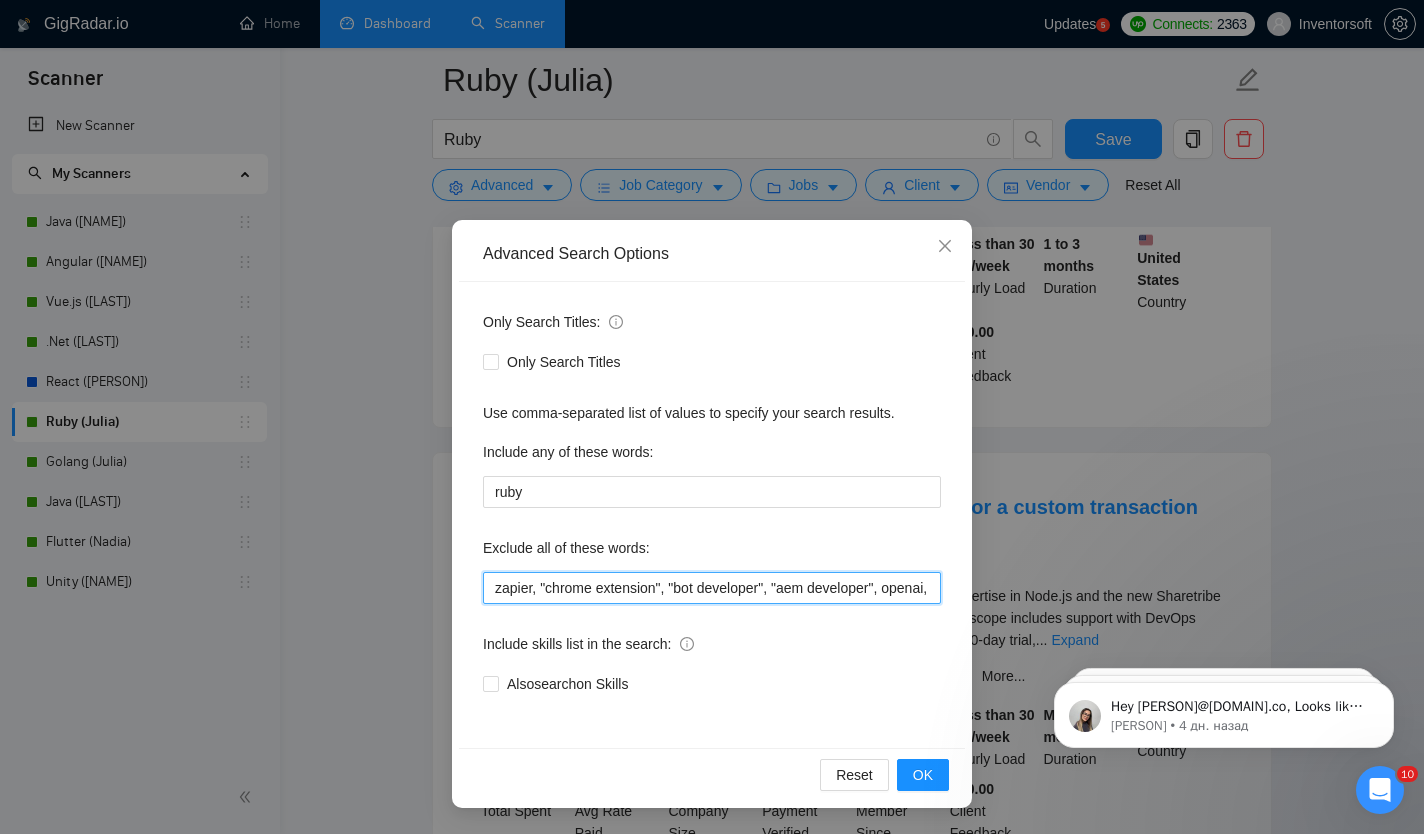 paste on "Sharetribe" 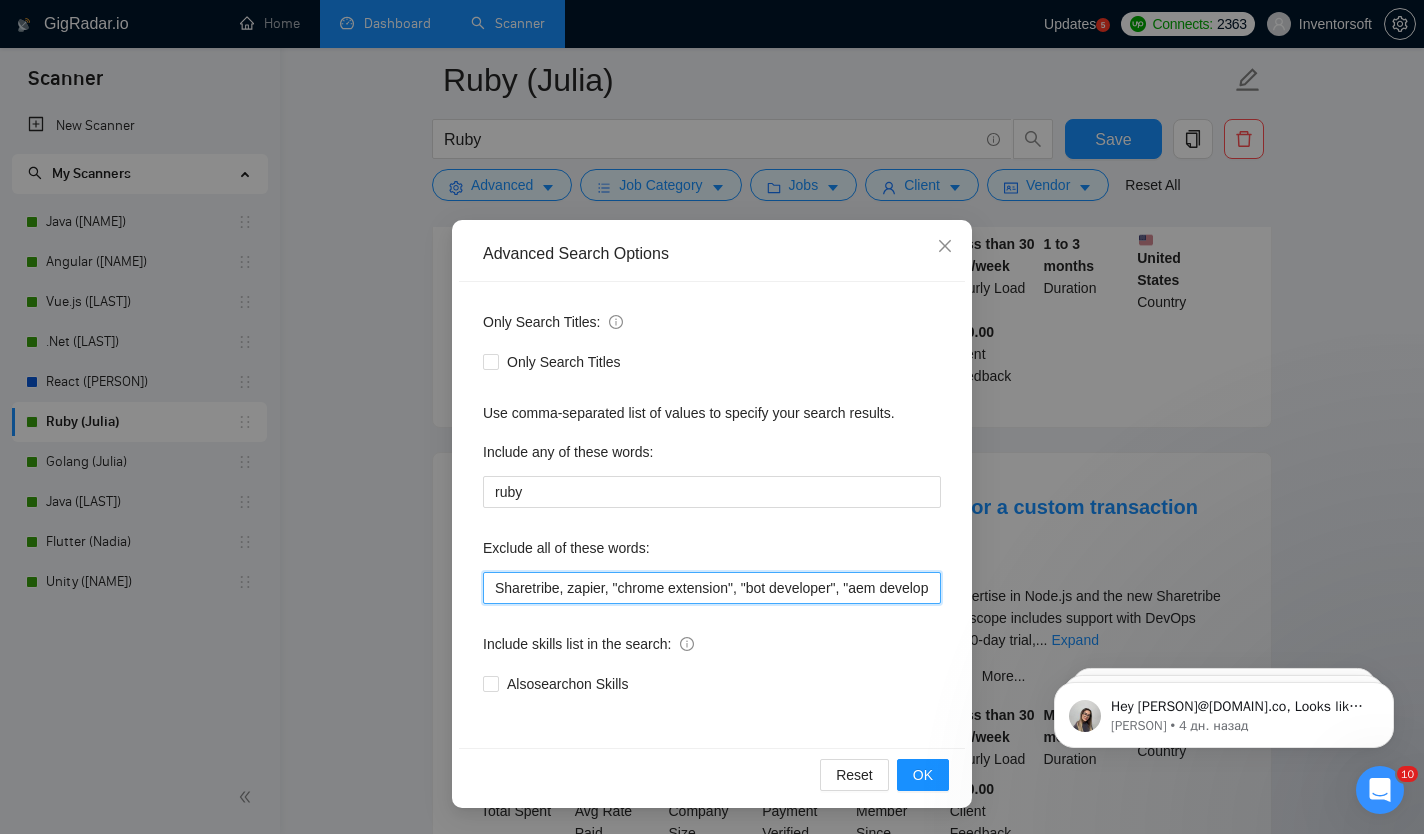 click on "Sharetribe, zapier, "chrome extension", "bot developer", "aem developer", openai, desktop, "kafka developer", minecraft, "automation test", android, react, angular, wordpress, swing, jsf, homework, "python developer", node, .net, salesforce, teache" at bounding box center (712, 588) 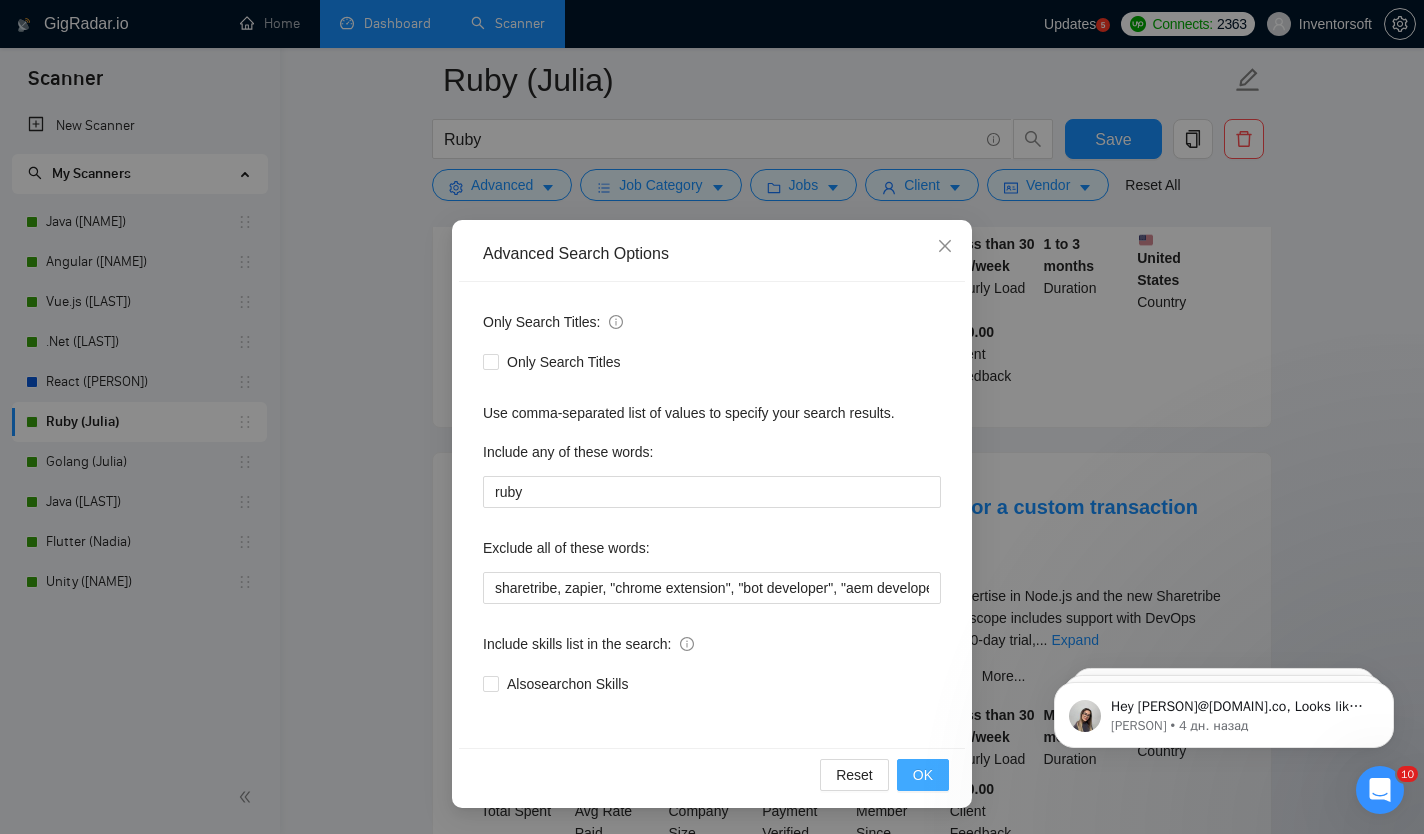 click on "OK" at bounding box center [923, 775] 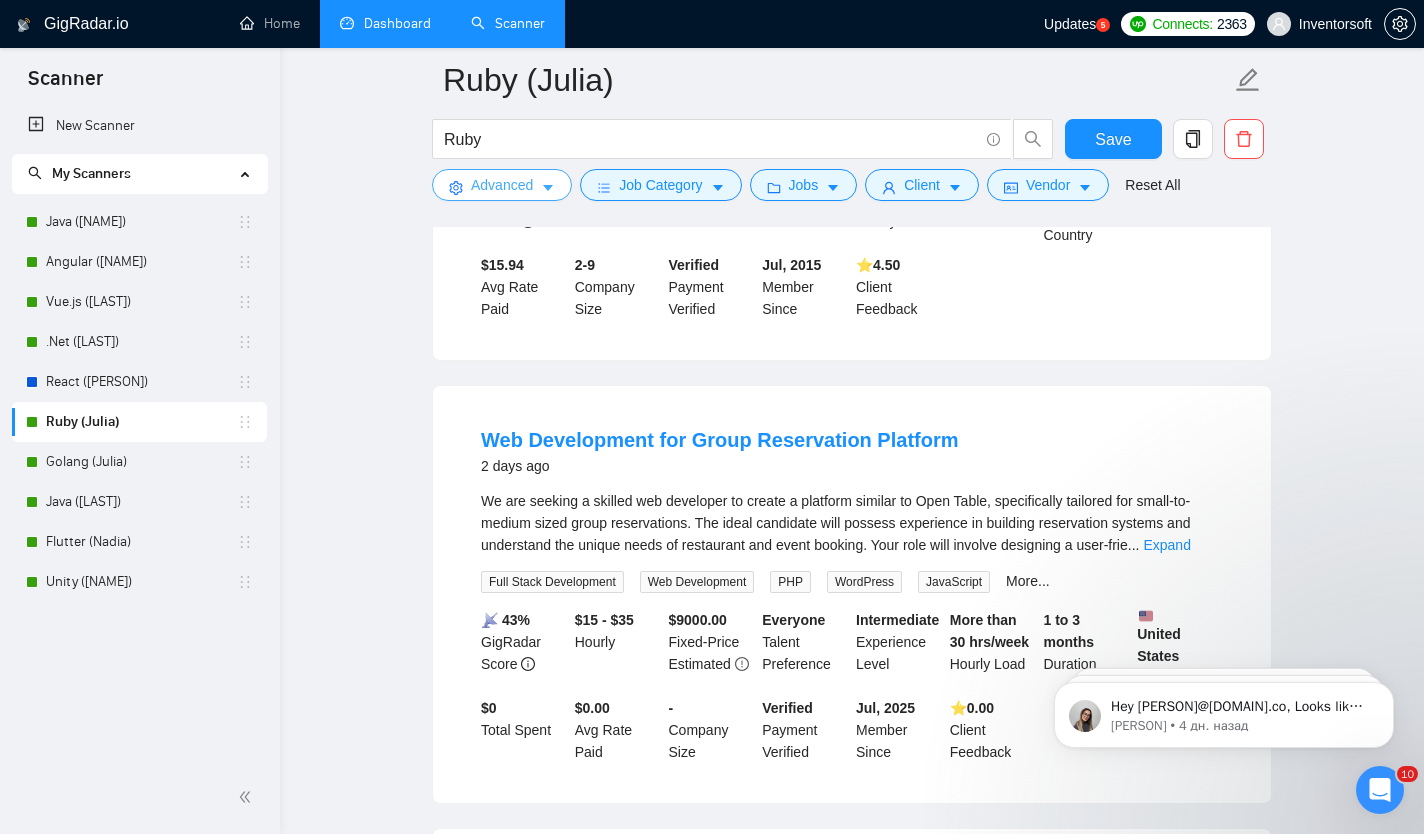 scroll, scrollTop: 1421, scrollLeft: 0, axis: vertical 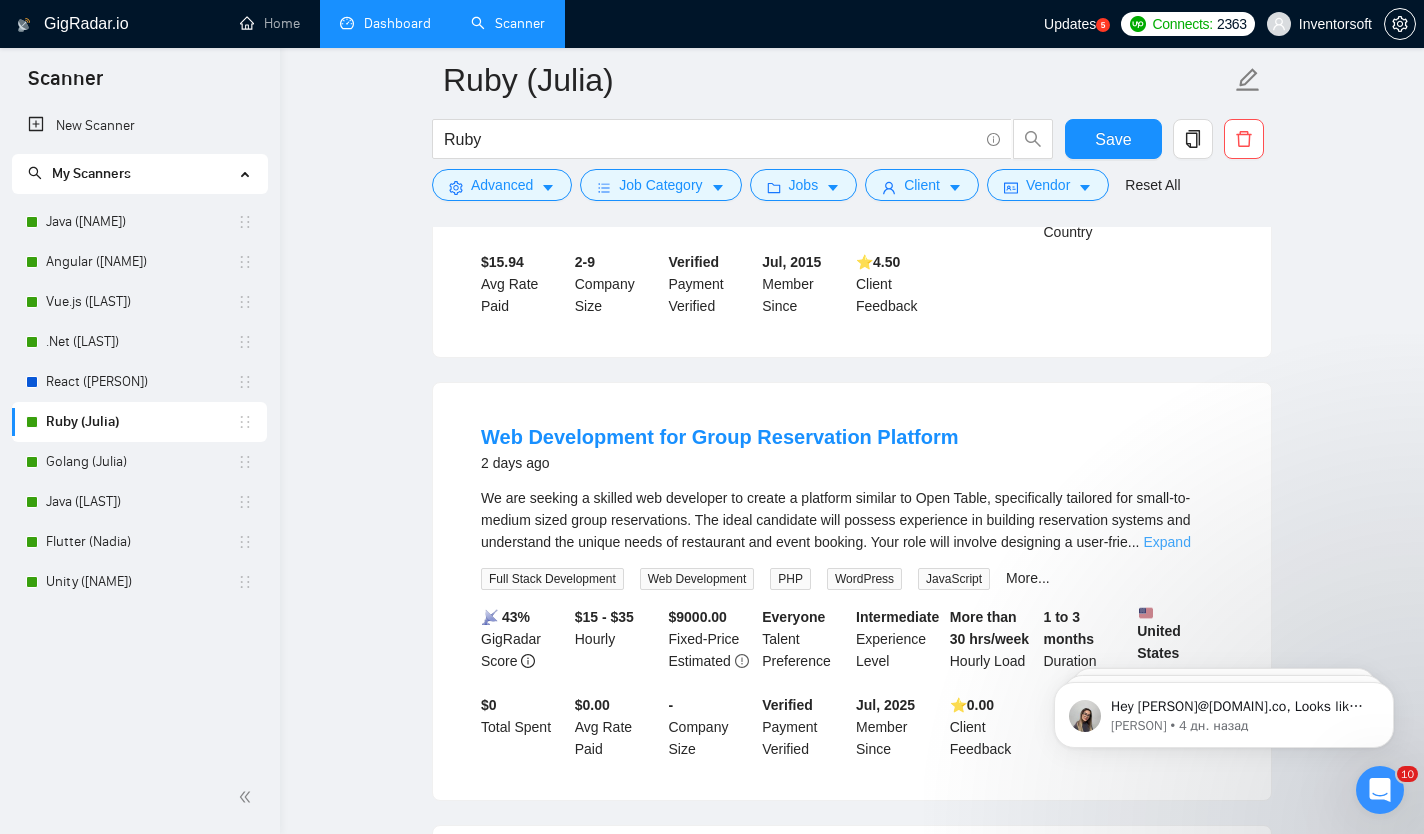 click on "Expand" at bounding box center [1166, 542] 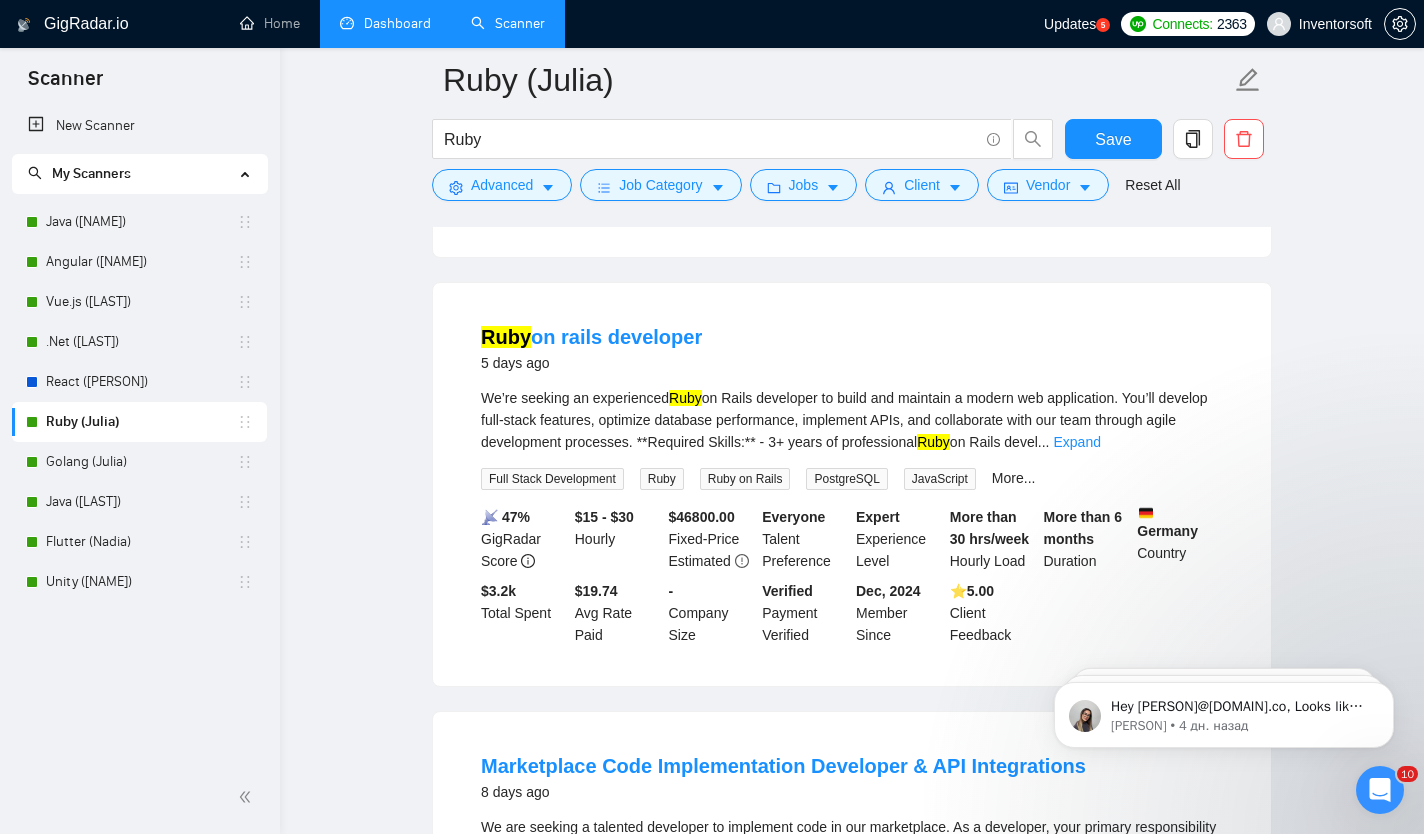 scroll, scrollTop: 3164, scrollLeft: 0, axis: vertical 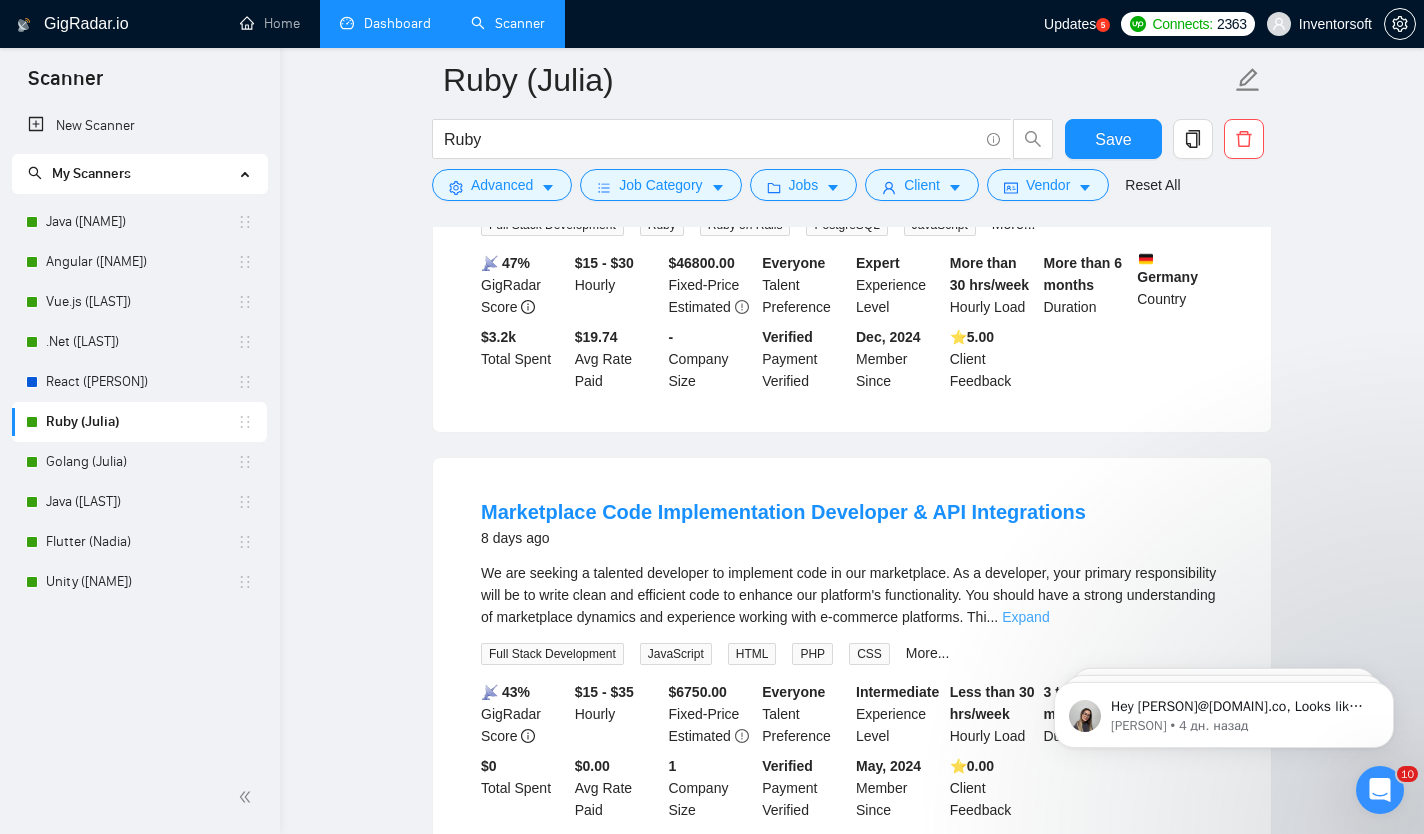click on "Expand" at bounding box center (1025, 617) 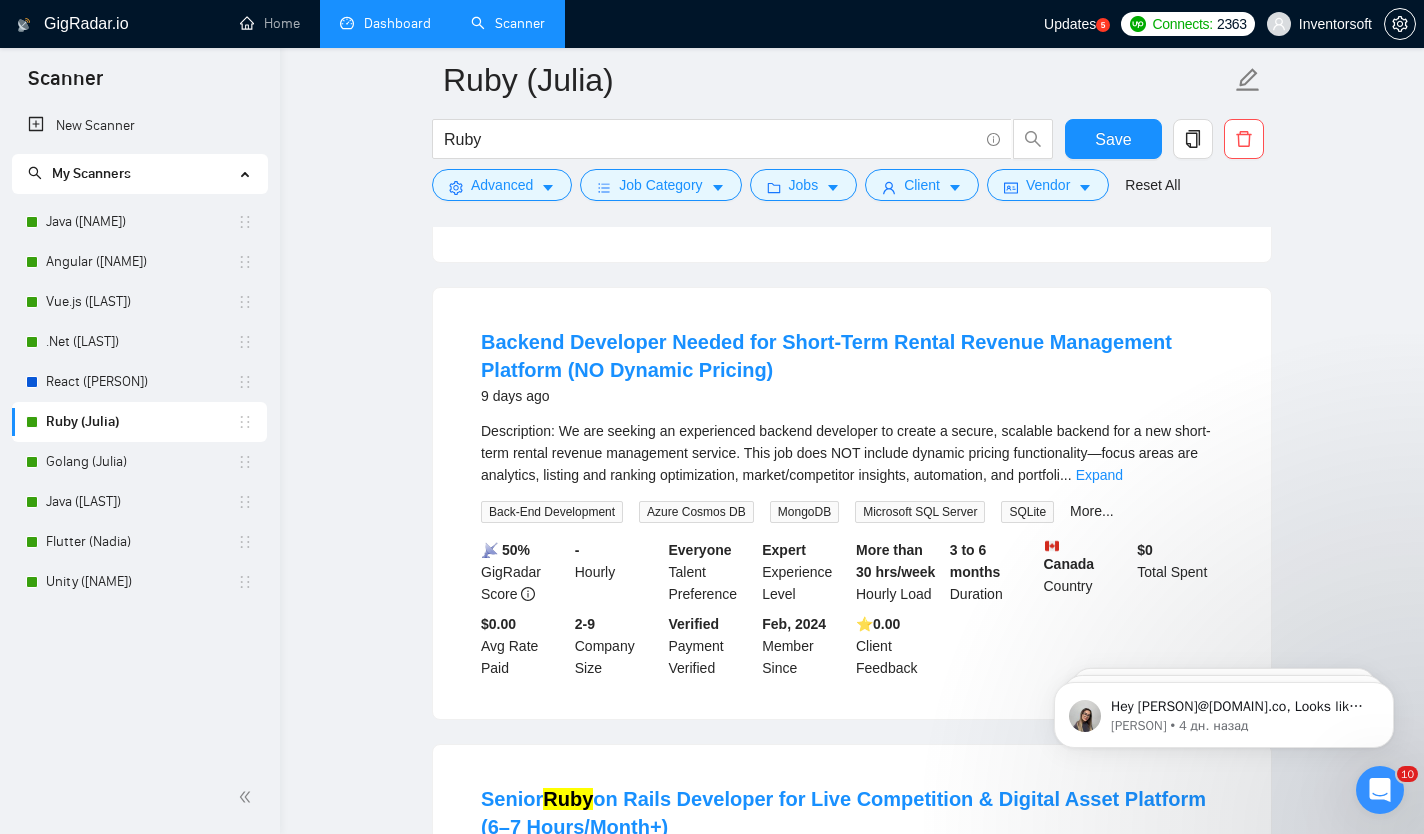 scroll, scrollTop: 3899, scrollLeft: 0, axis: vertical 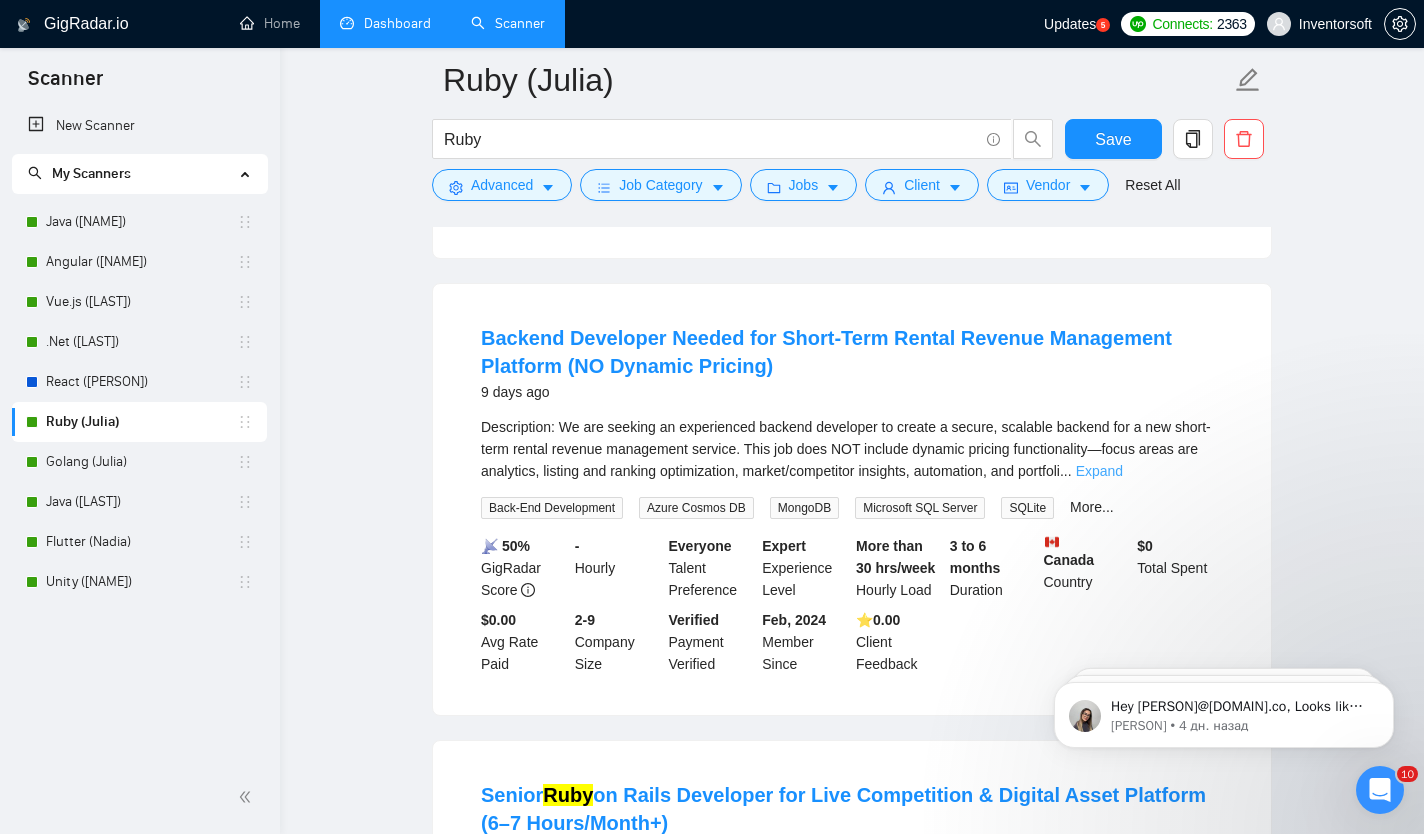 click on "Expand" at bounding box center (1099, 471) 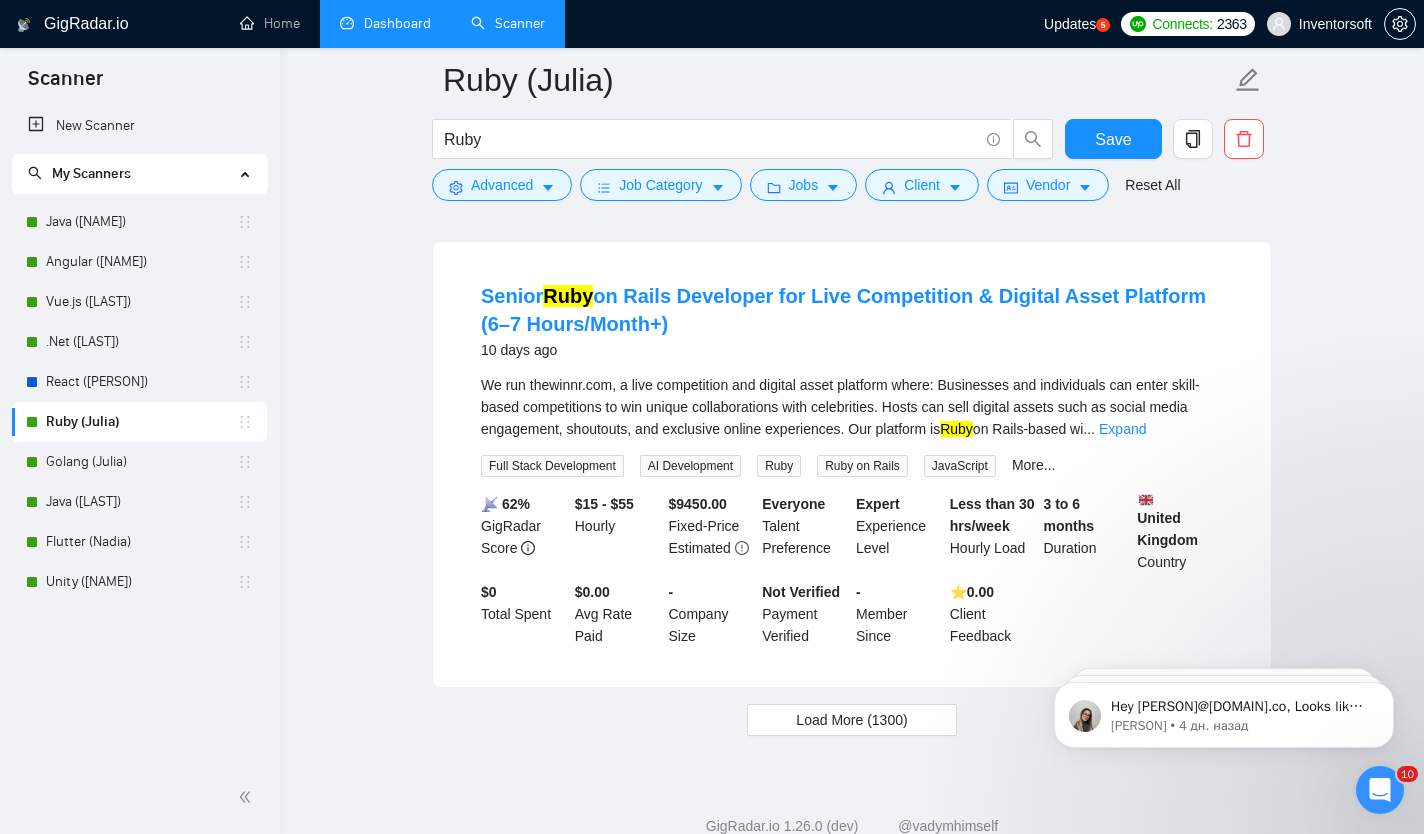 scroll, scrollTop: 4817, scrollLeft: 0, axis: vertical 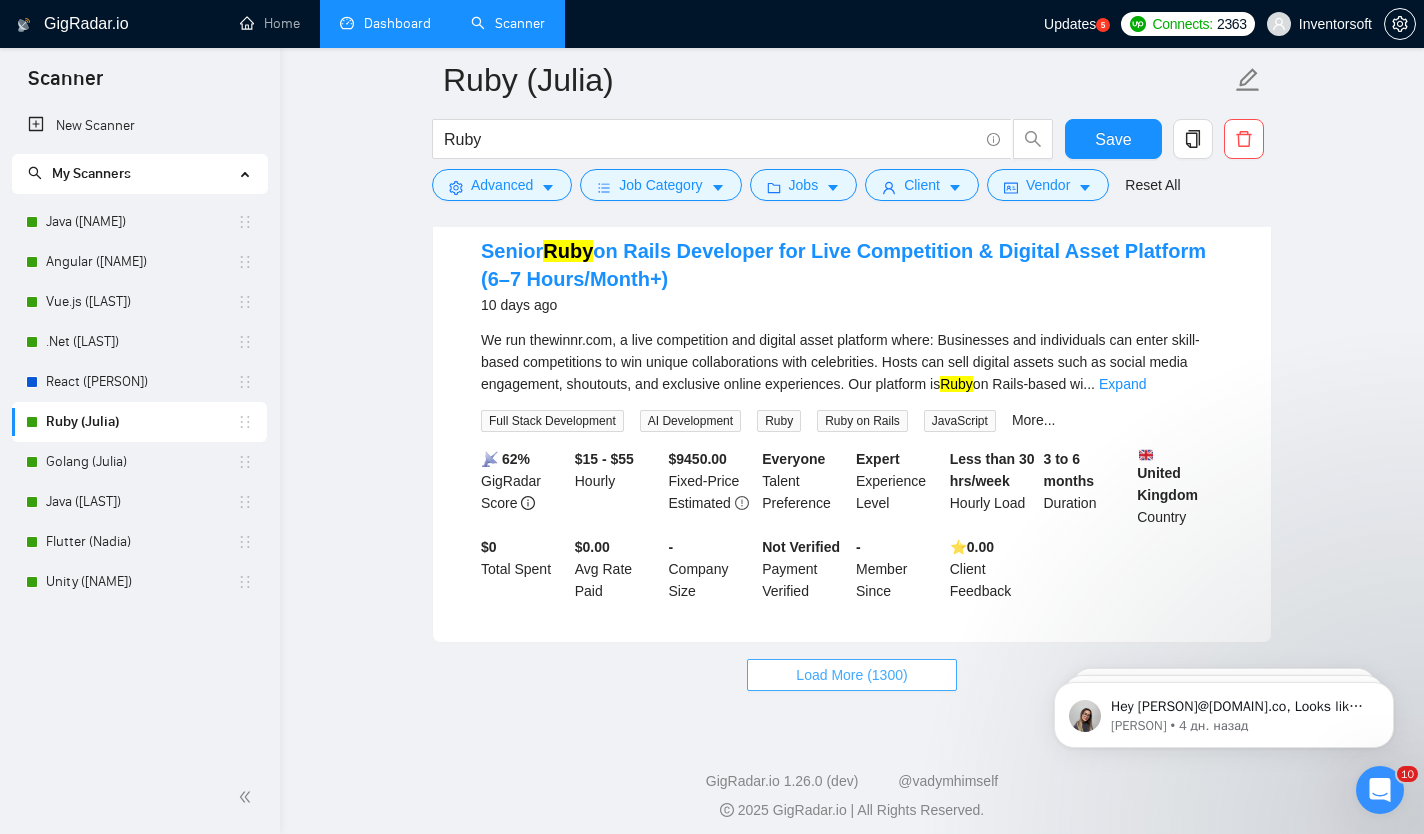 click on "Load More (1300)" at bounding box center [851, 675] 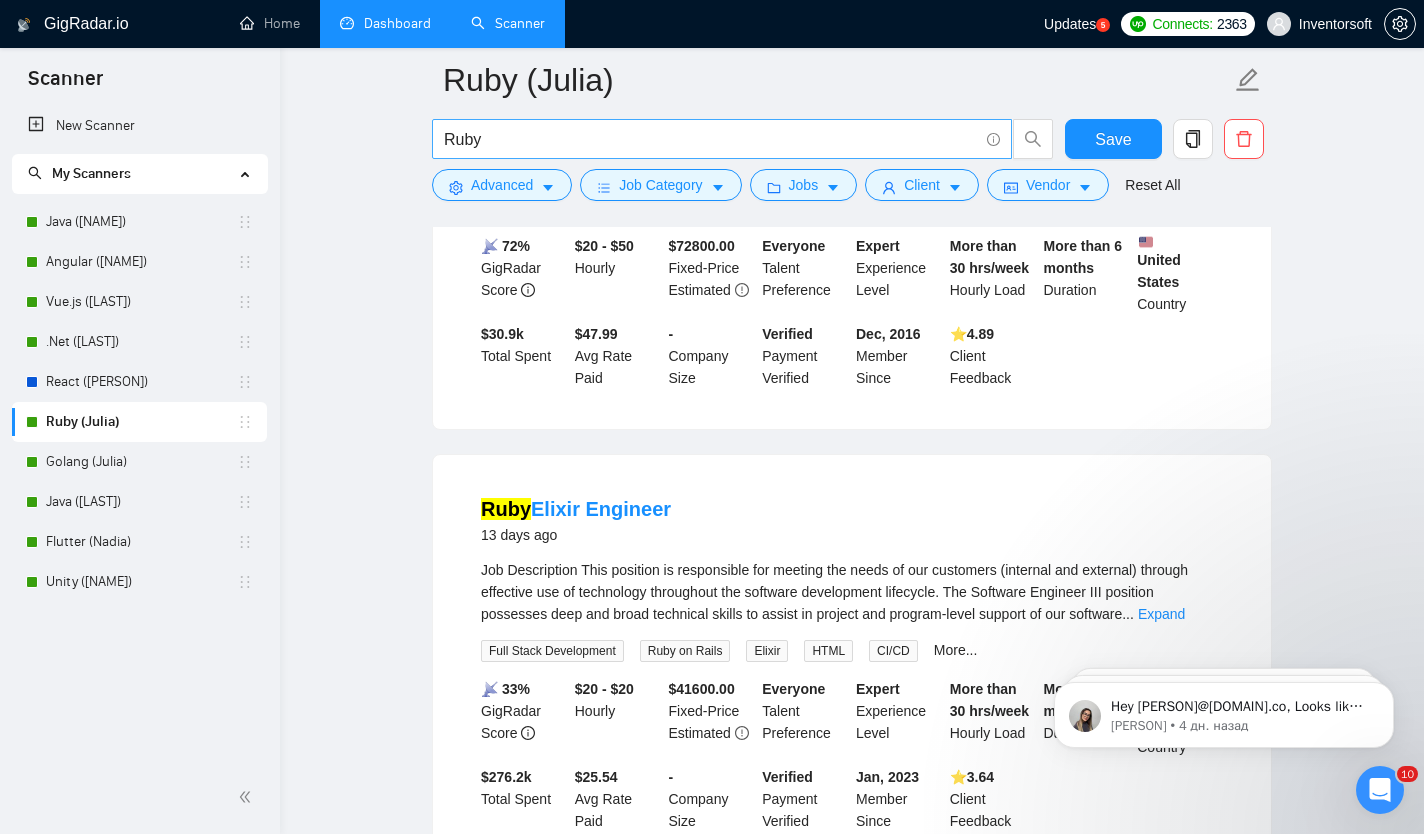 scroll, scrollTop: 5200, scrollLeft: 0, axis: vertical 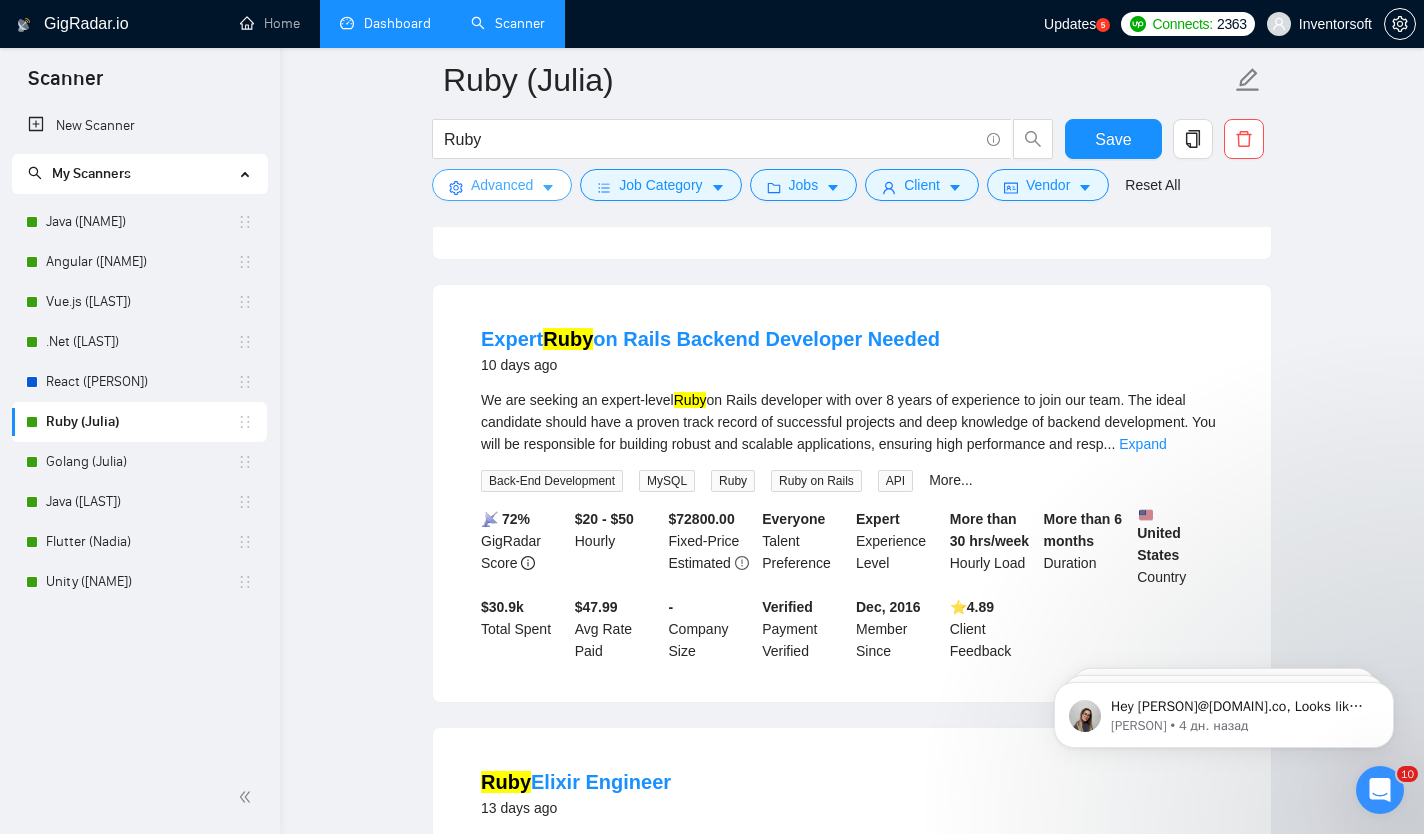 click on "Advanced" at bounding box center [502, 185] 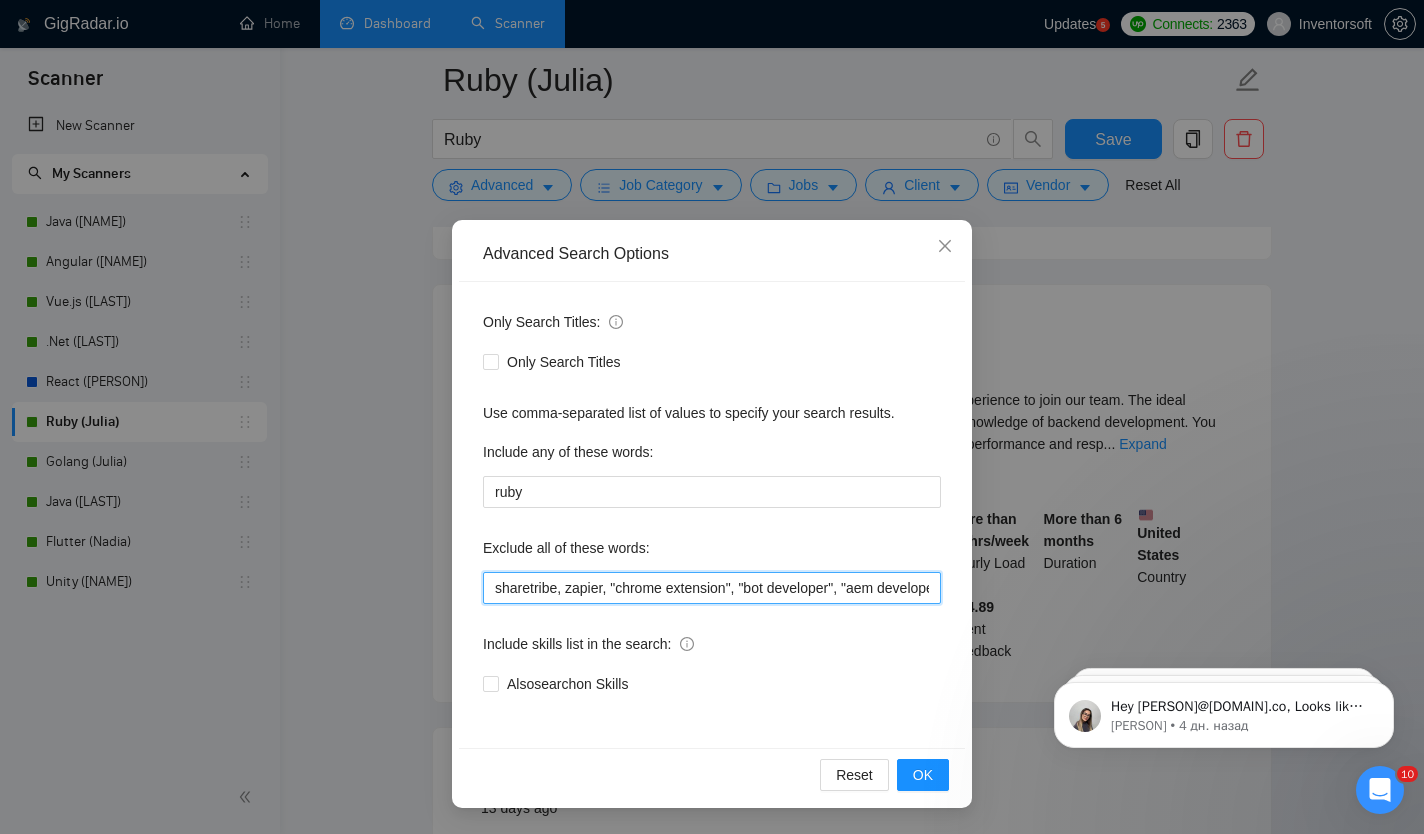 click on "sharetribe, zapier, "chrome extension", "bot developer", "aem developer", openai, desktop, "kafka developer", minecraft, "automation test", android, react, angular, wordpress, swing, jsf, homework, "python developer", node, .net, salesforce, teache" at bounding box center [712, 588] 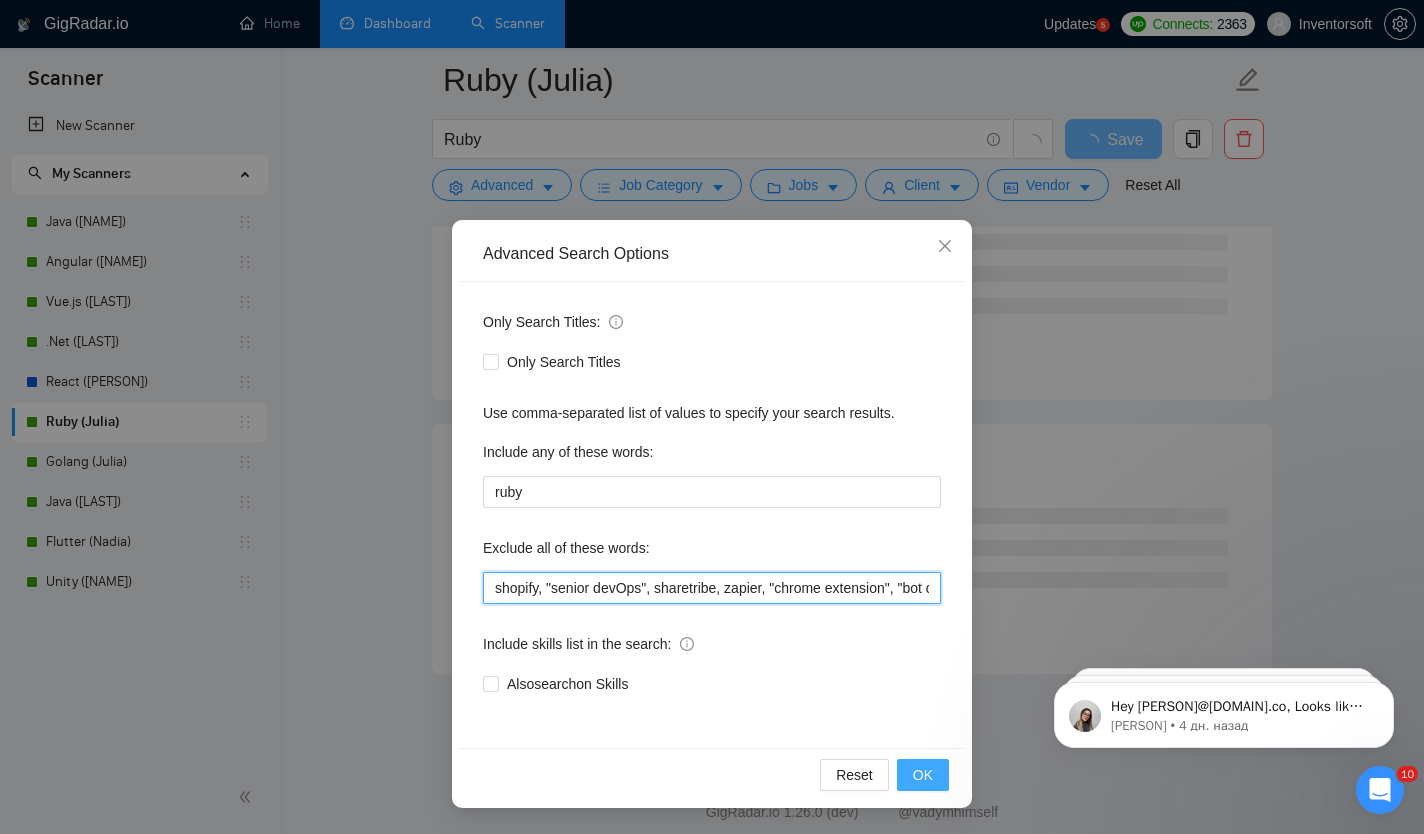 type on "shopify, "senior devOps", sharetribe, zapier, "chrome extension", "bot developer", "aem developer", openai, desktop, "kafka developer", minecraft, "automation test", android, react, angular, wordpress, swing, jsf, homework, "python developer", node, .net, salesforce, teache" 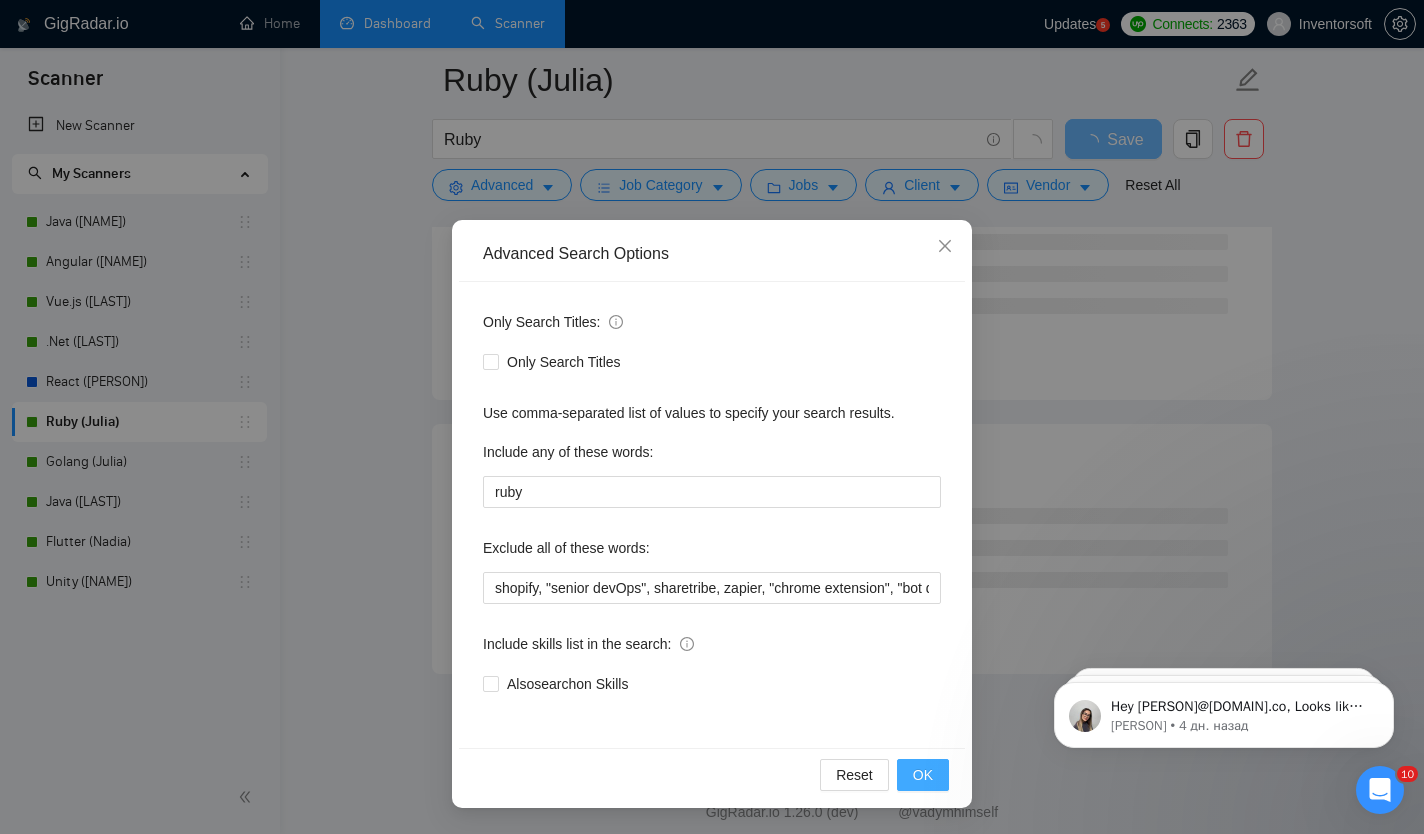 click on "OK" at bounding box center [923, 775] 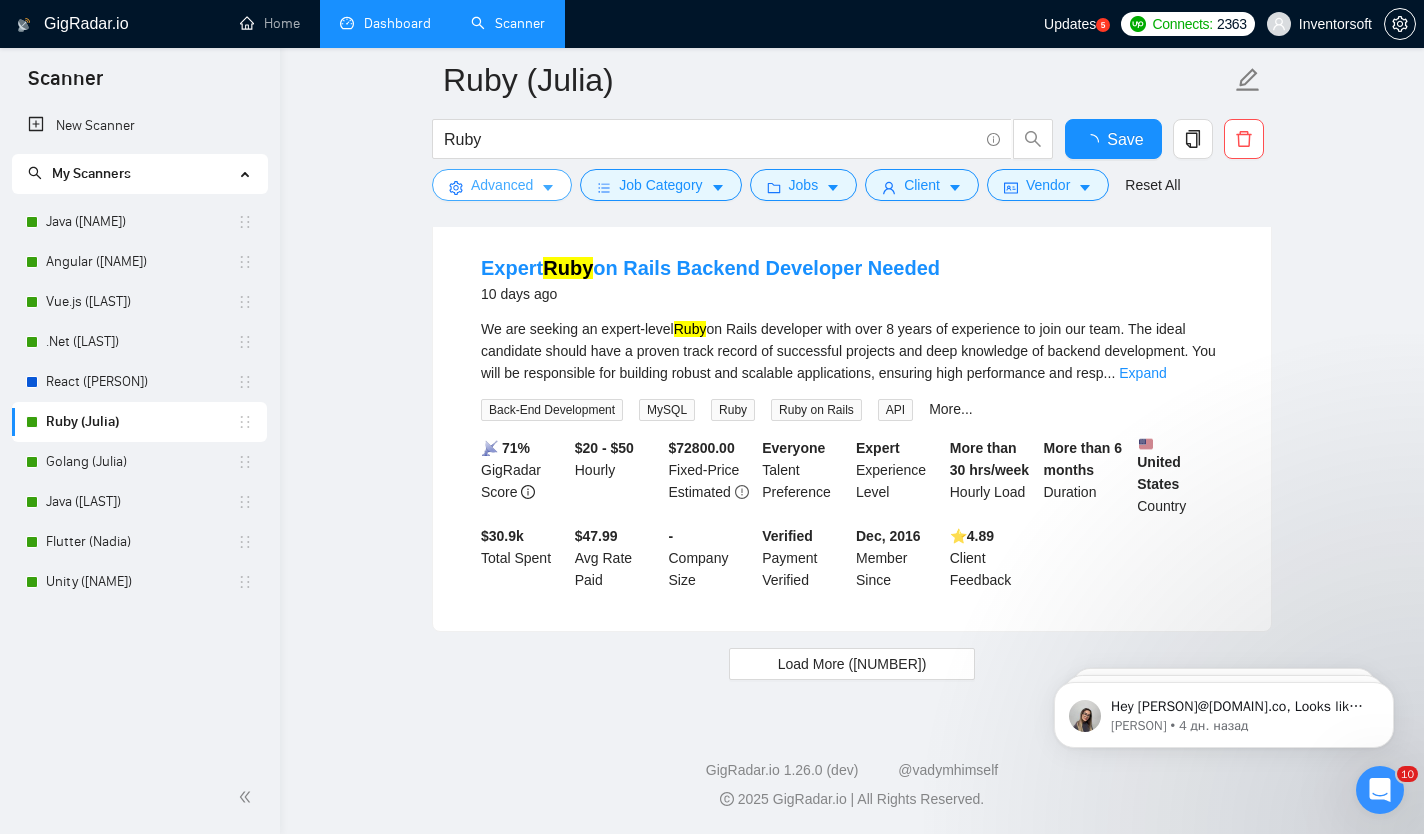 scroll, scrollTop: 4215, scrollLeft: 0, axis: vertical 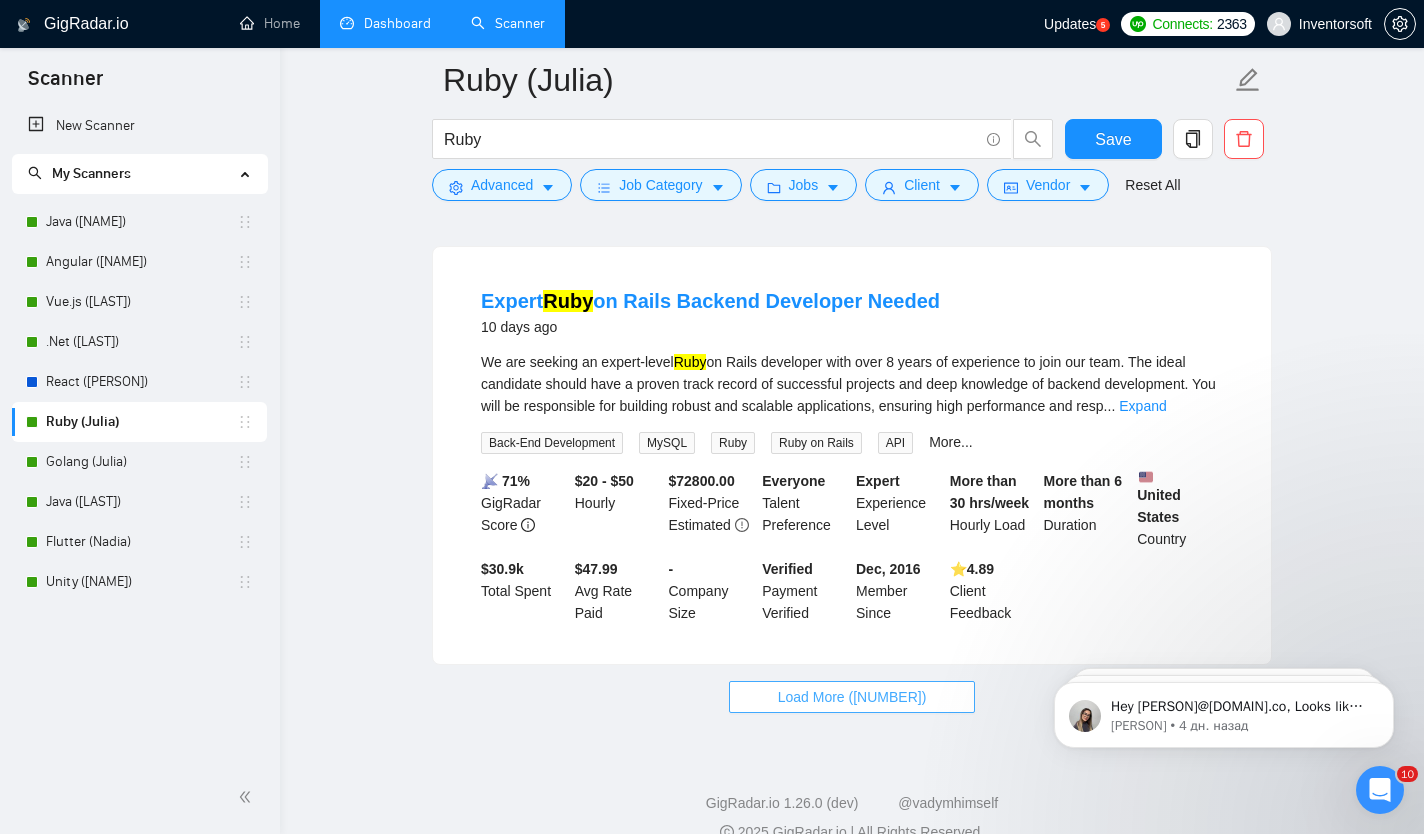 click on "Load More ([NUMBER])" at bounding box center [852, 697] 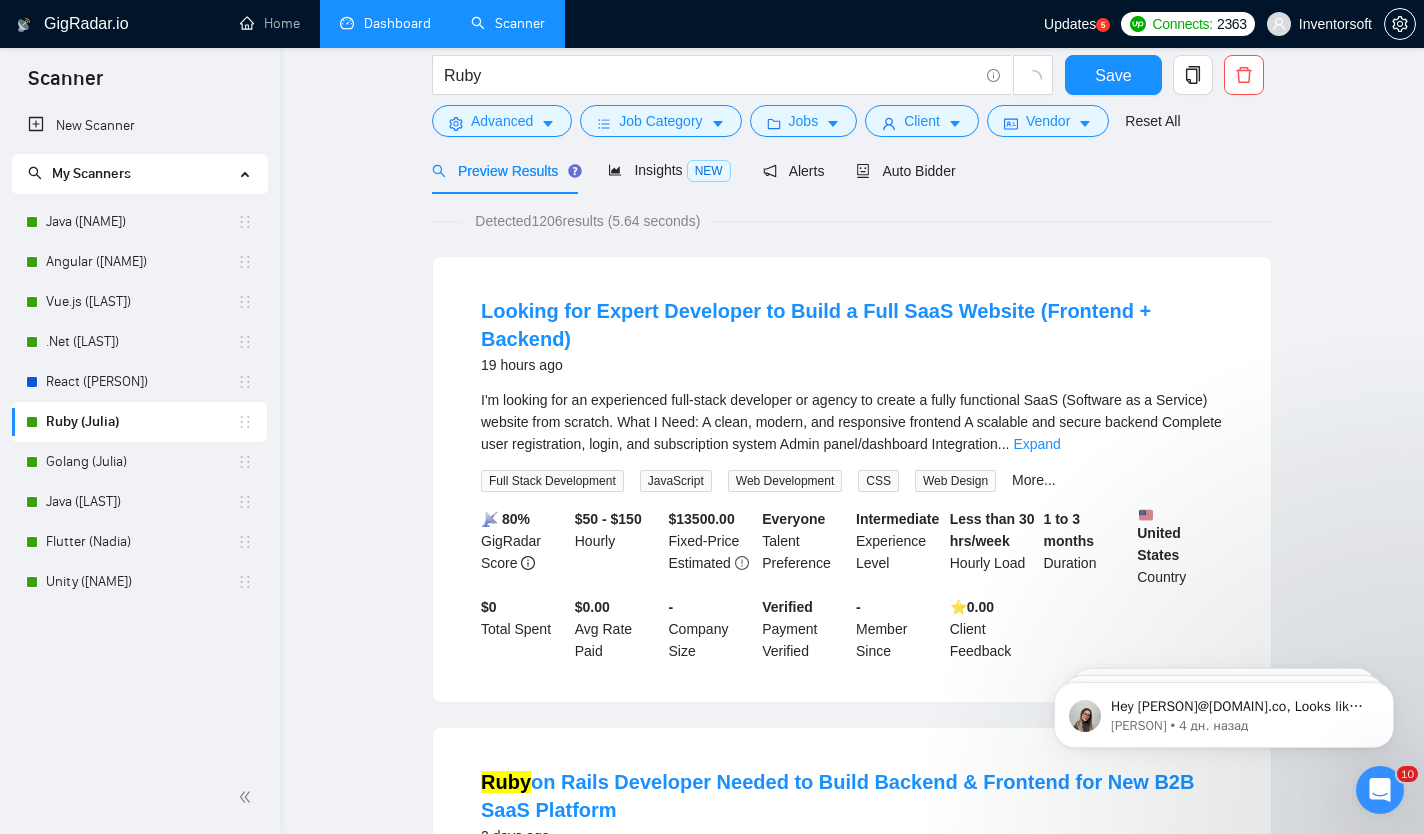 scroll, scrollTop: 0, scrollLeft: 0, axis: both 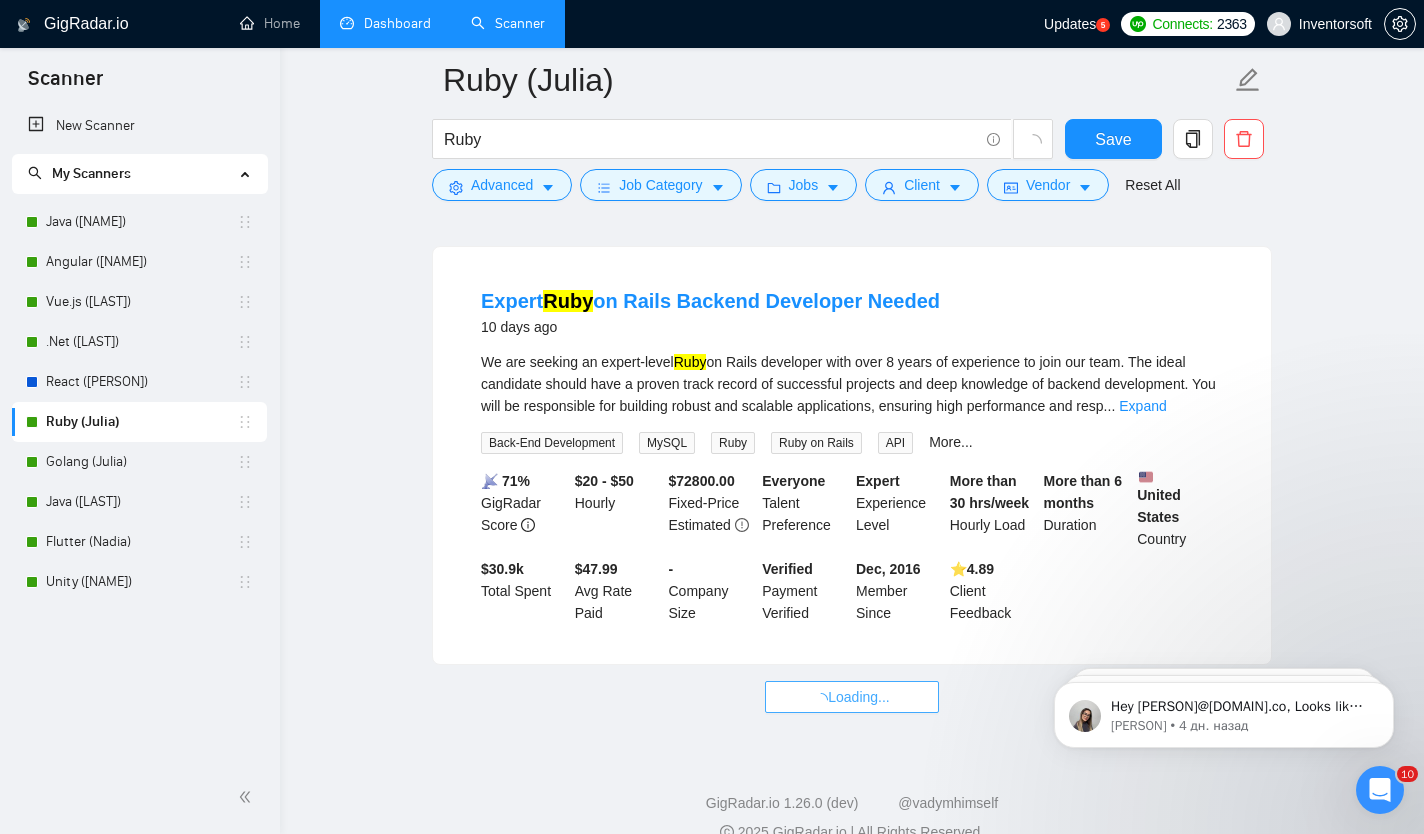 click on "Loading..." at bounding box center (852, 697) 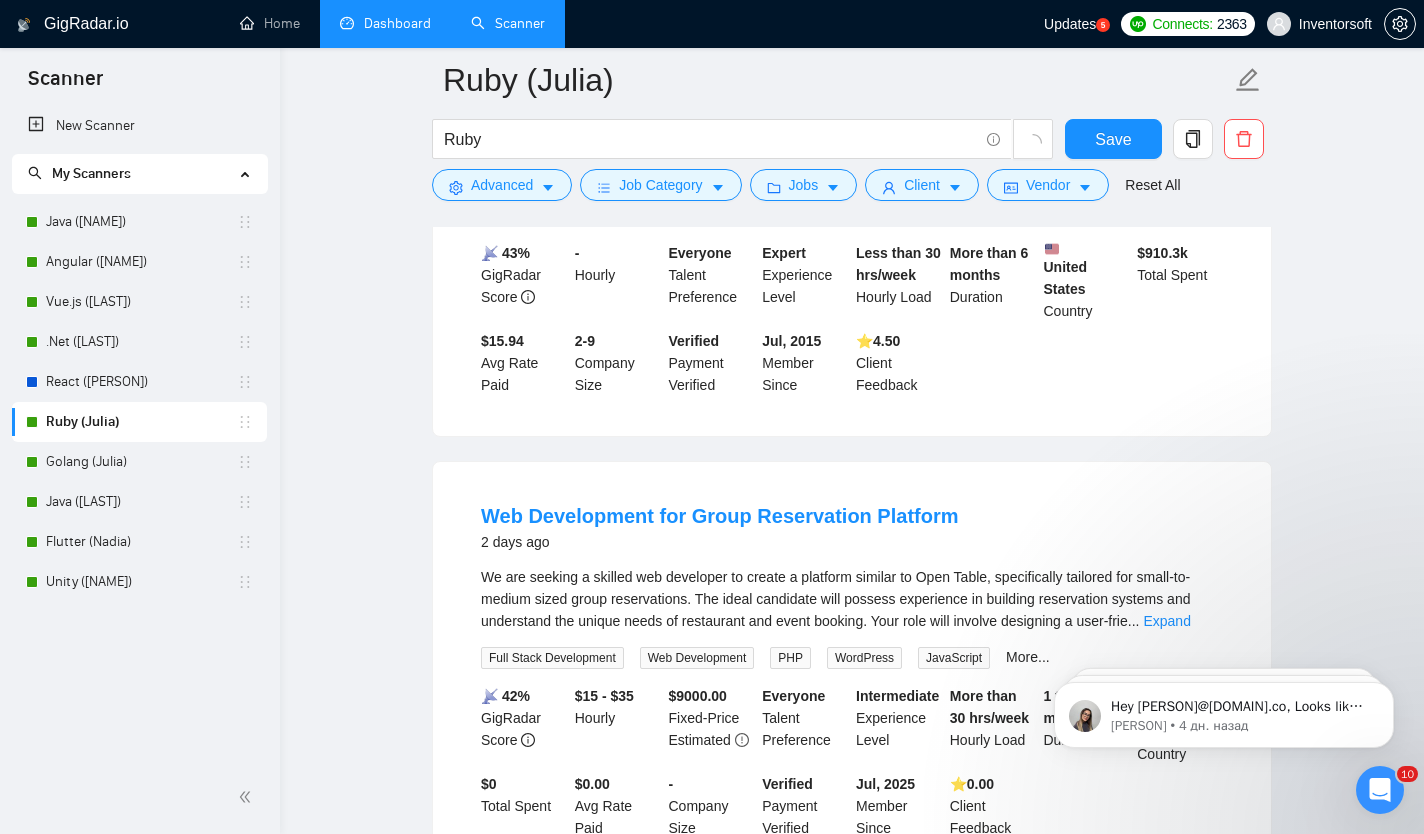 scroll, scrollTop: 887, scrollLeft: 0, axis: vertical 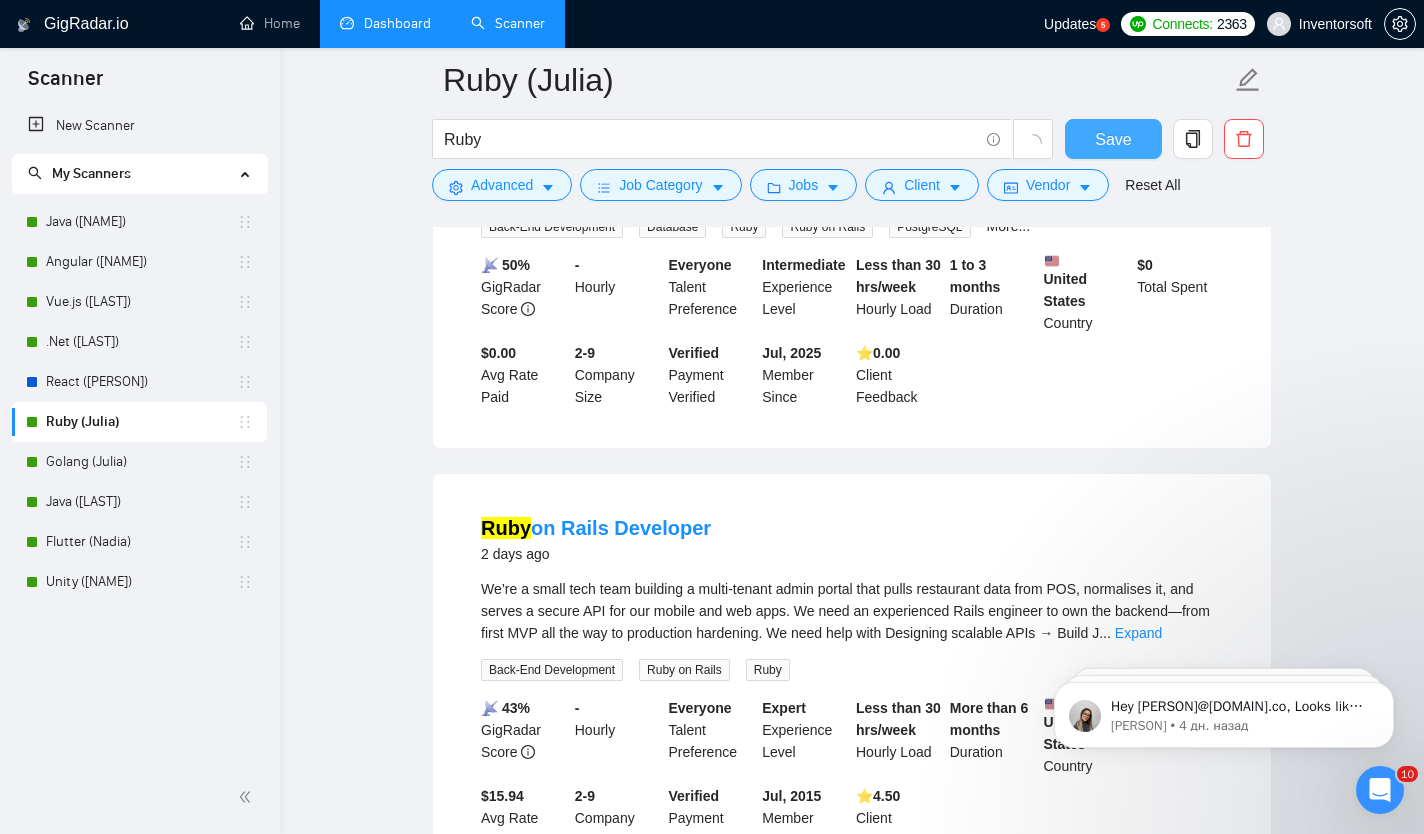 click on "Save" at bounding box center [1113, 139] 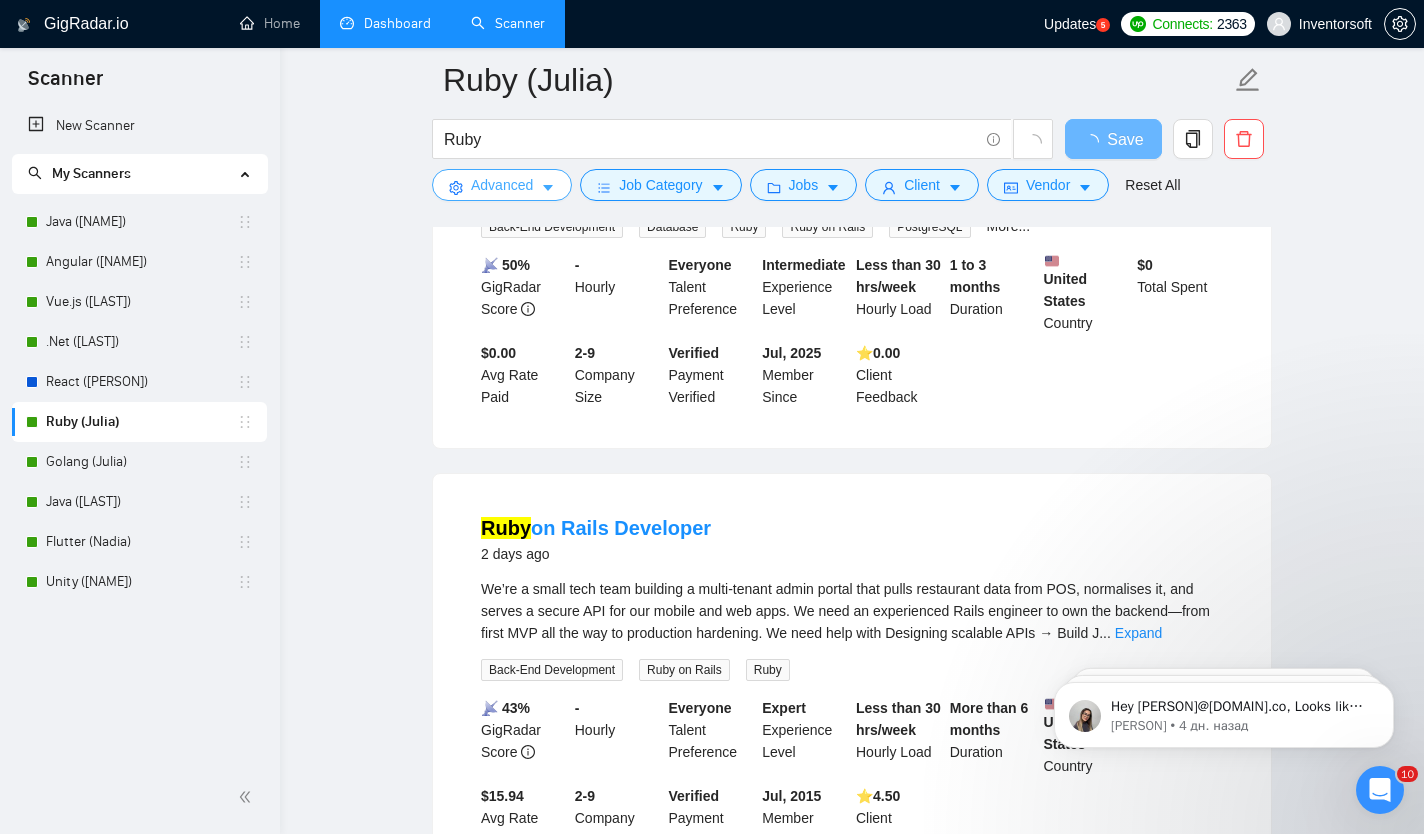 click on "Advanced" at bounding box center [502, 185] 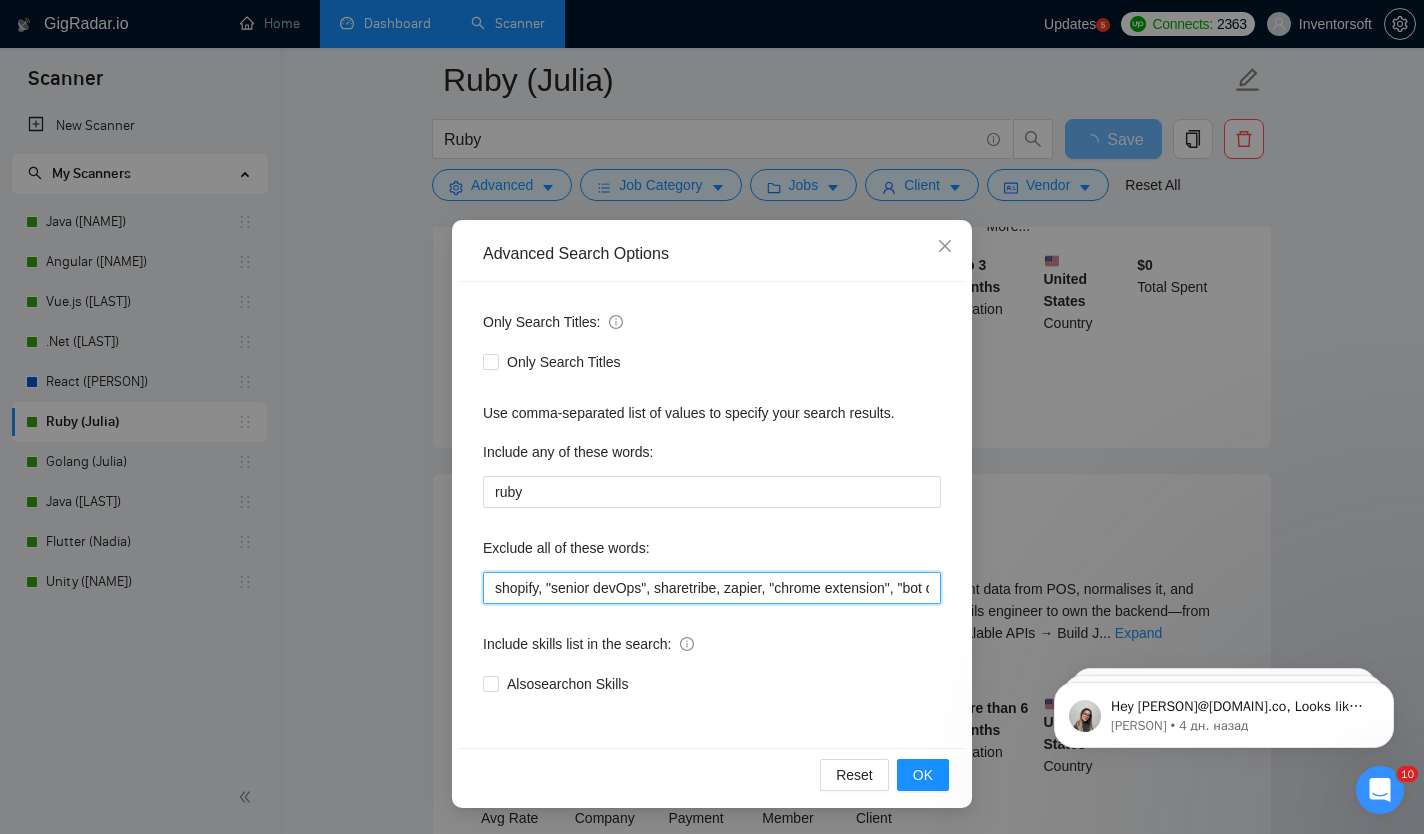 click on "shopify, "senior devOps", sharetribe, zapier, "chrome extension", "bot developer", "aem developer", openai, desktop, "kafka developer", minecraft, "automation test", android, react, angular, wordpress, swing, jsf, homework, "python developer", node, .net, salesforce, teache" at bounding box center (712, 588) 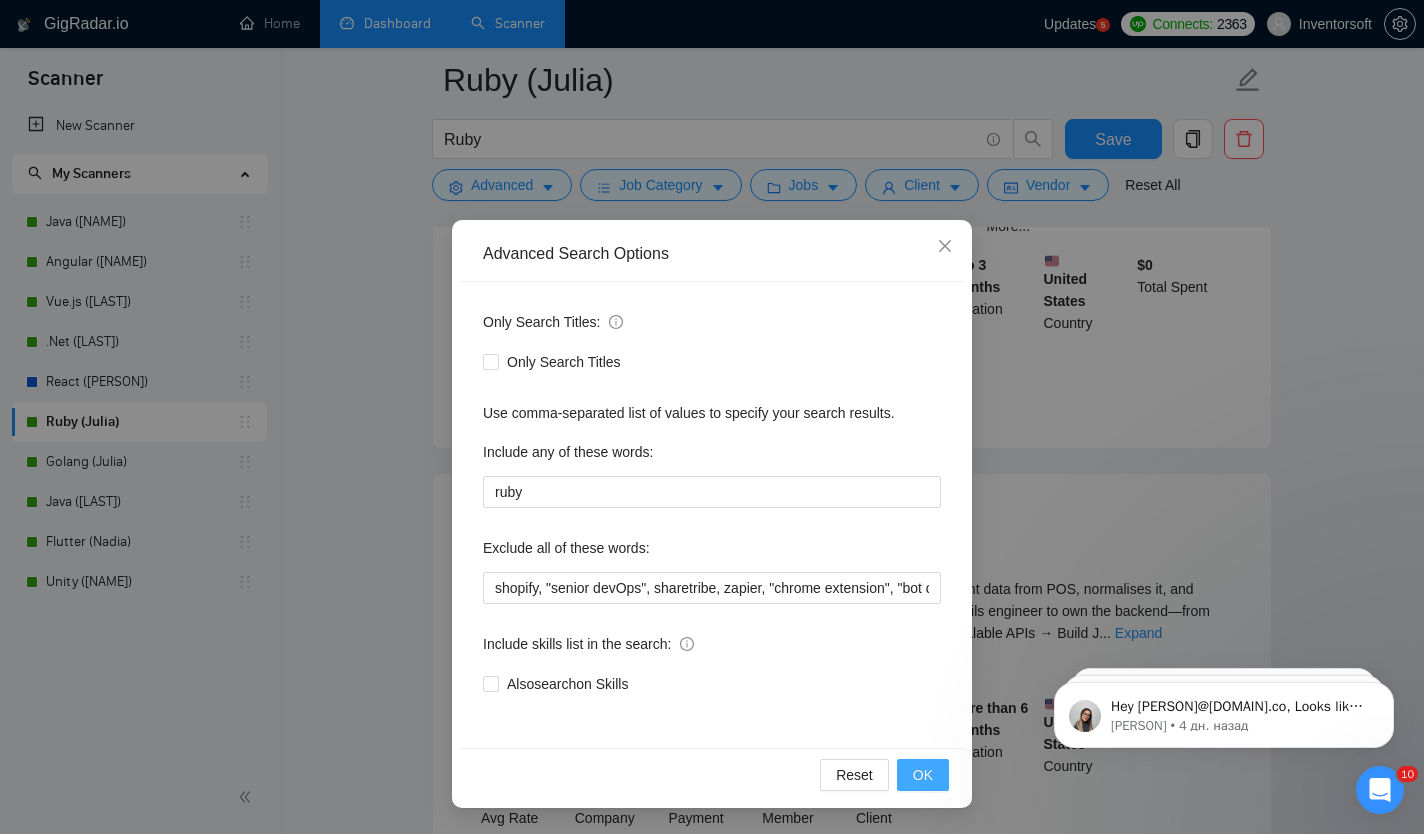 click on "OK" at bounding box center (923, 775) 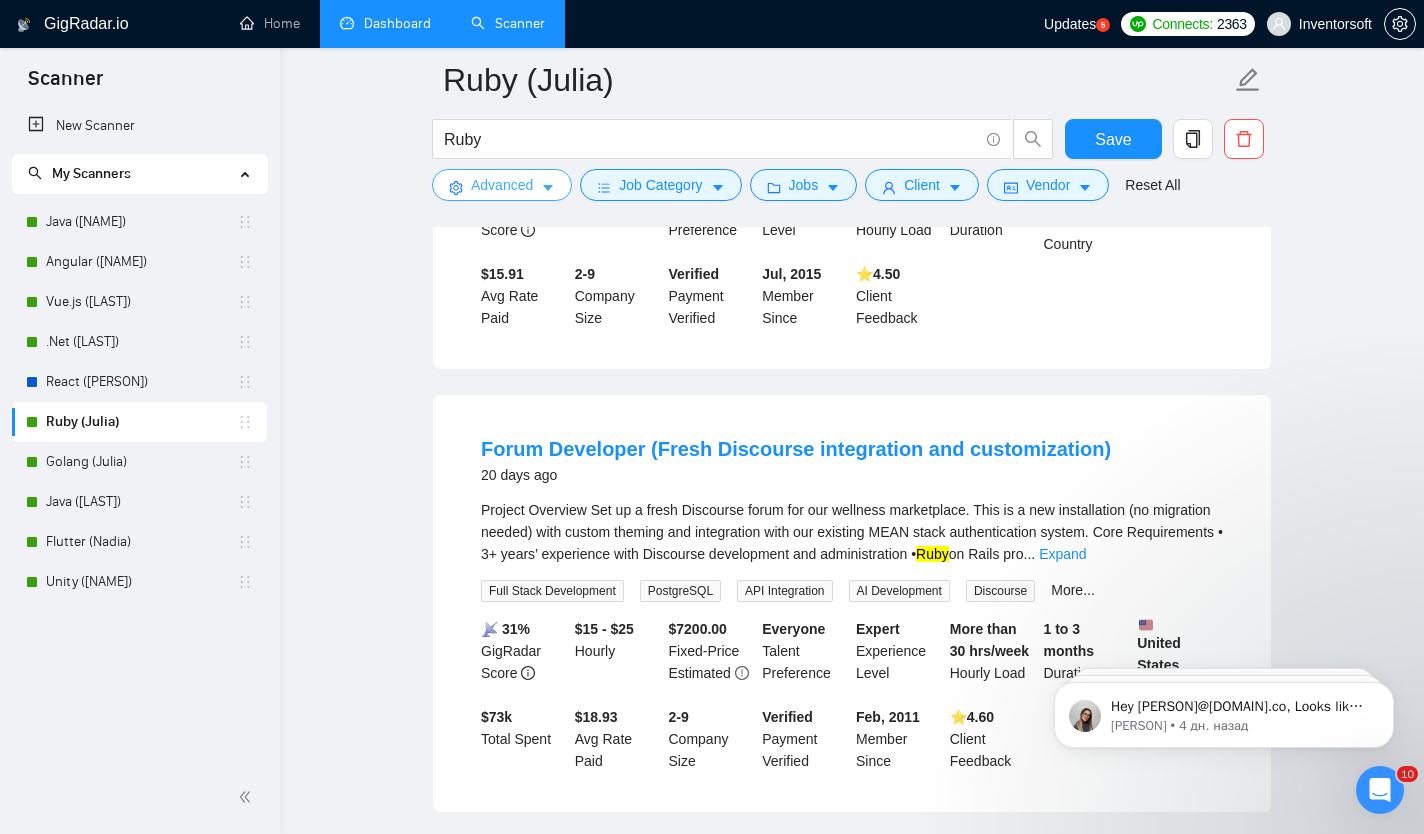 scroll, scrollTop: 7567, scrollLeft: 0, axis: vertical 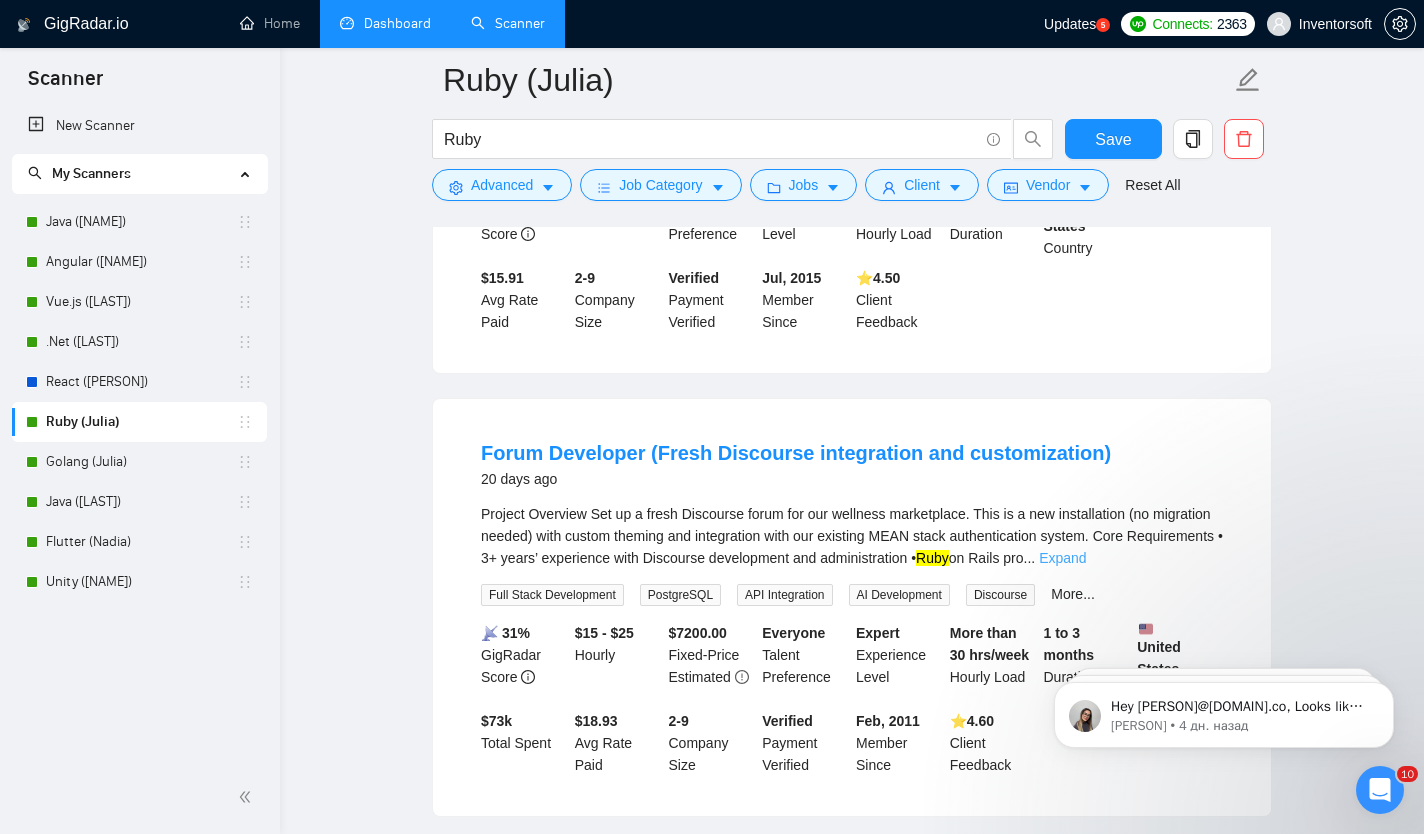 click on "Expand" at bounding box center [1062, 558] 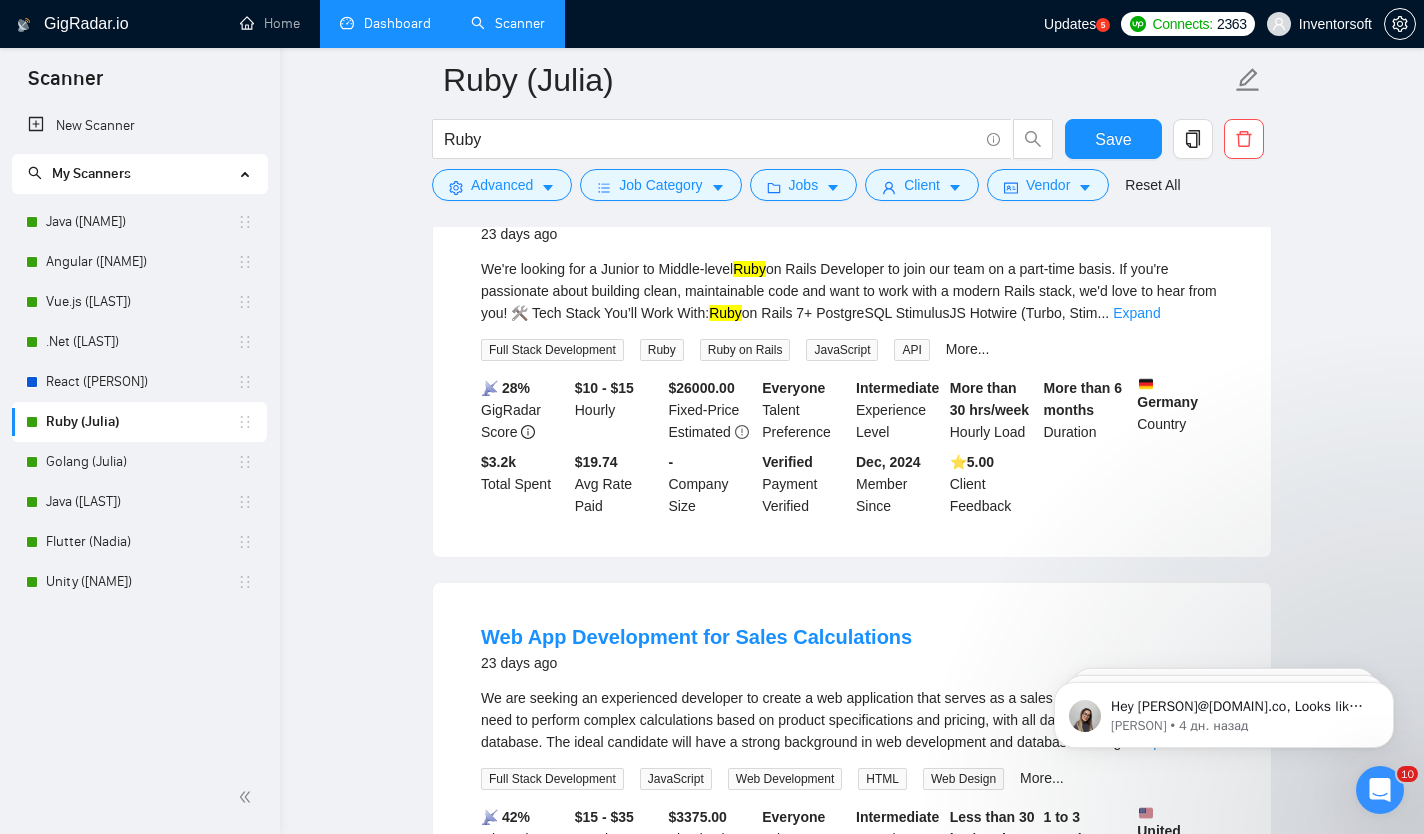 scroll, scrollTop: 9092, scrollLeft: 0, axis: vertical 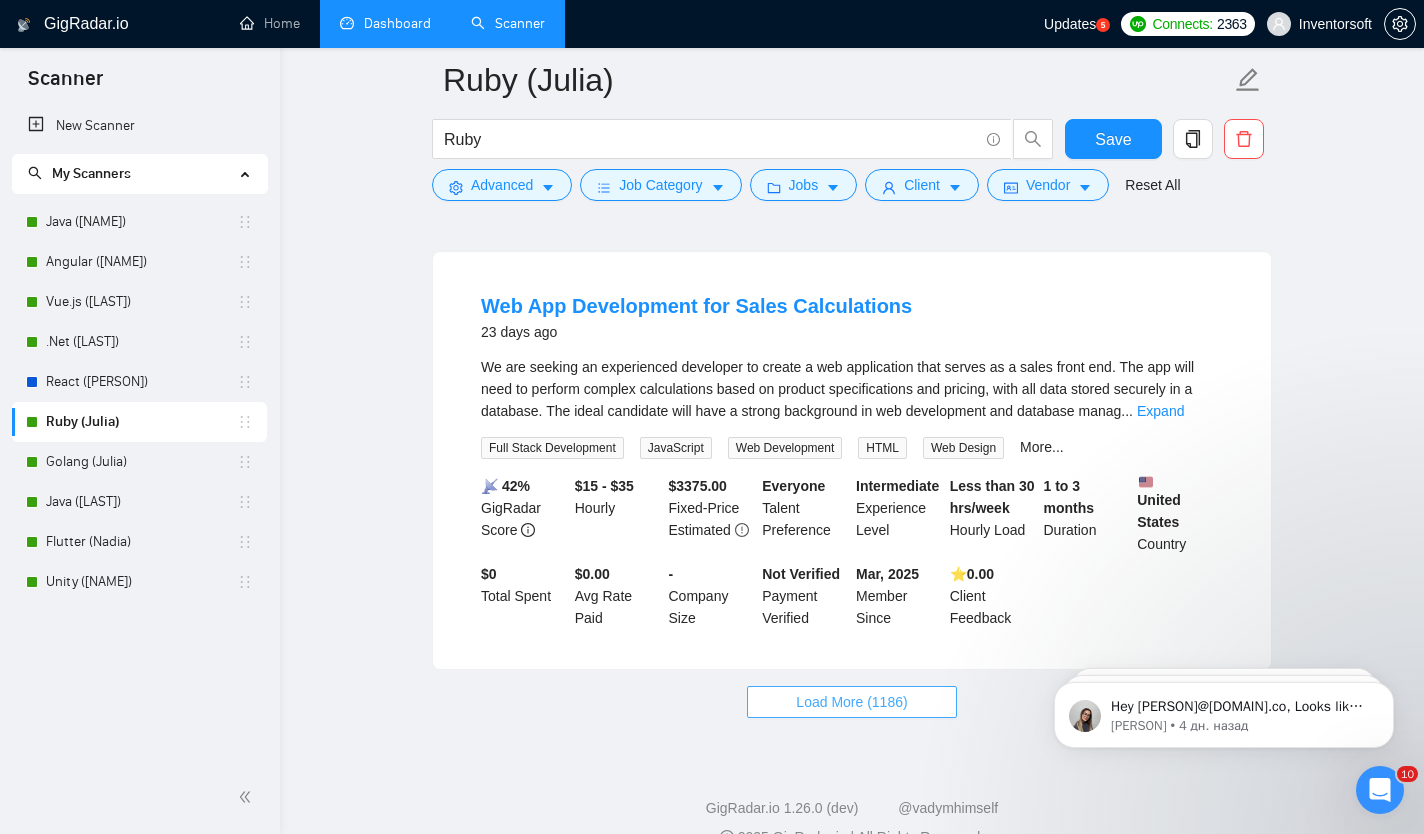 click on "Load More (1186)" at bounding box center [851, 702] 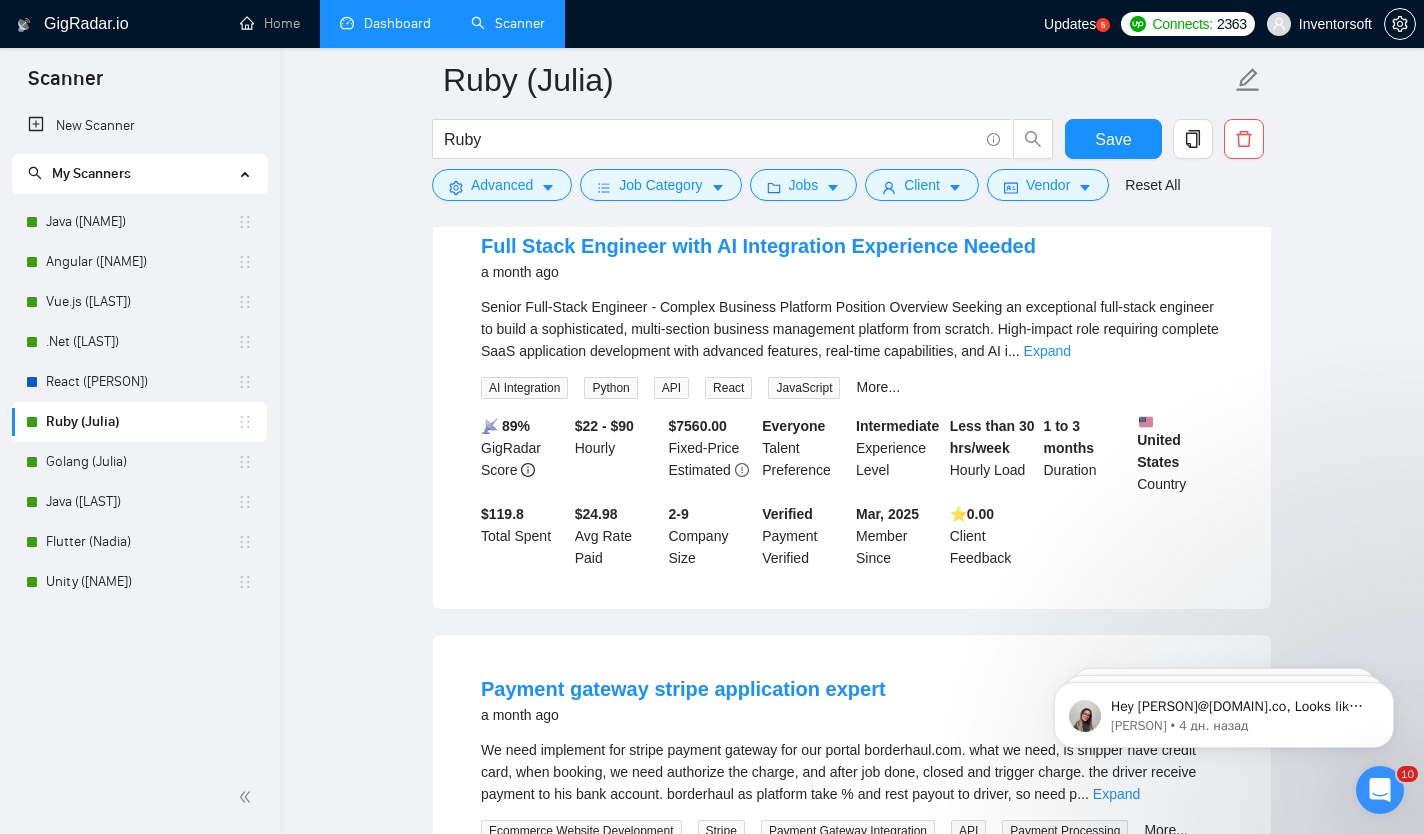 scroll, scrollTop: 10918, scrollLeft: 0, axis: vertical 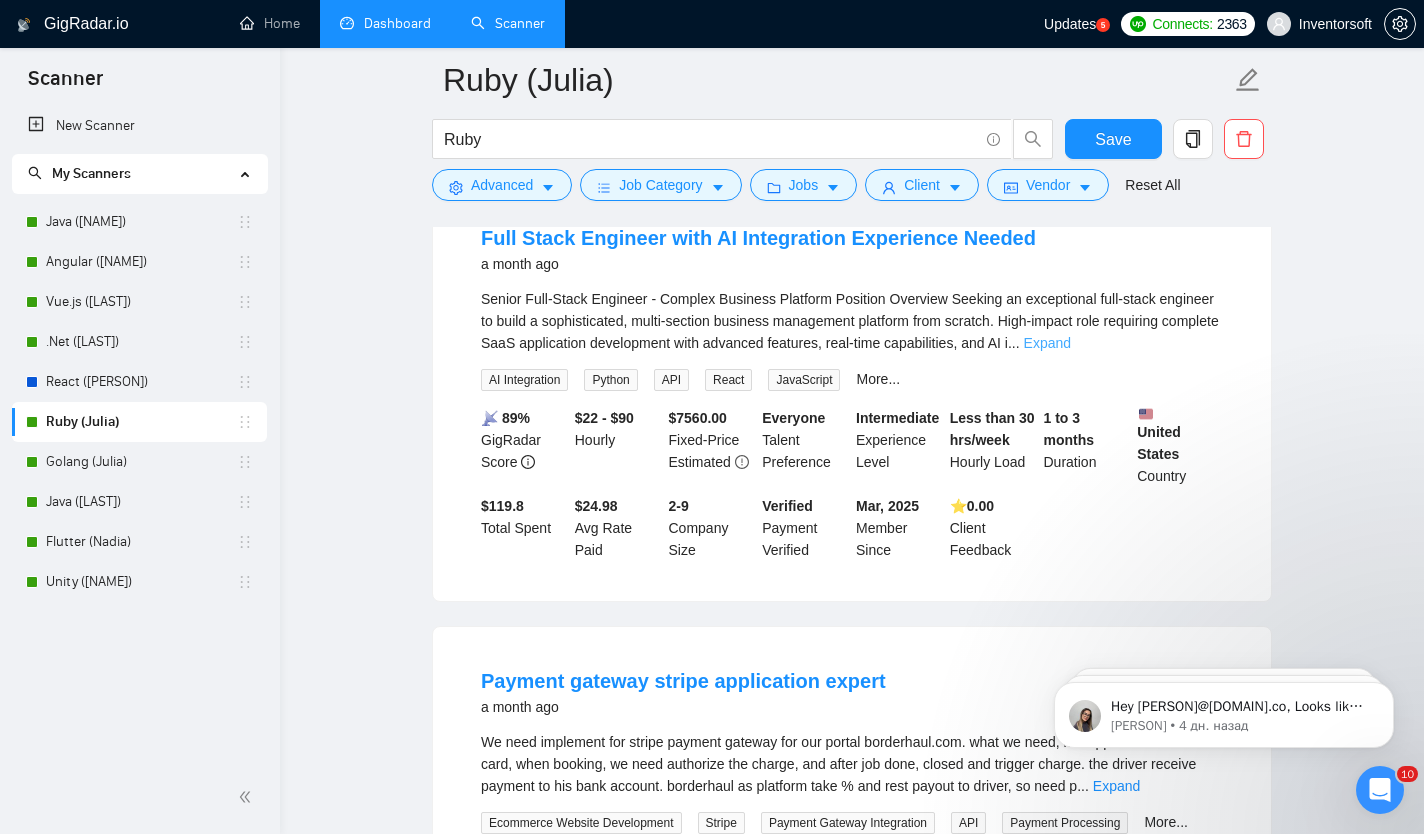 click on "Expand" at bounding box center [1047, 343] 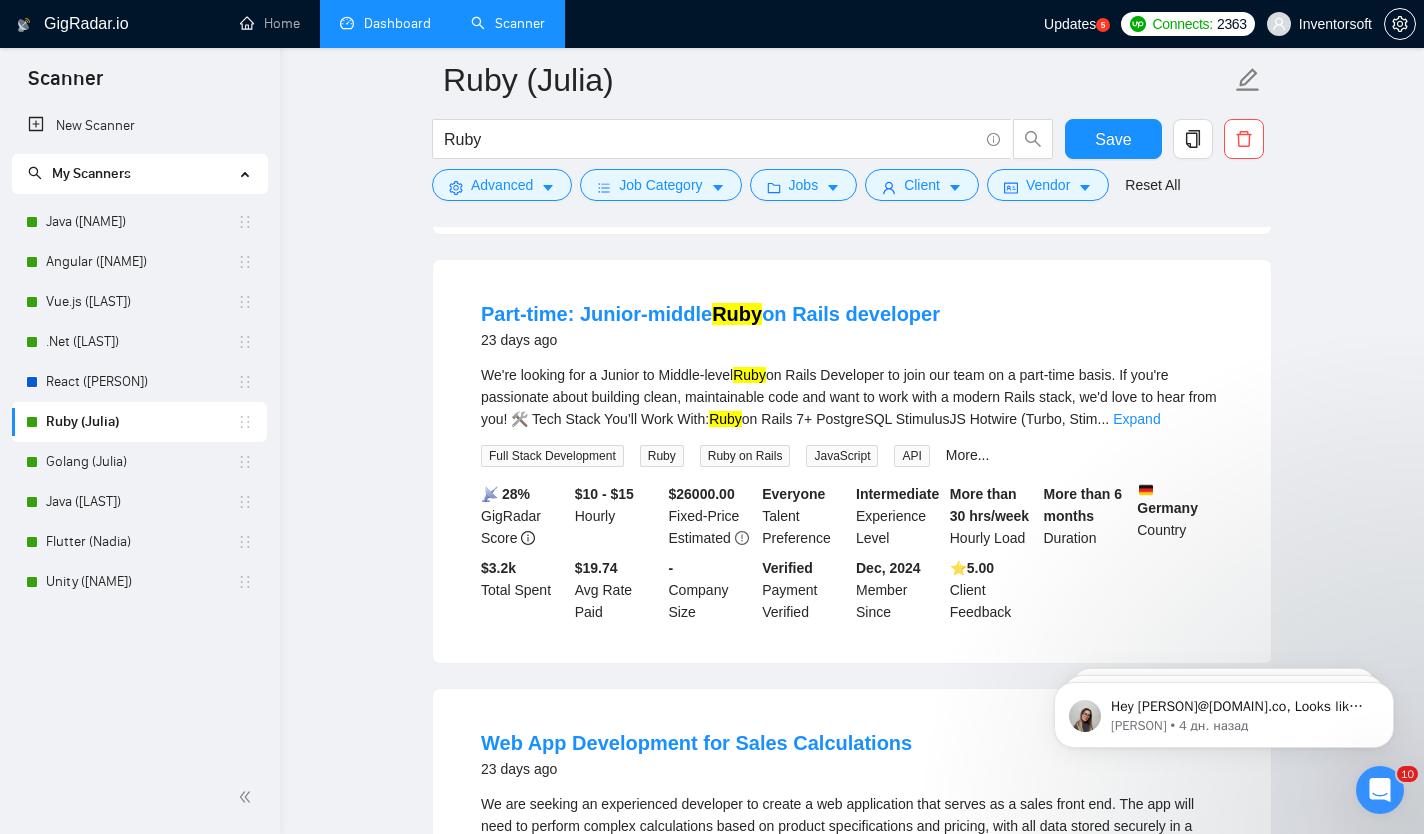 scroll, scrollTop: 8256, scrollLeft: 0, axis: vertical 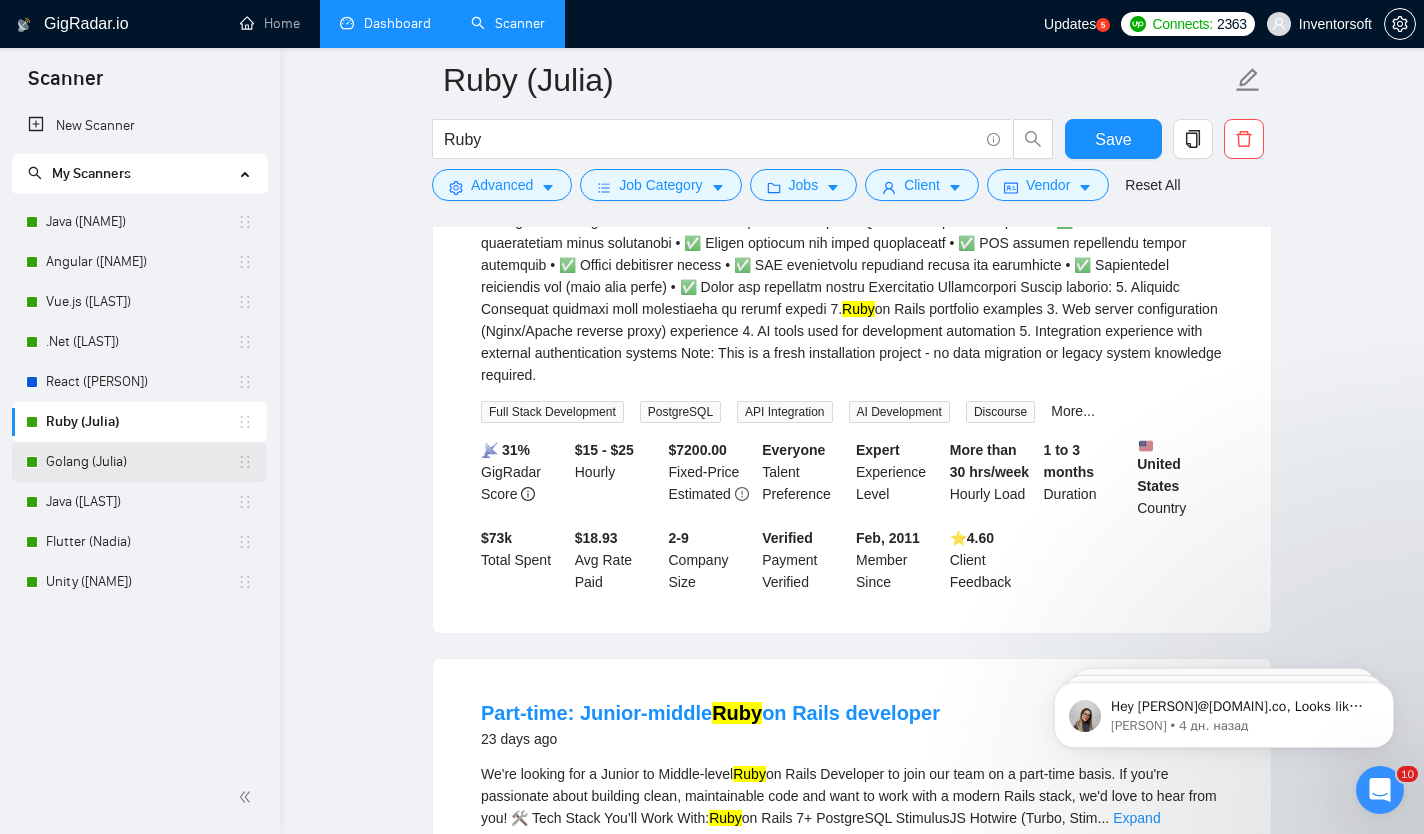 click on "Golang (Julia)" at bounding box center (141, 462) 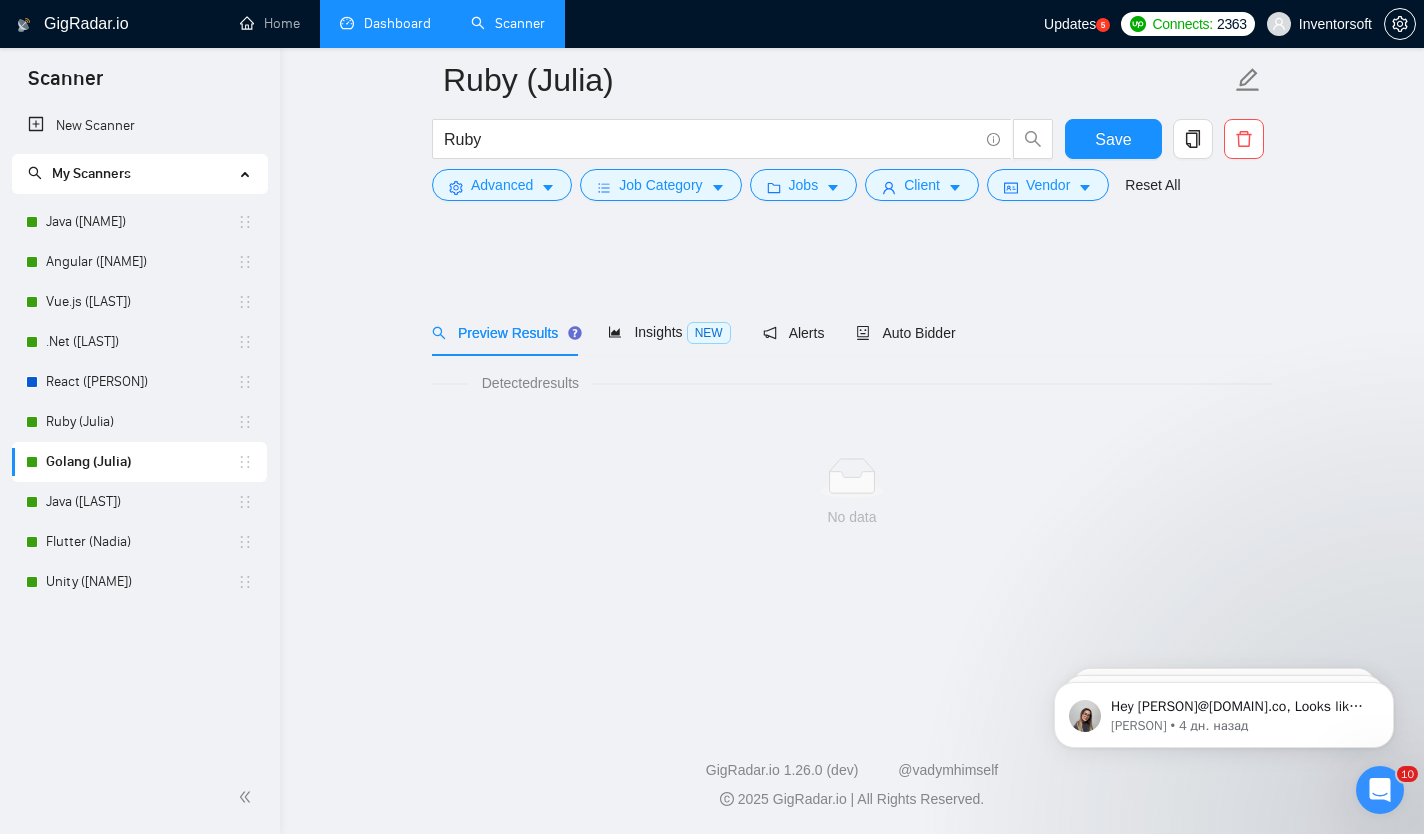 scroll, scrollTop: 0, scrollLeft: 0, axis: both 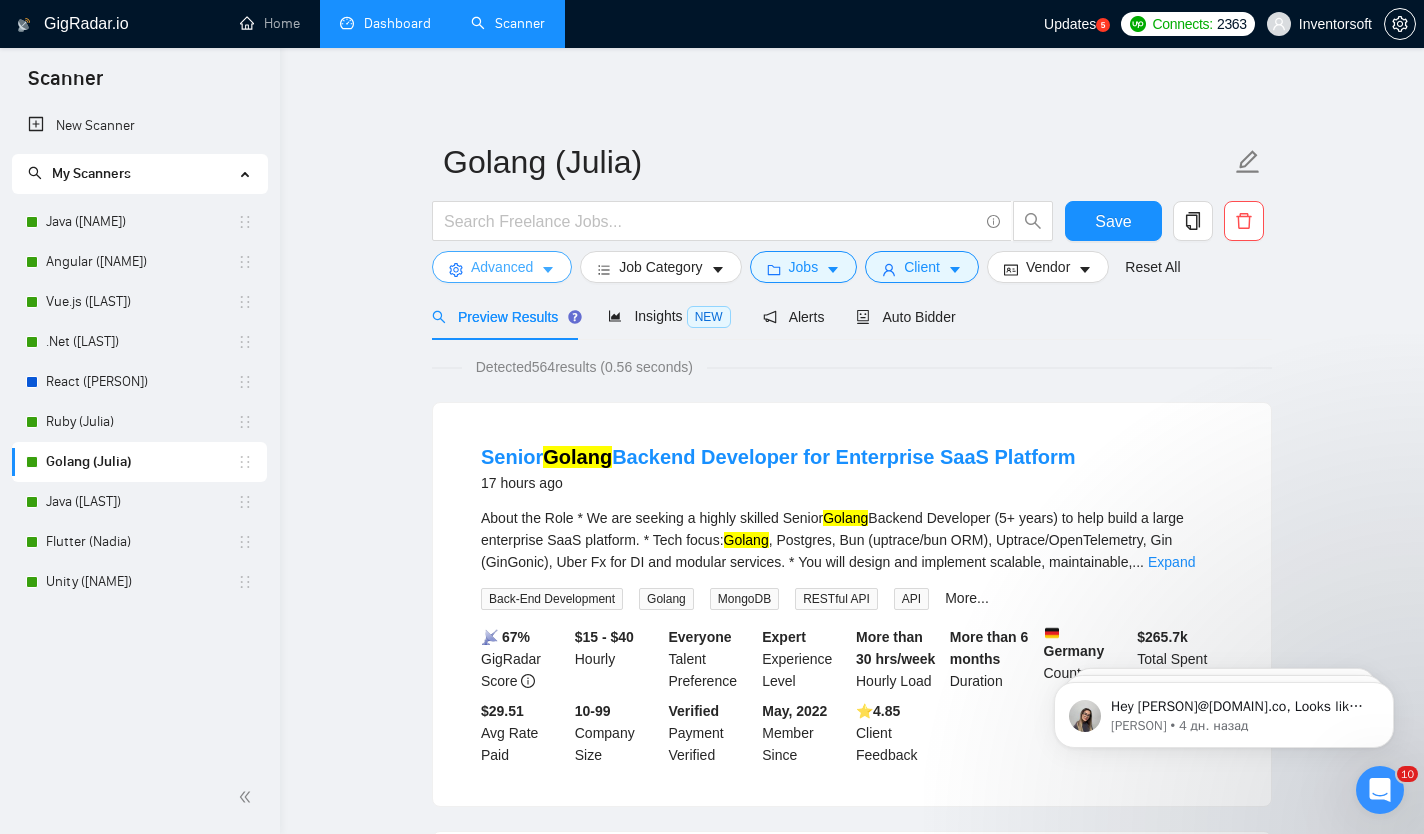 click on "Advanced" at bounding box center [502, 267] 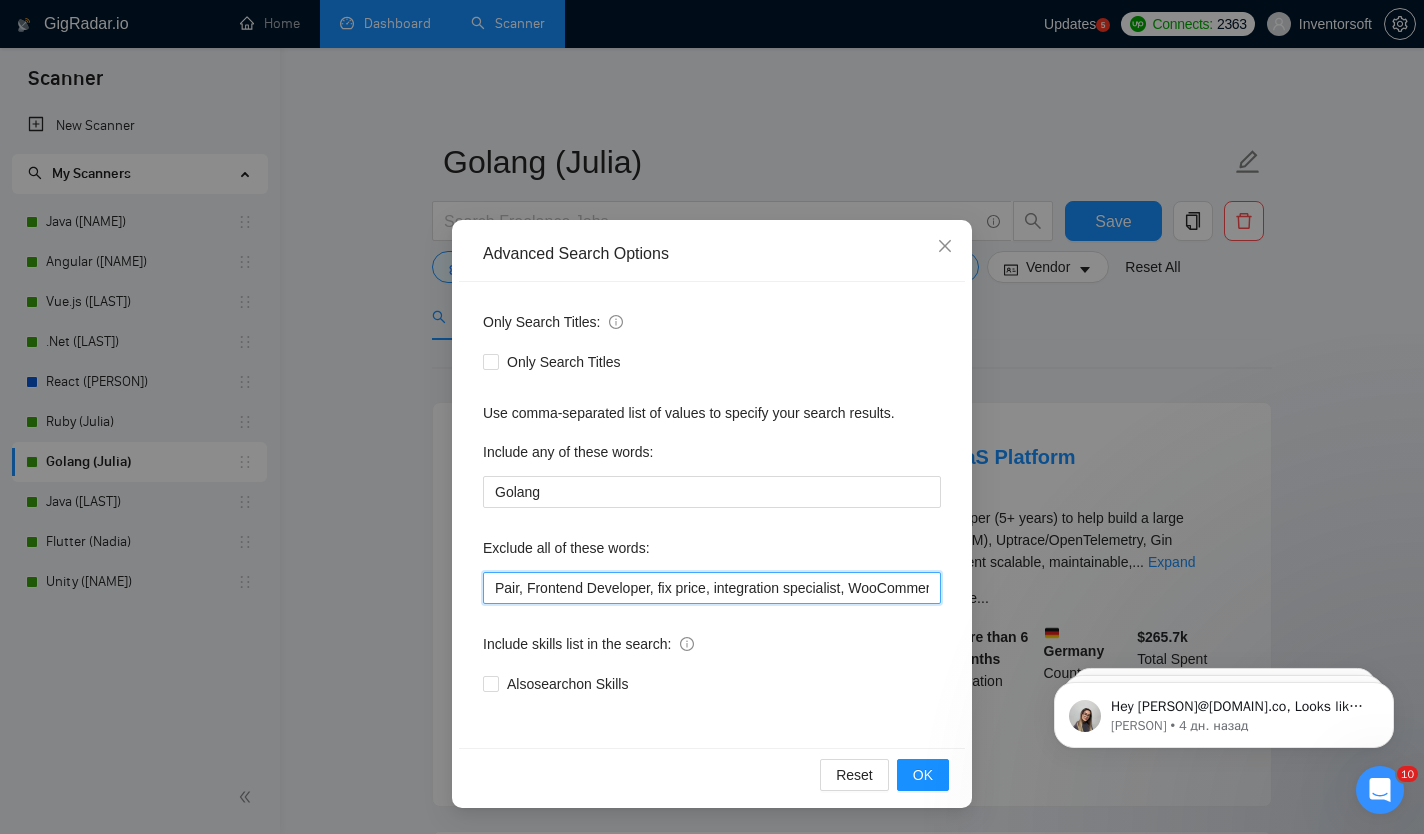 click on "Pair, Frontend Developer, fix price, integration specialist, WooCommerce developer" at bounding box center (712, 588) 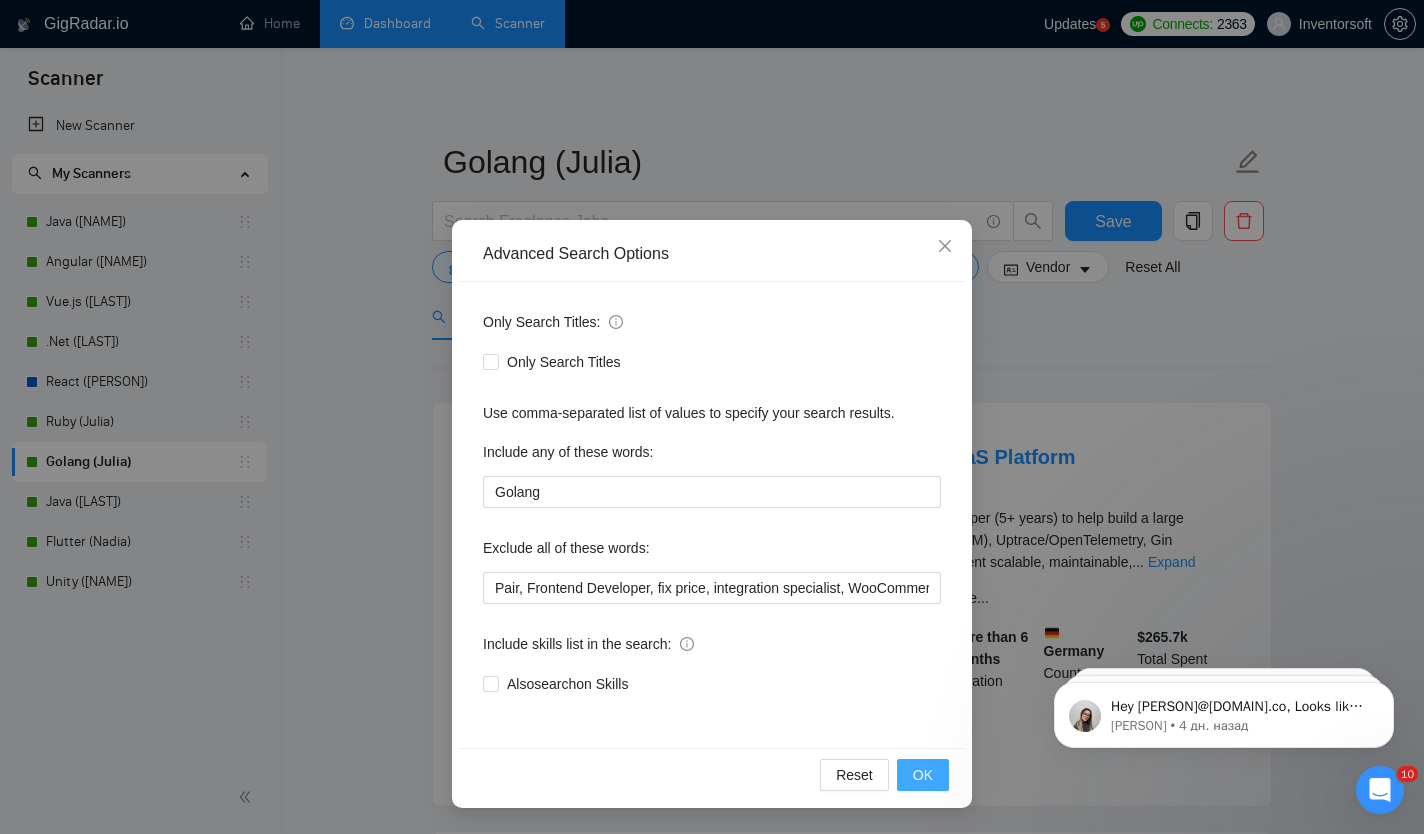 click on "OK" at bounding box center (923, 775) 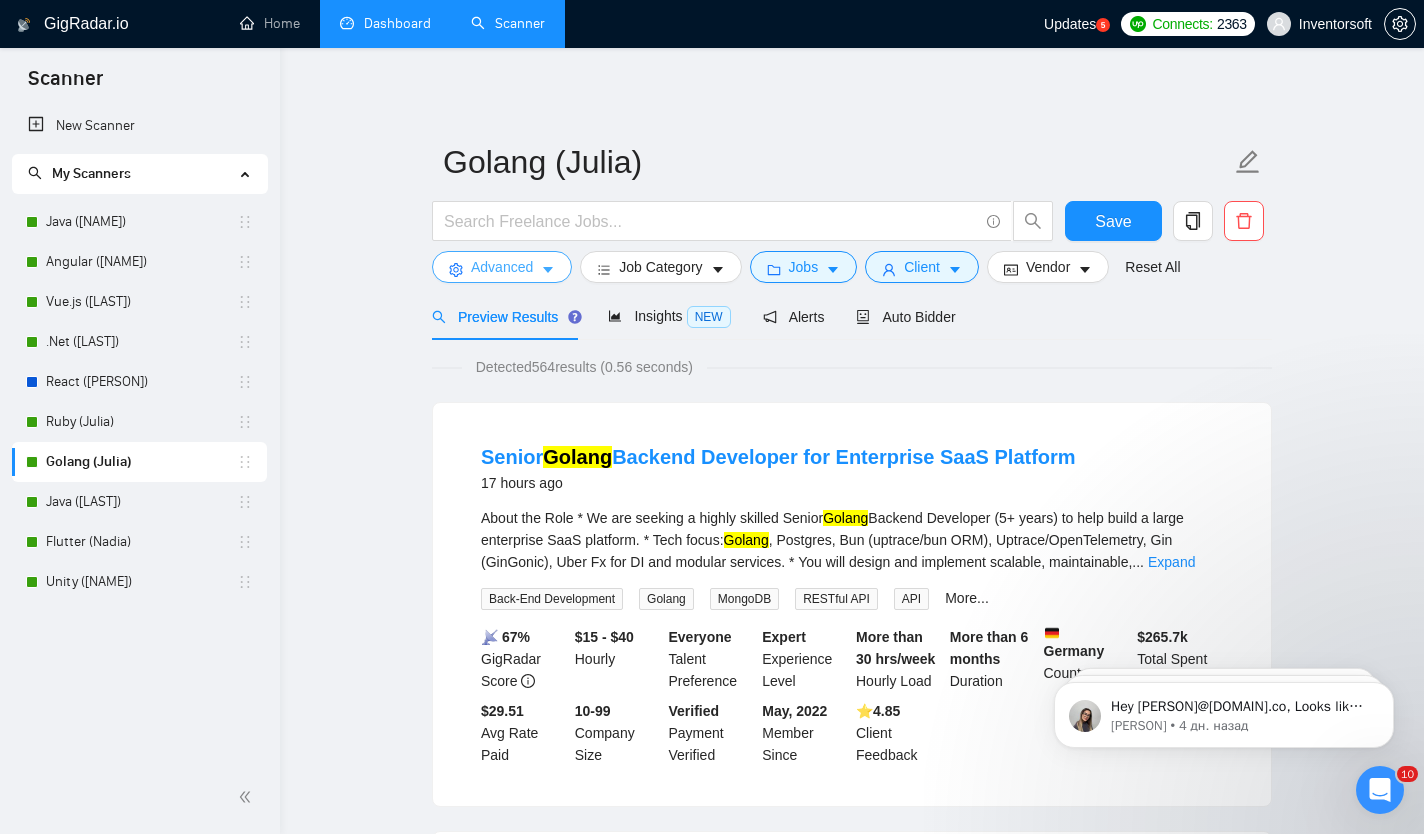 click on "Advanced" at bounding box center (502, 267) 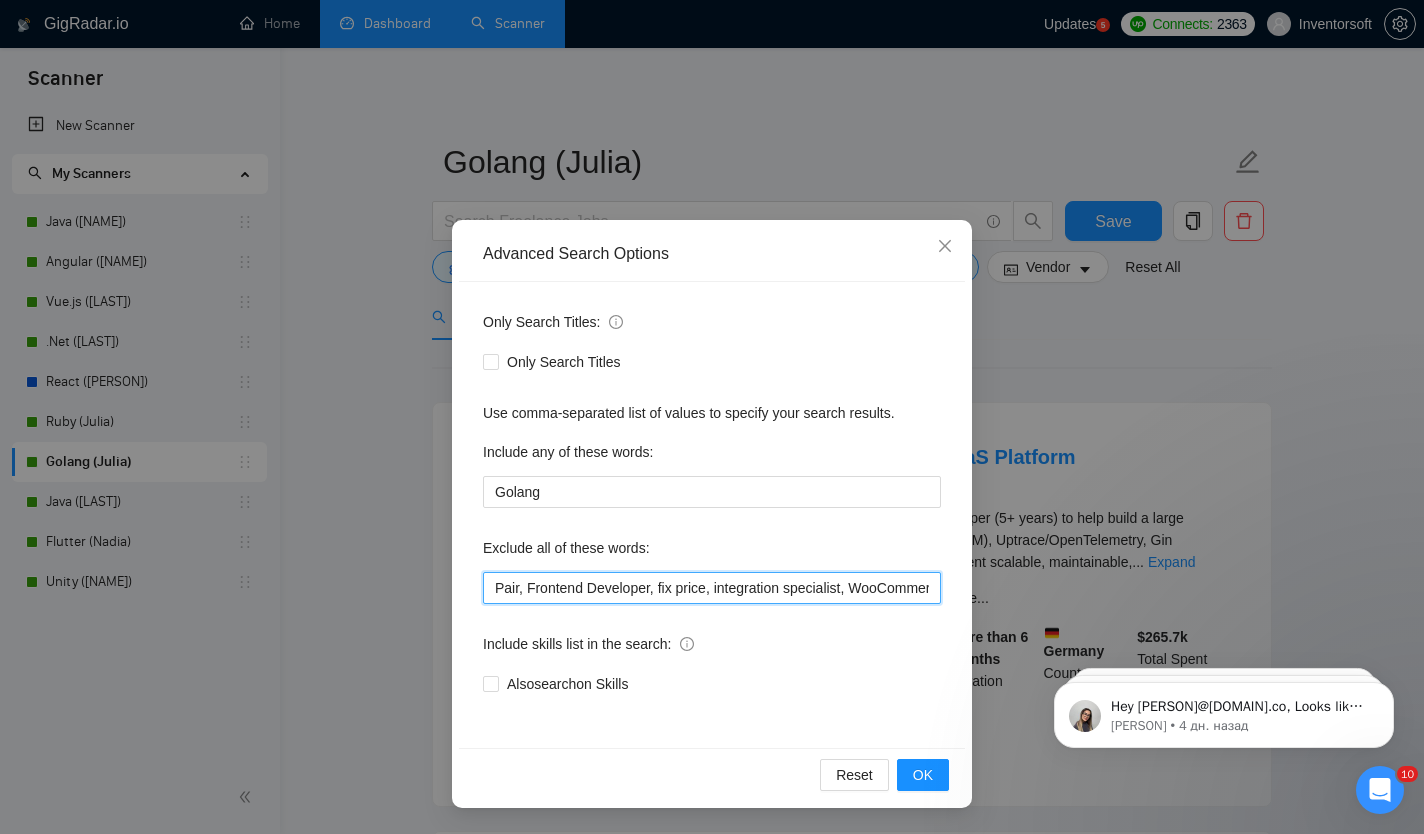 click on "Pair, Frontend Developer, fix price, integration specialist, WooCommerce developer" at bounding box center (712, 588) 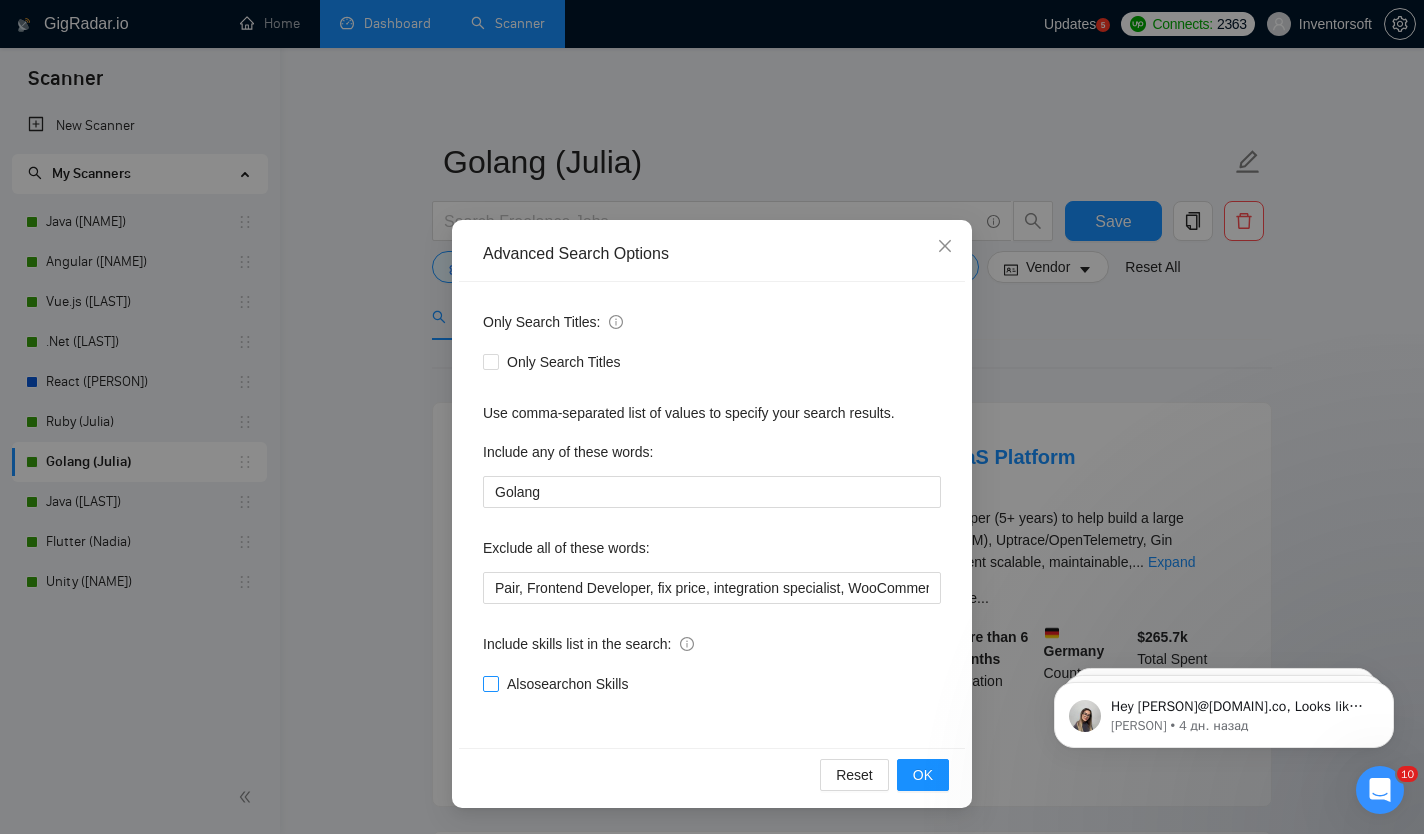click on "Also  search  on Skills" at bounding box center [567, 684] 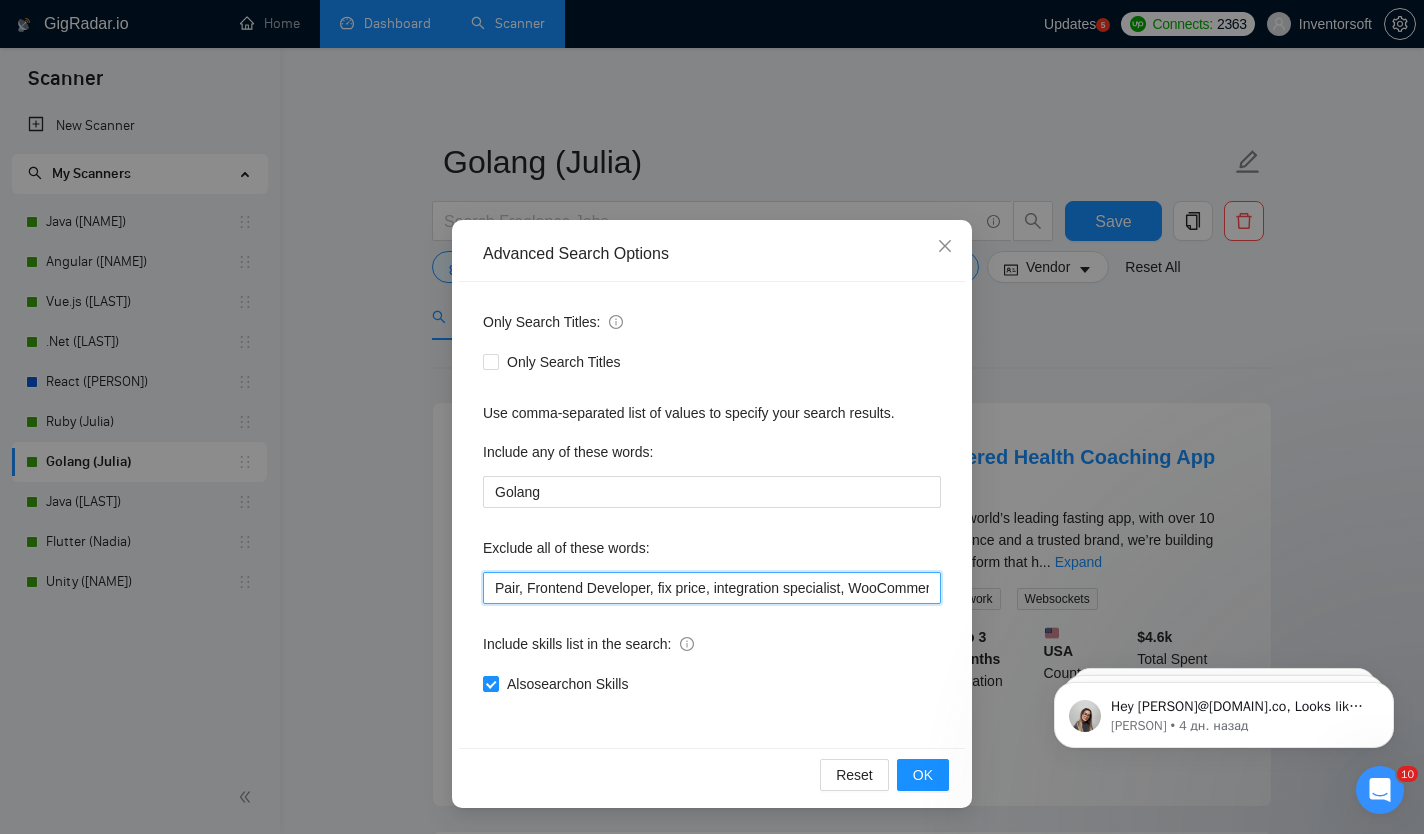 click on "Pair, Frontend Developer, fix price, integration specialist, WooCommerce developer" at bounding box center (712, 588) 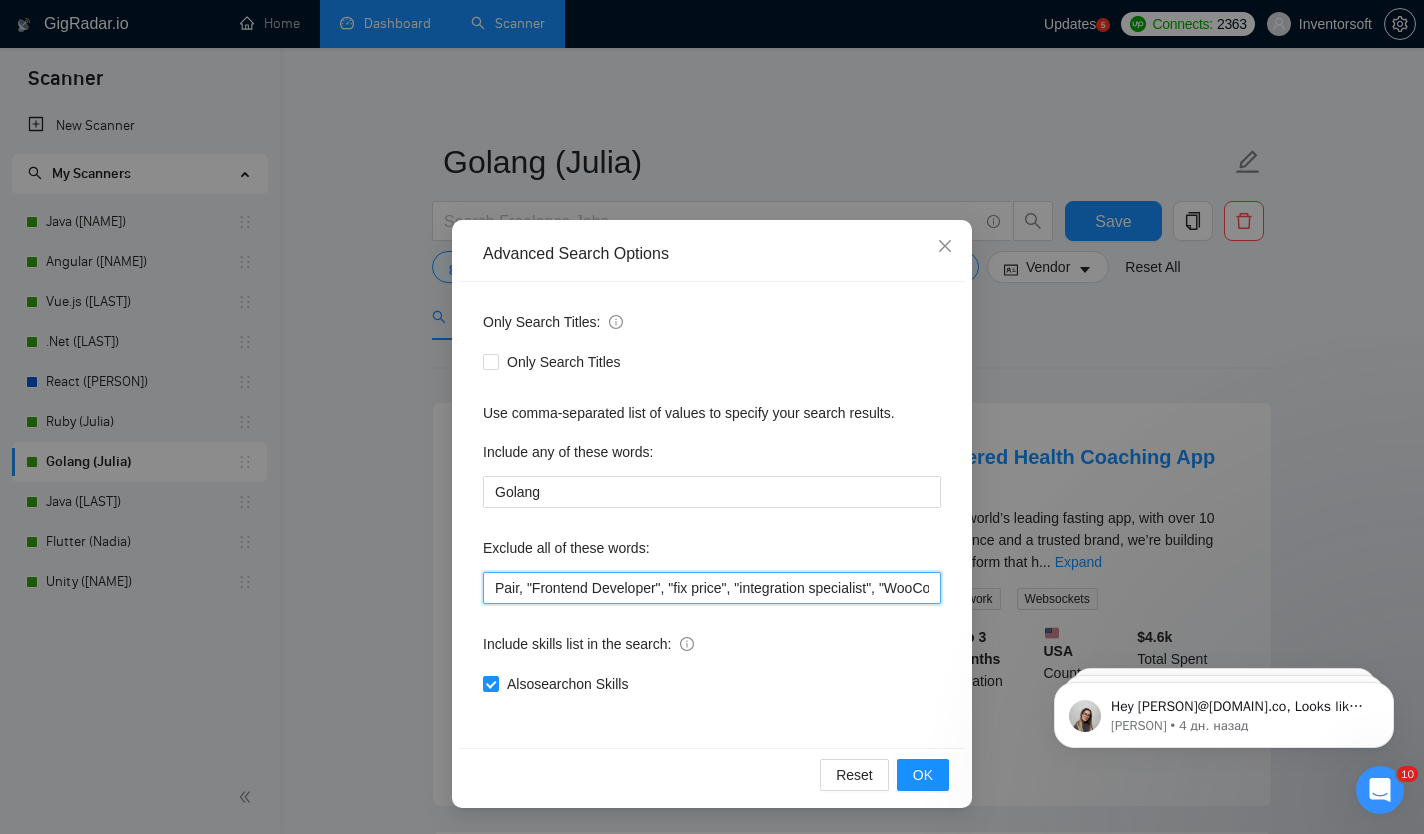 scroll, scrollTop: 0, scrollLeft: 149, axis: horizontal 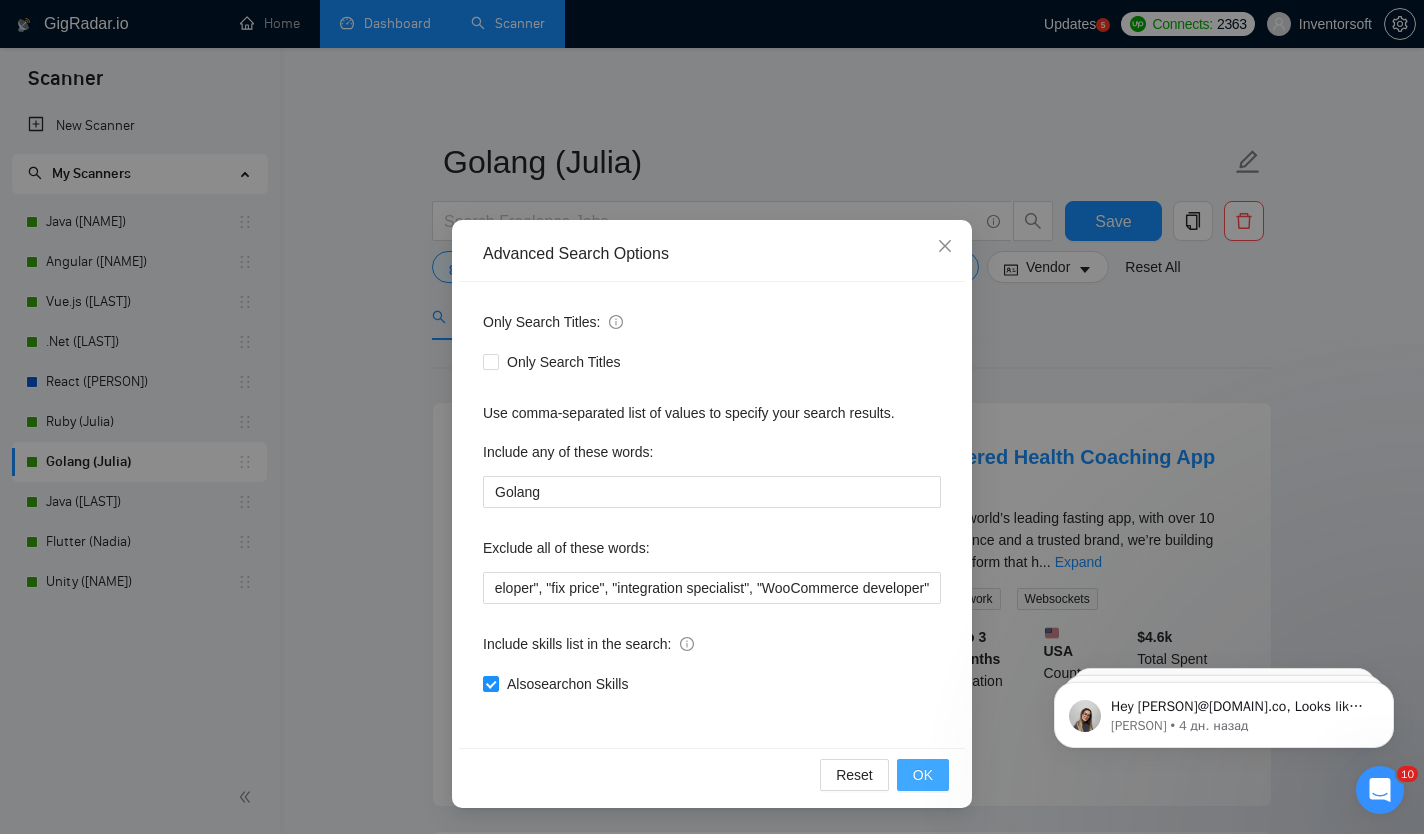 click on "OK" at bounding box center [923, 775] 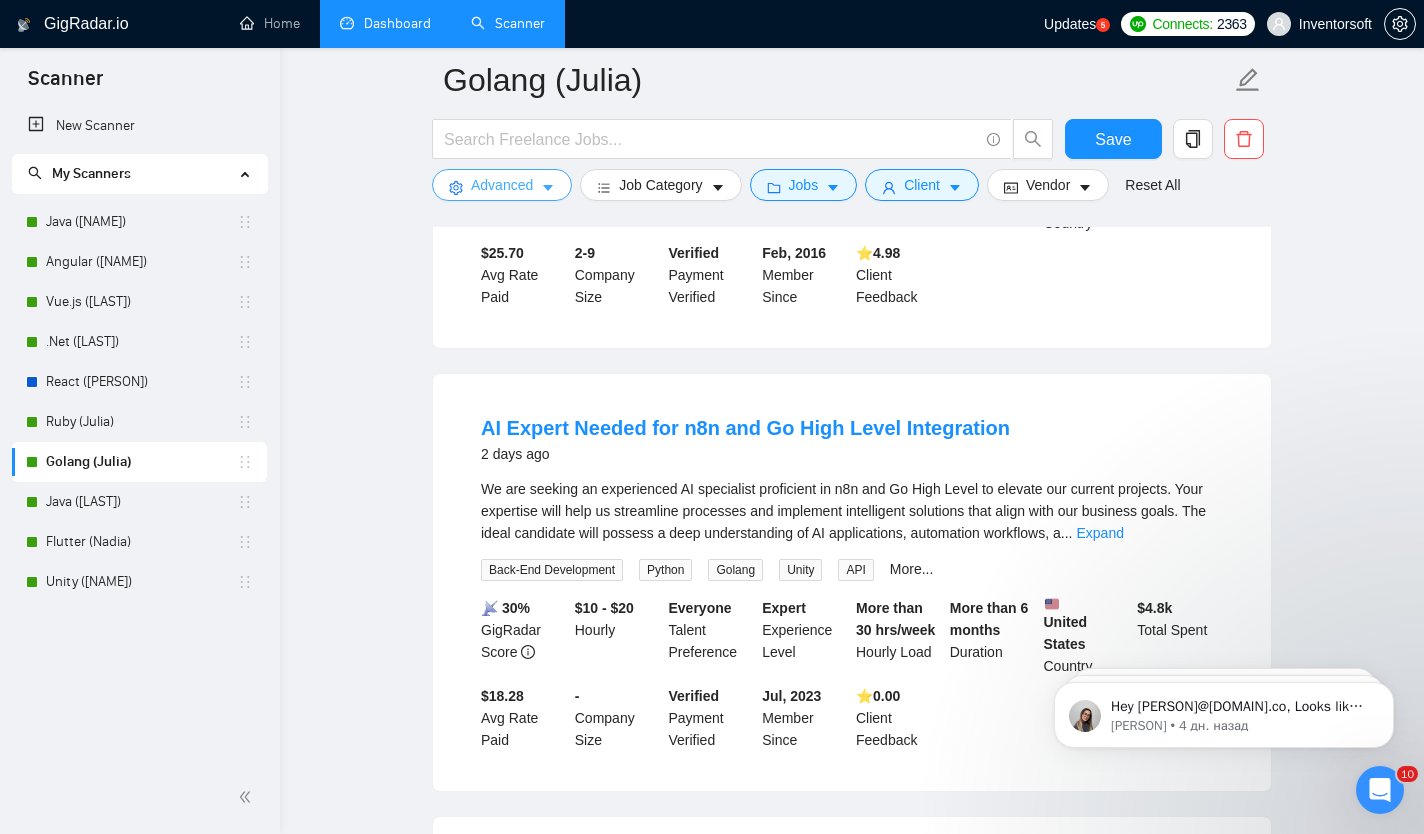 scroll, scrollTop: 1376, scrollLeft: 0, axis: vertical 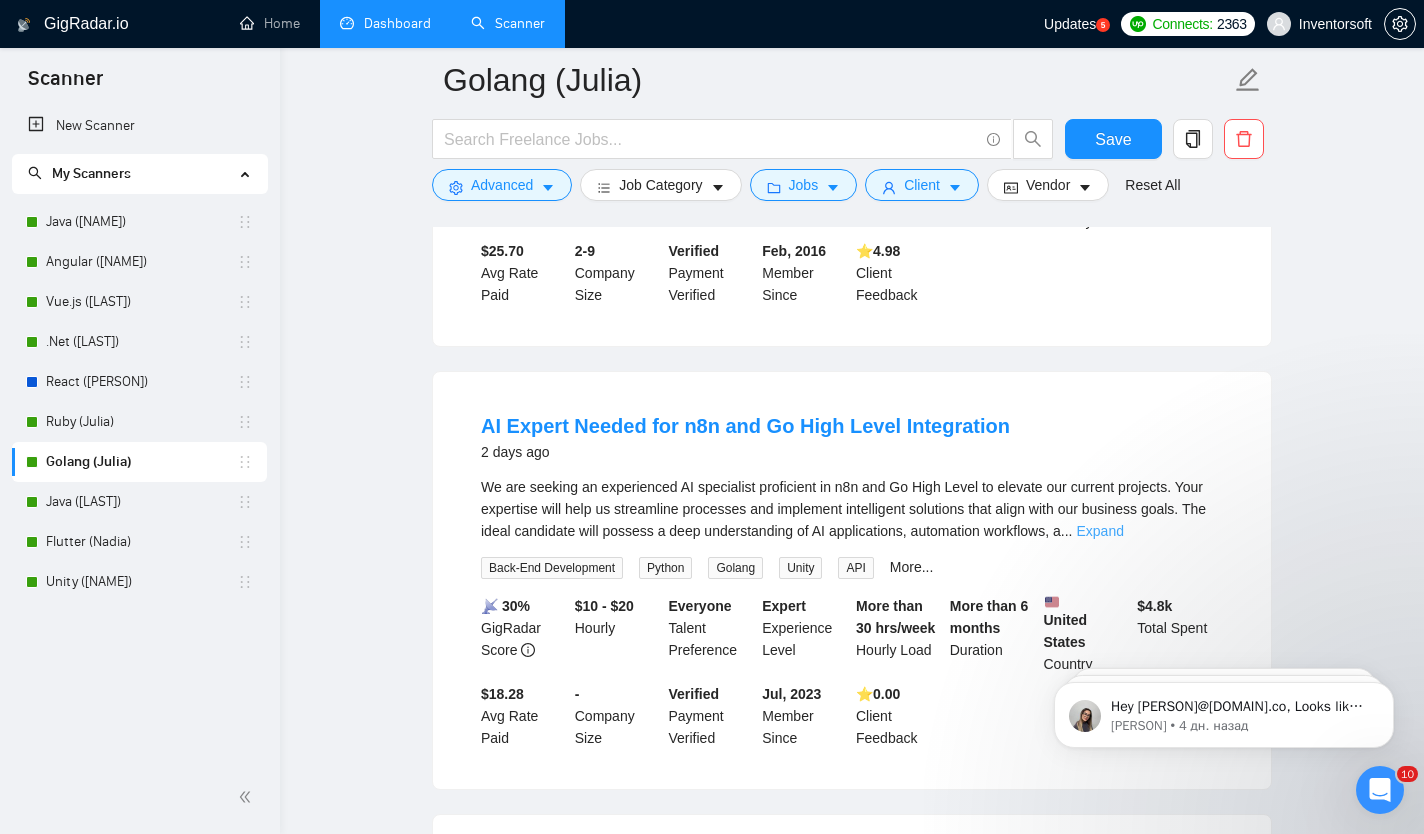 click on "Expand" at bounding box center (1099, 531) 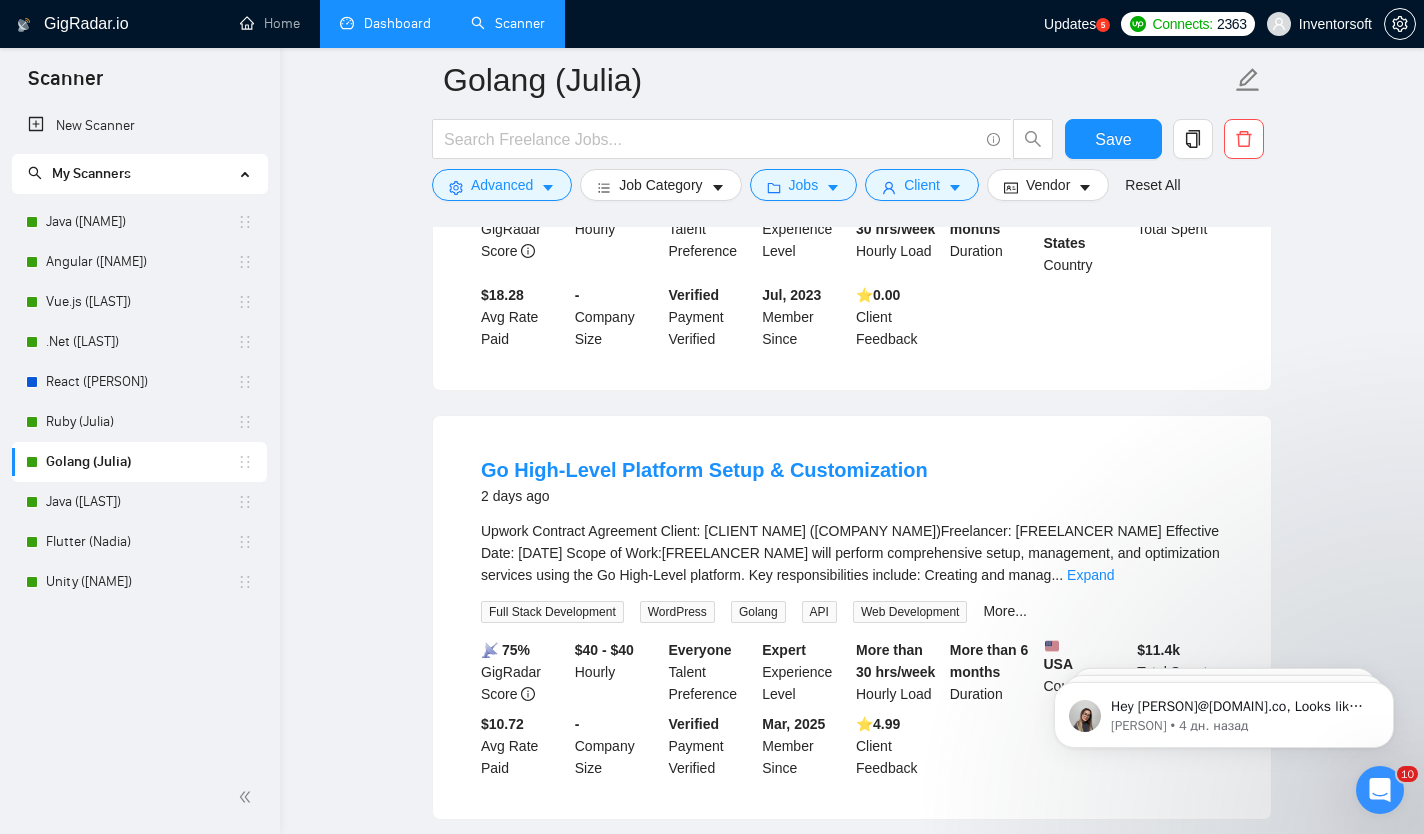 scroll, scrollTop: 1846, scrollLeft: 0, axis: vertical 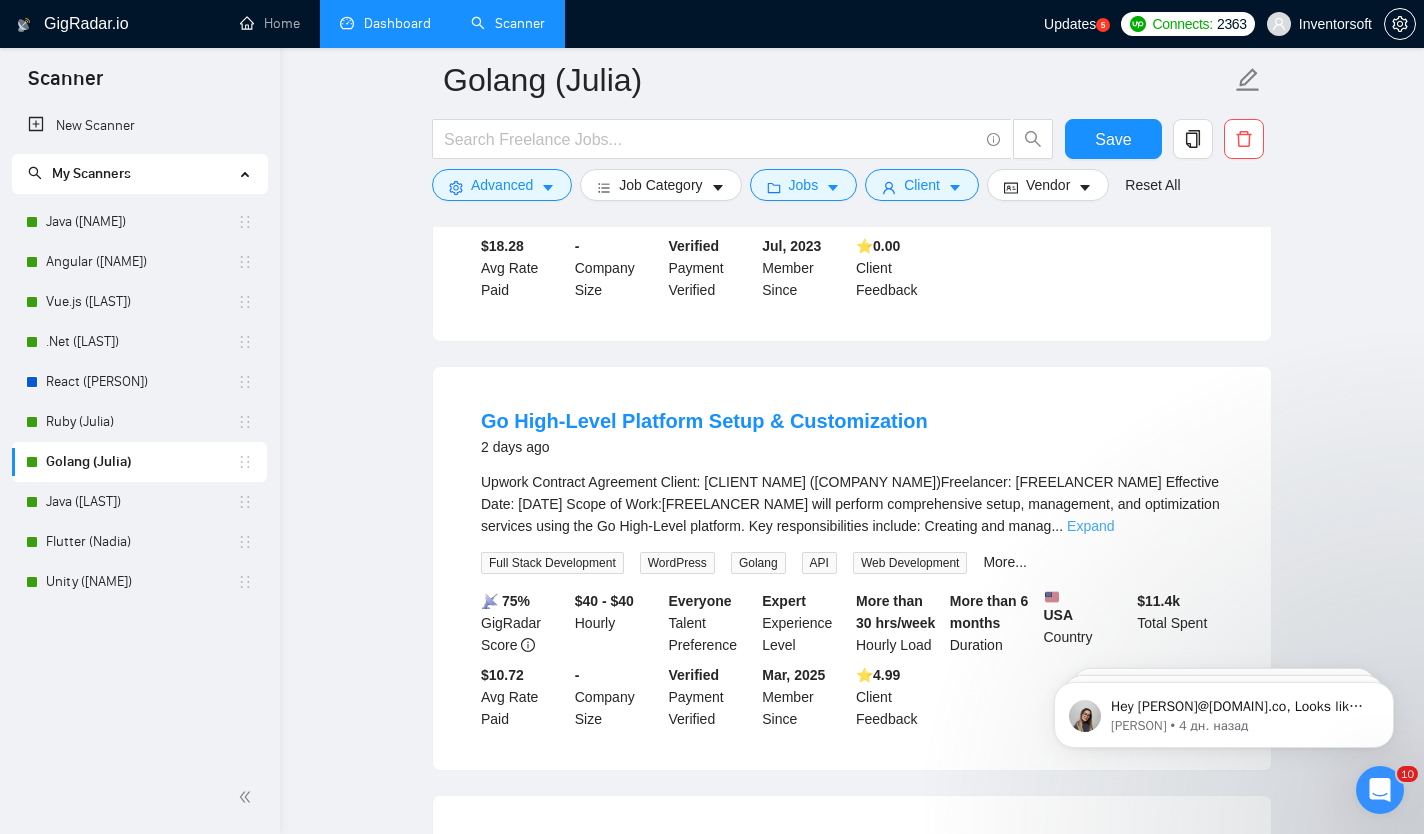 click on "Expand" at bounding box center [1090, 526] 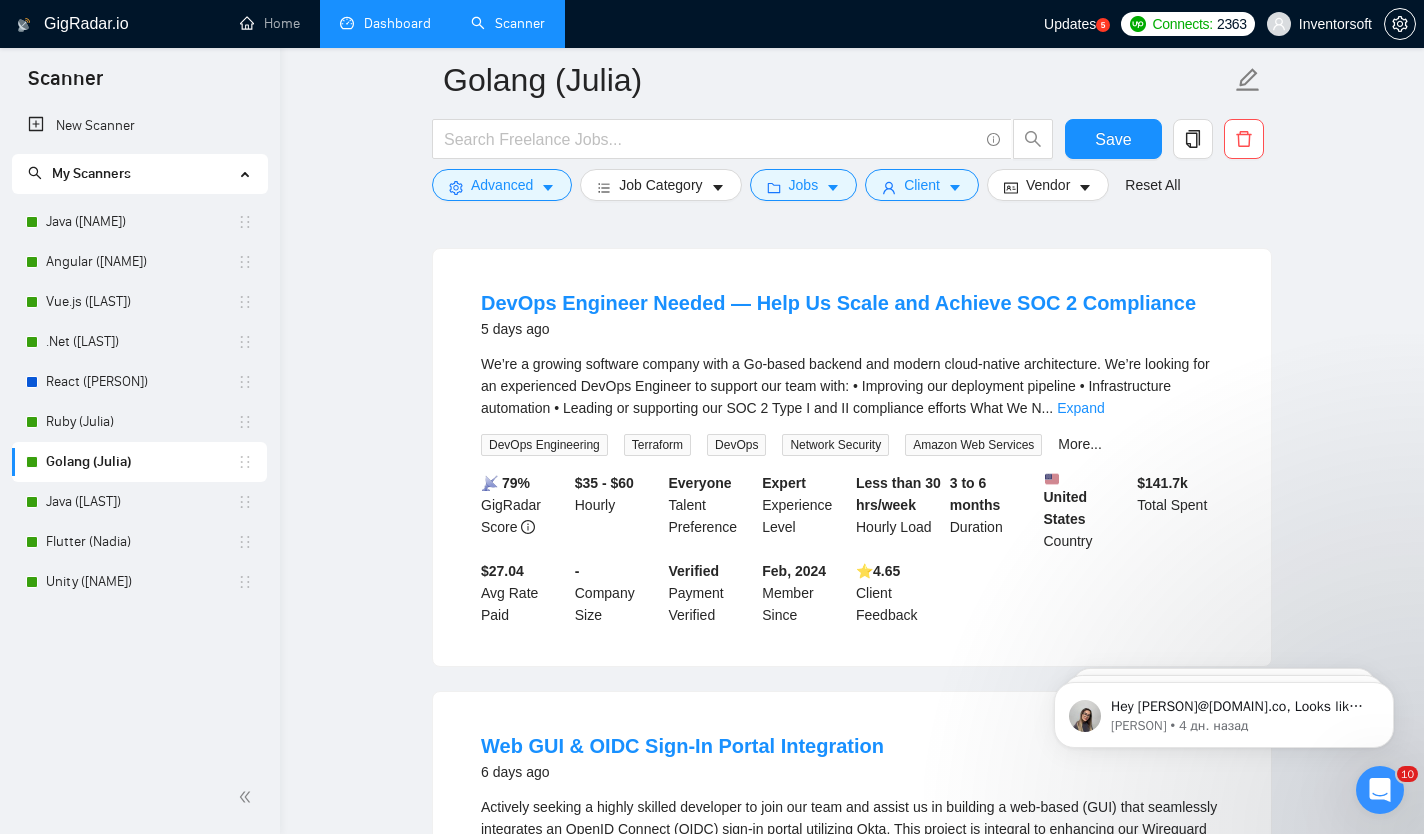 scroll, scrollTop: 3746, scrollLeft: 0, axis: vertical 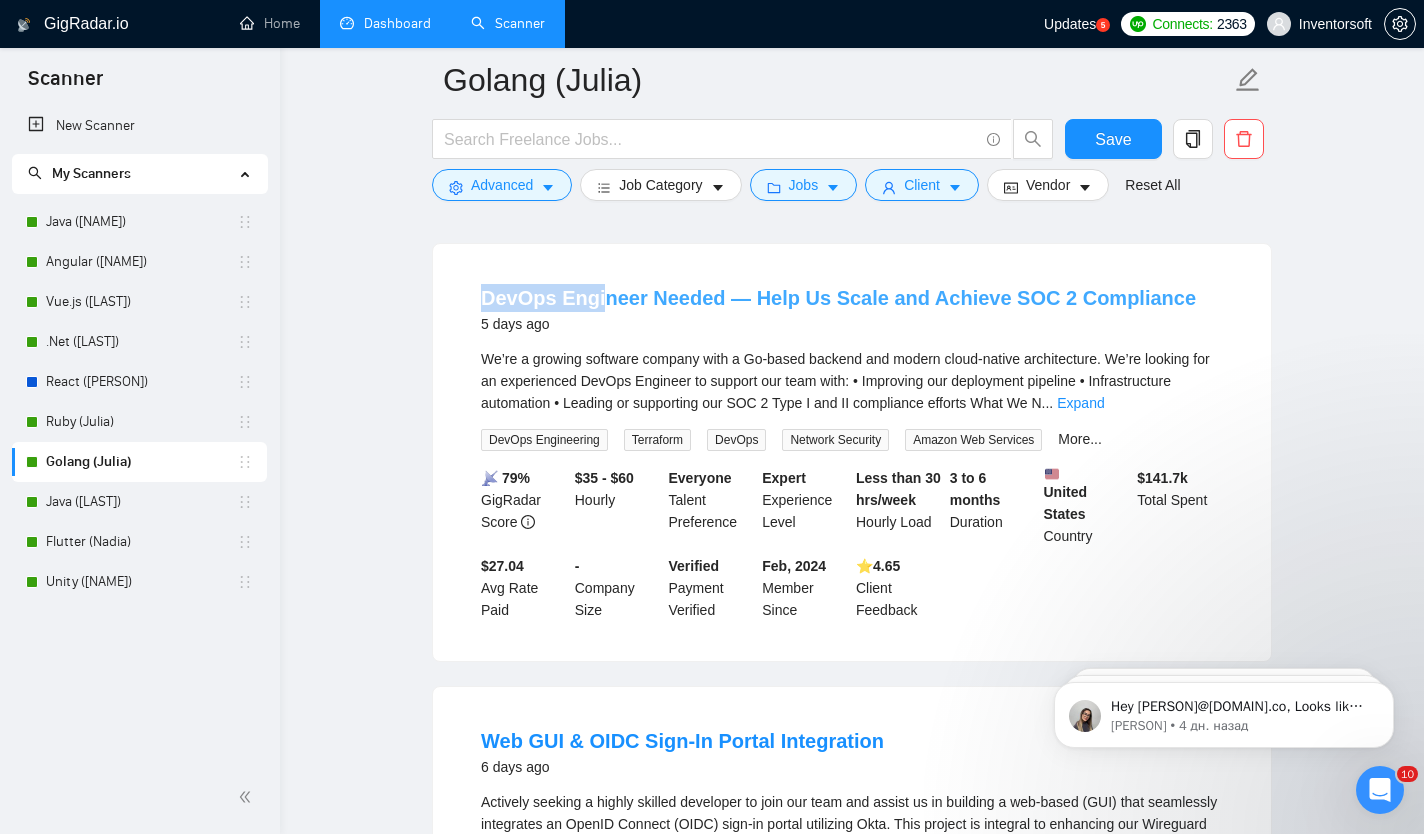 drag, startPoint x: 466, startPoint y: 338, endPoint x: 602, endPoint y: 344, distance: 136.1323 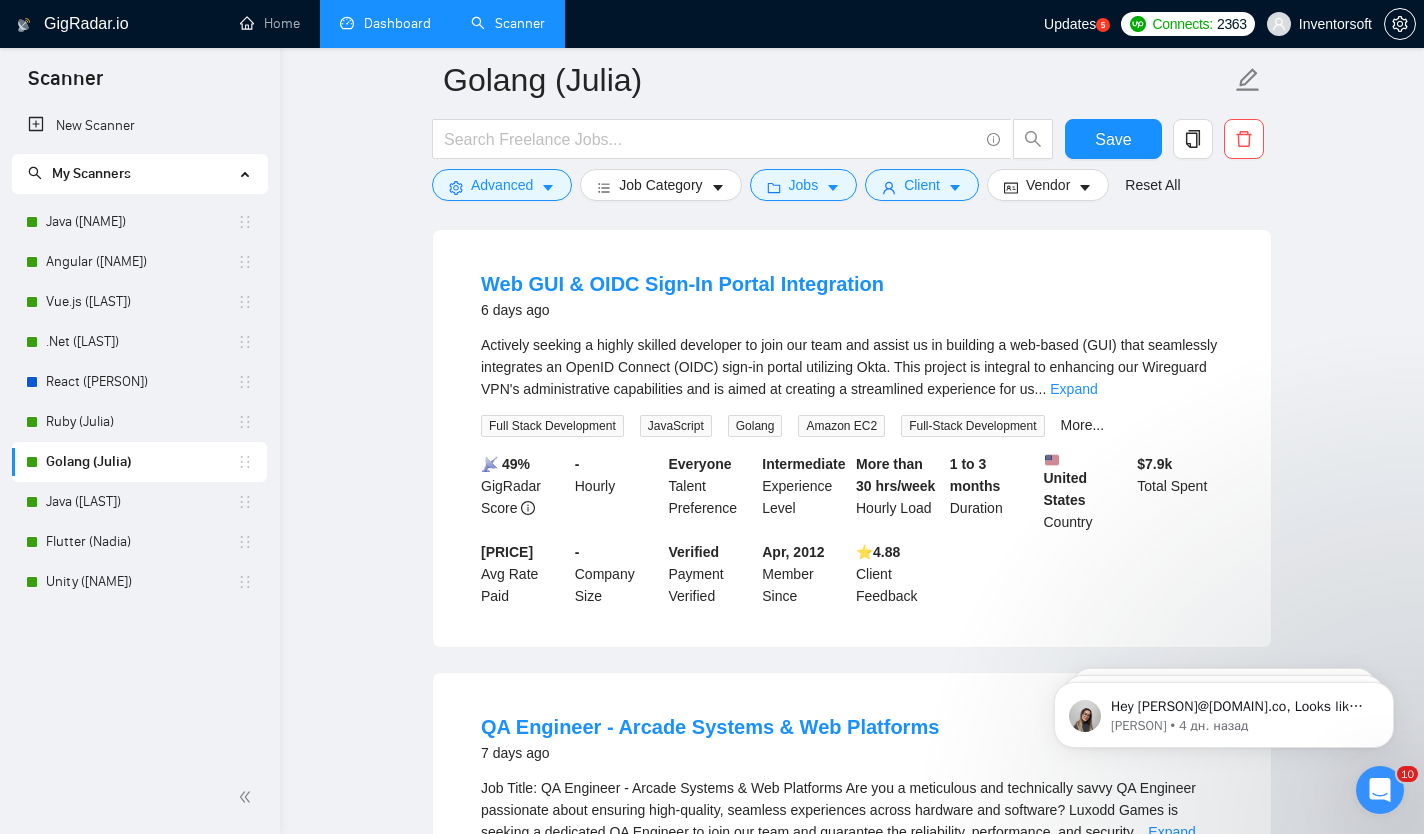 scroll, scrollTop: 4205, scrollLeft: 0, axis: vertical 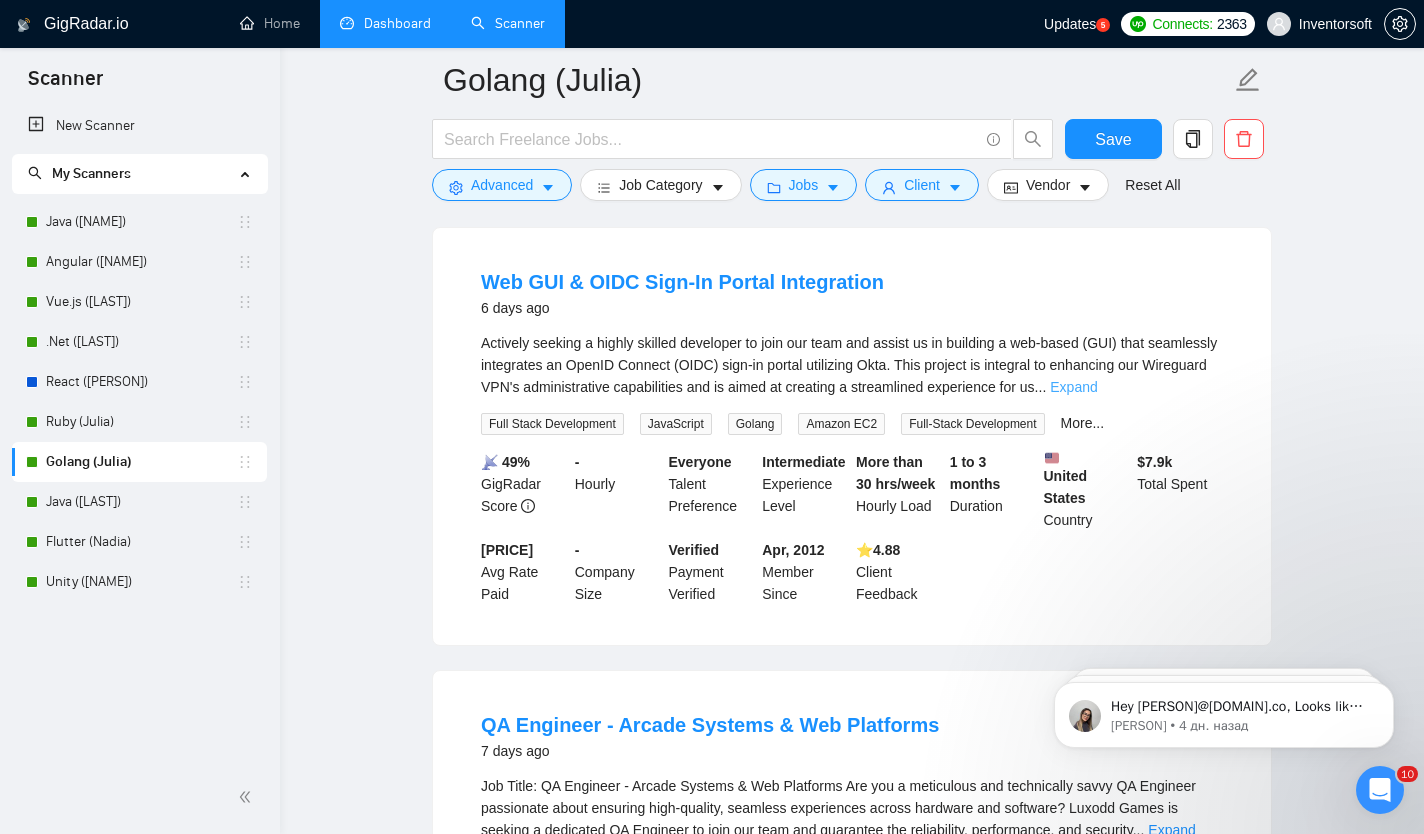 click on "Expand" at bounding box center (1073, 387) 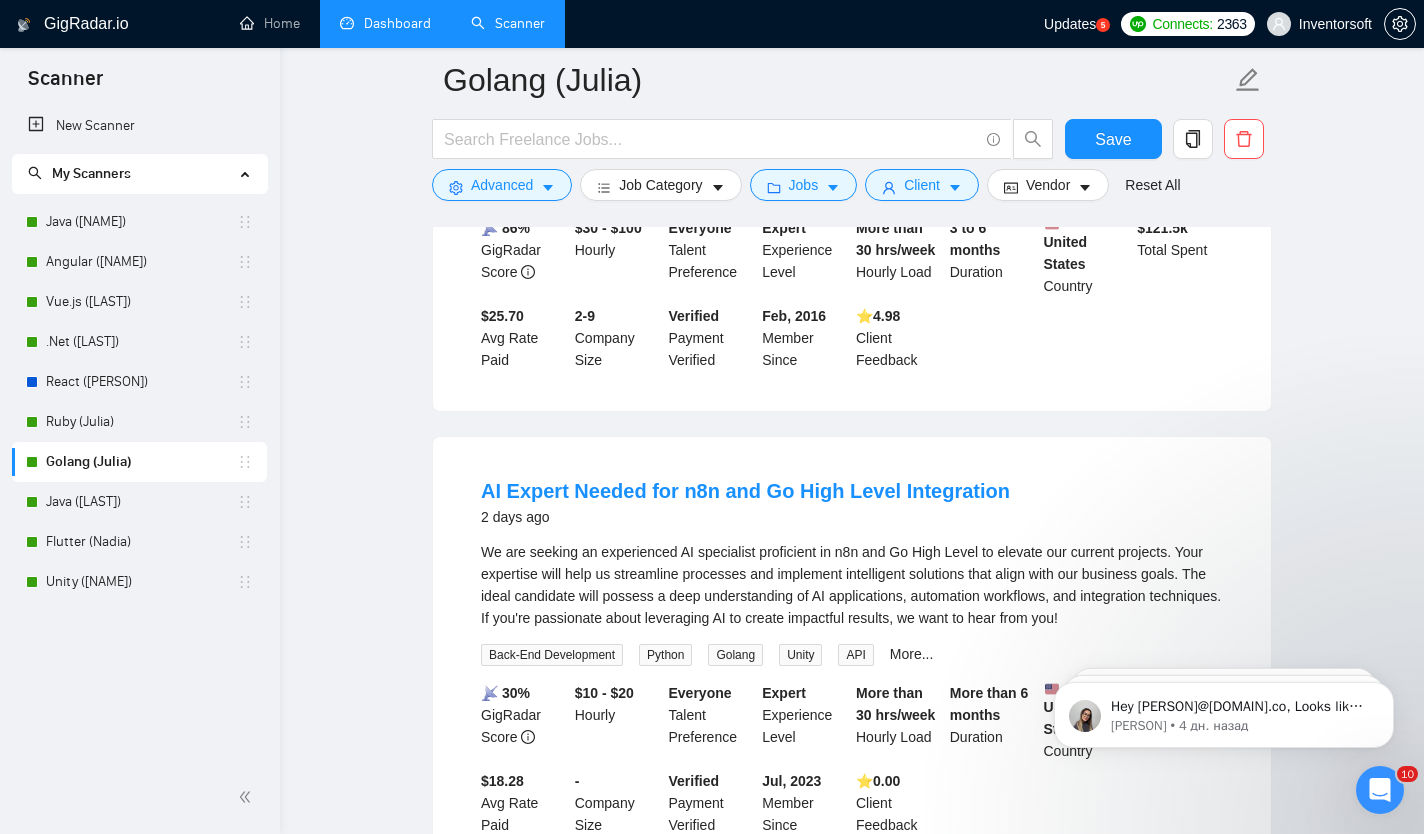 scroll, scrollTop: 903, scrollLeft: 0, axis: vertical 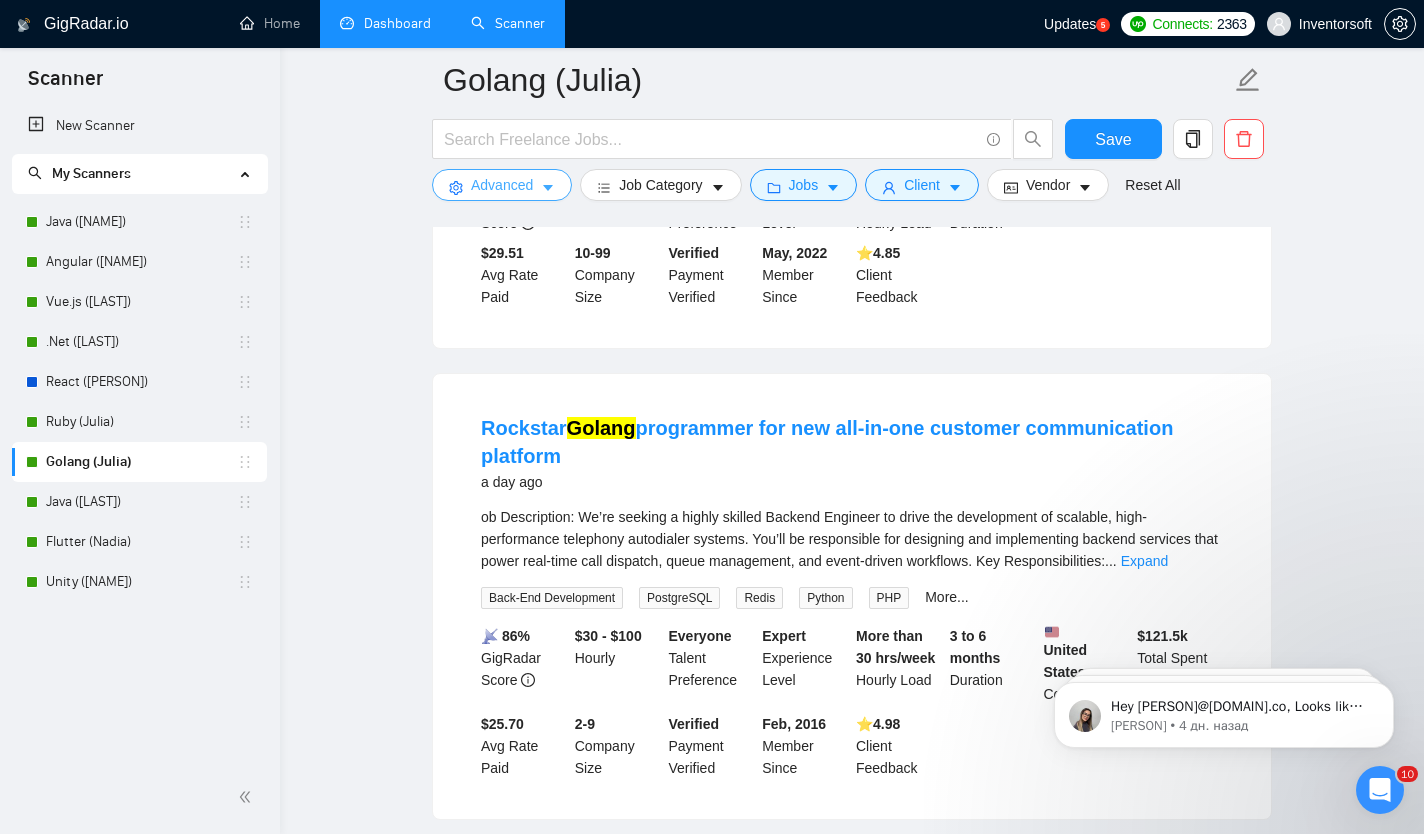 click on "Advanced" at bounding box center (502, 185) 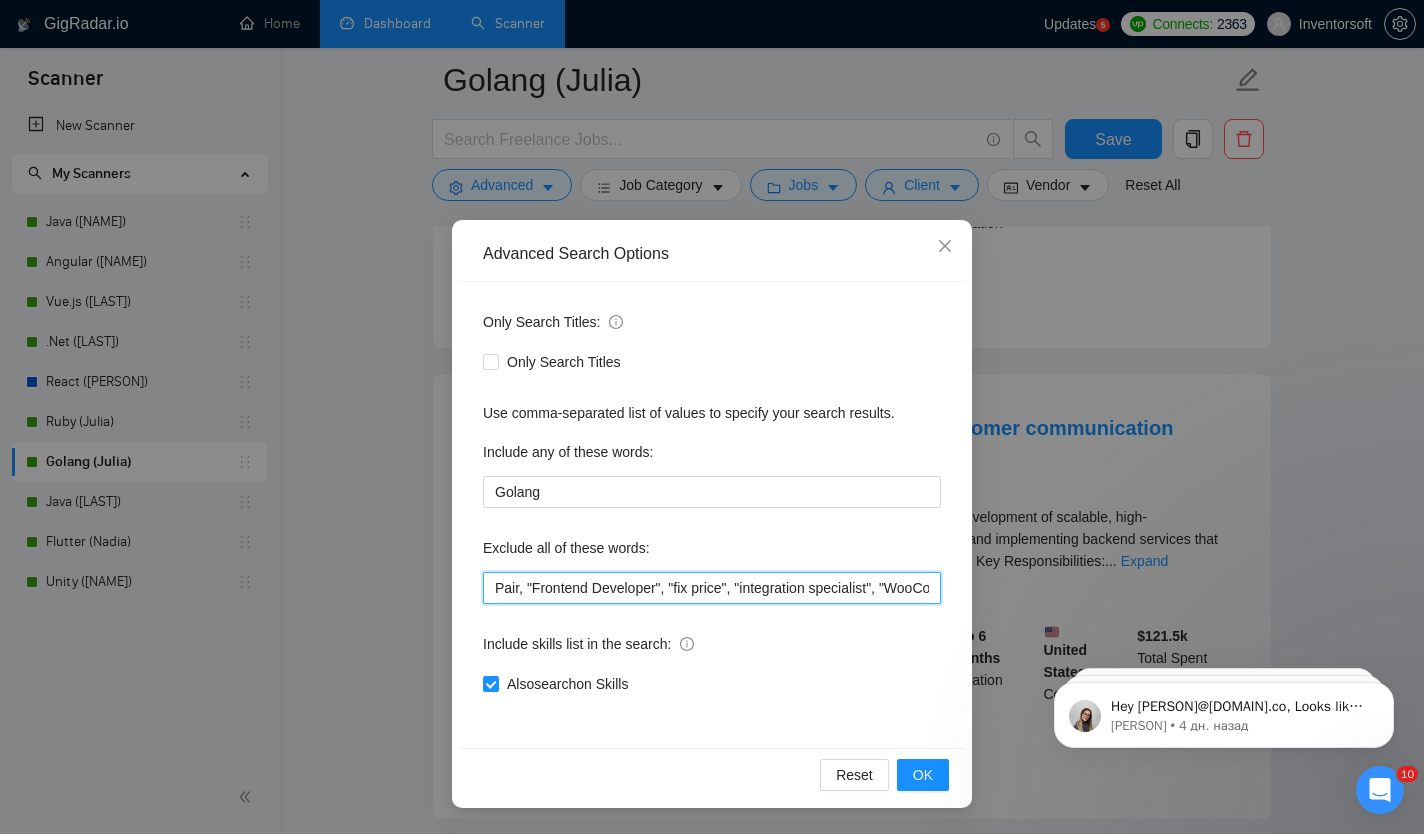 click on "Pair, "Frontend Developer", "fix price", "integration specialist", "WooCommerce developer"" at bounding box center (712, 588) 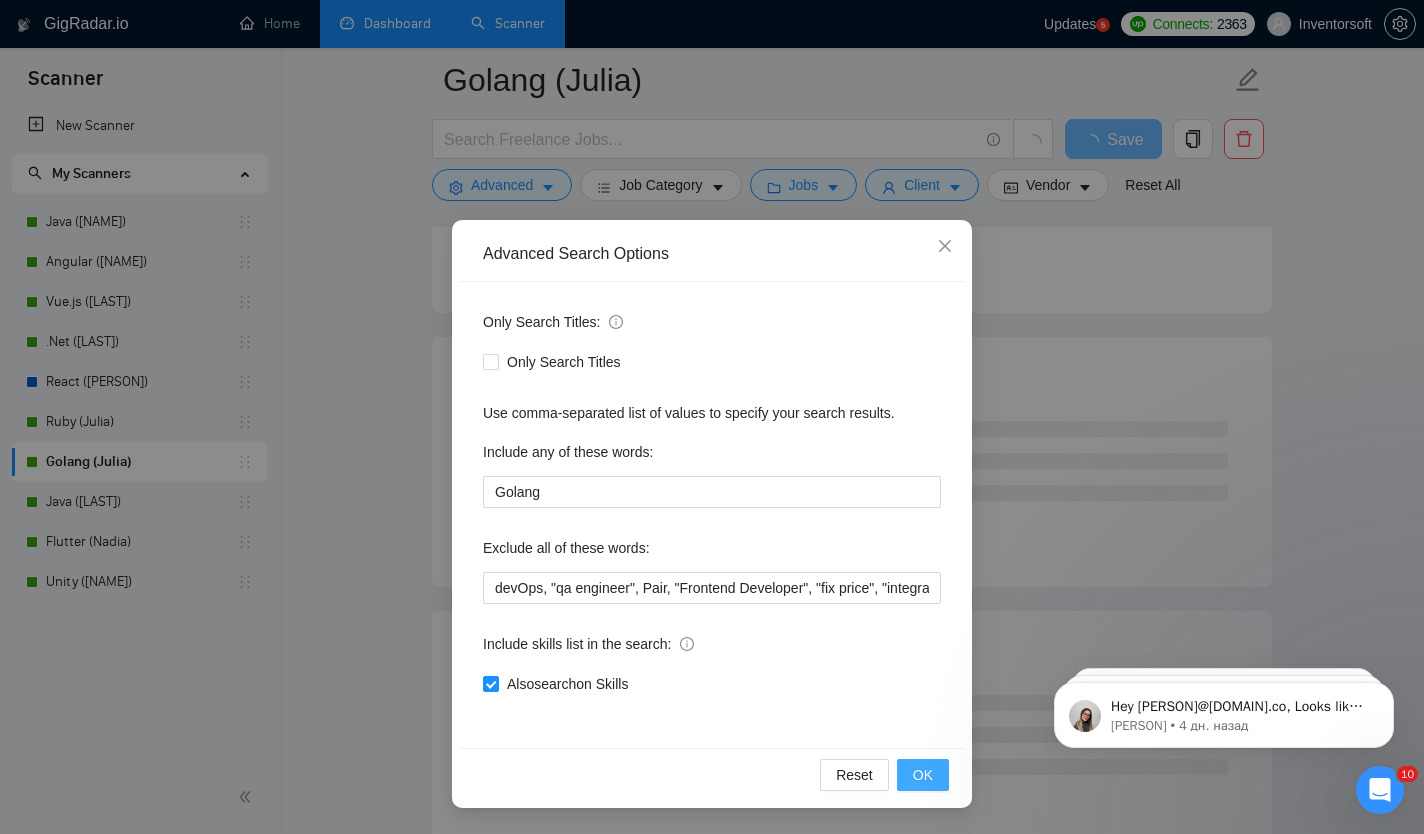 click on "OK" at bounding box center (923, 775) 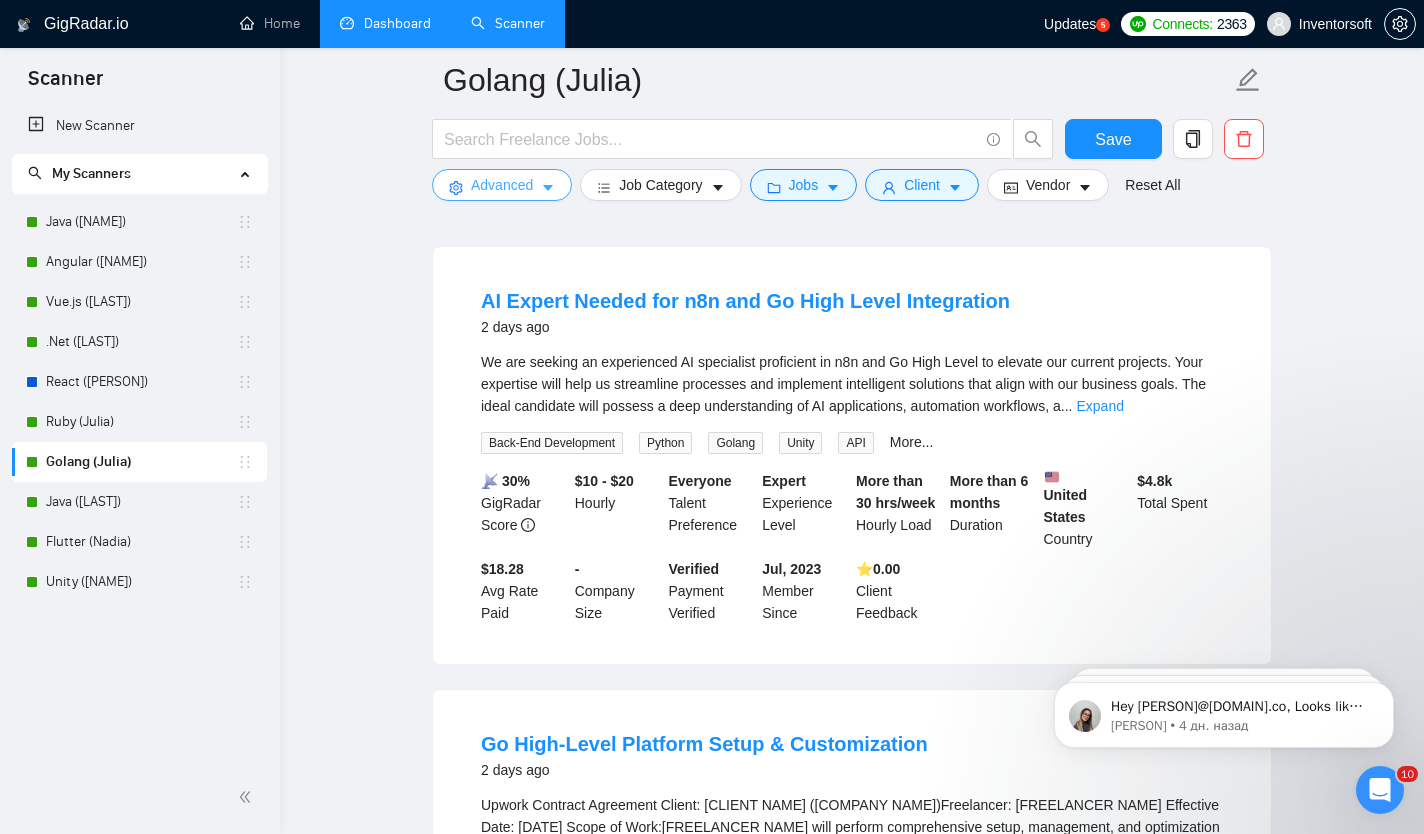 scroll, scrollTop: 1087, scrollLeft: 0, axis: vertical 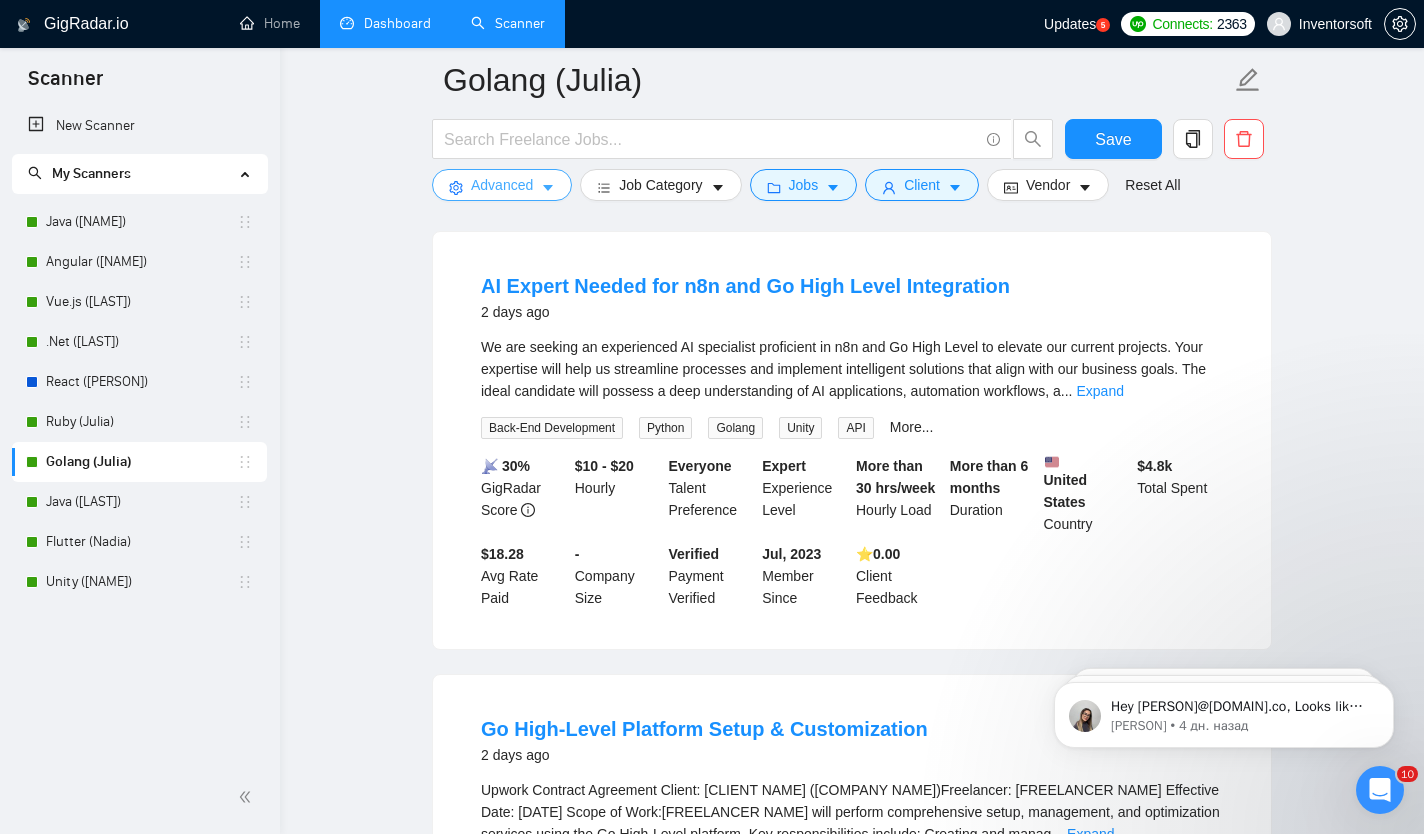 click on "Advanced" at bounding box center (502, 185) 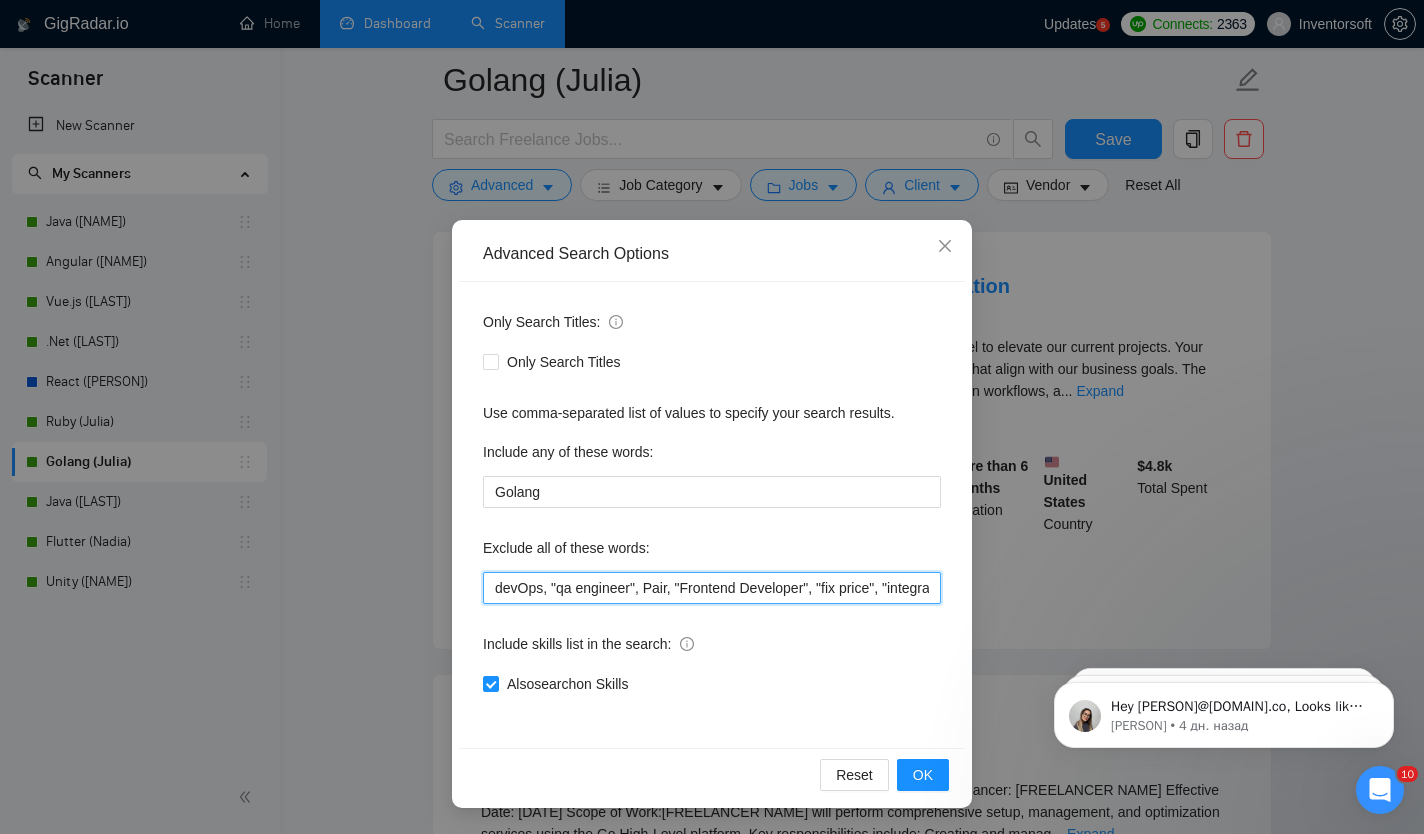 click on "devOps, "qa engineer", Pair, "Frontend Developer", "fix price", "integration specialist", "WooCommerce developer"" at bounding box center [712, 588] 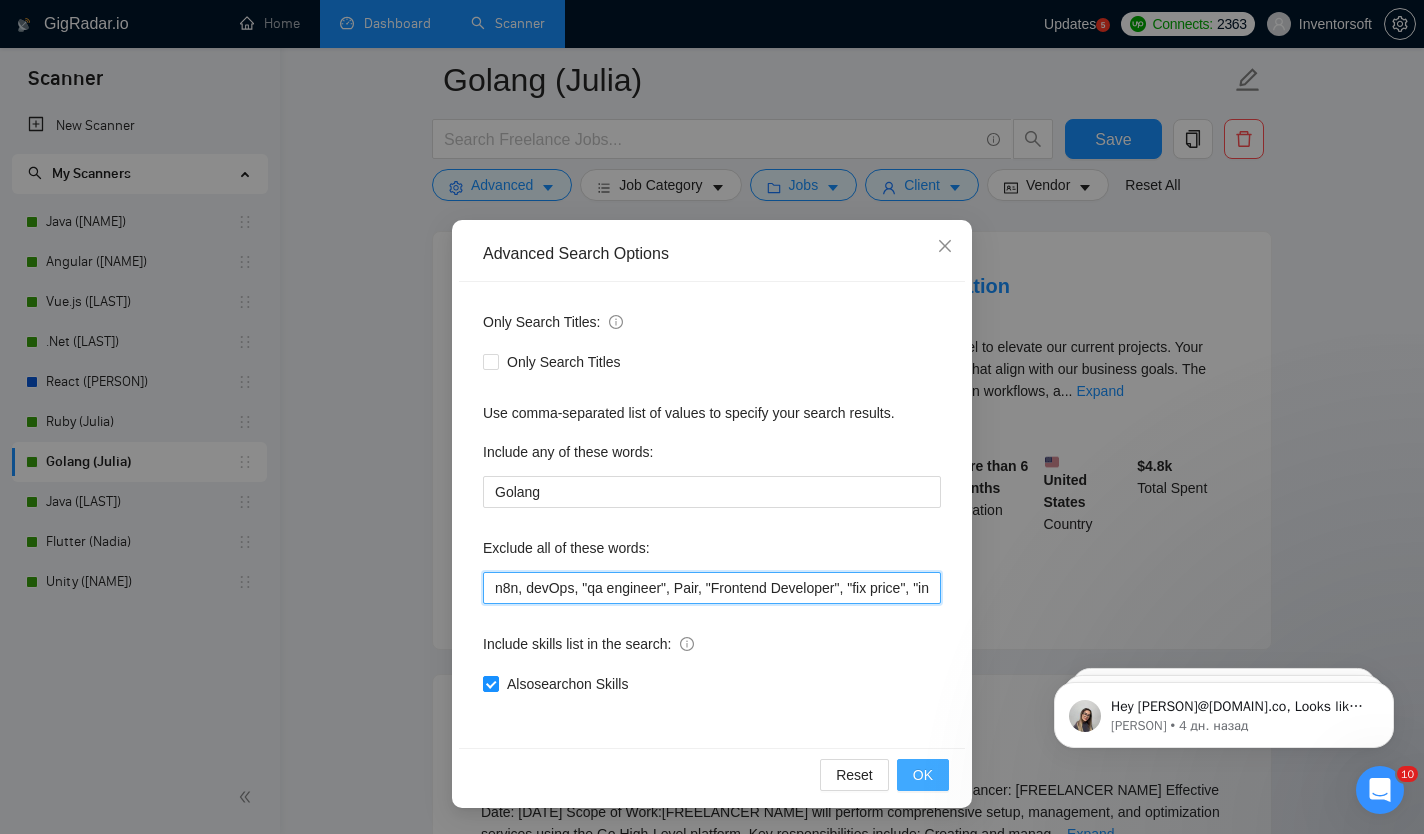type on "n8n, devOps, "qa engineer", Pair, "Frontend Developer", "fix price", "integration specialist", "WooCommerce developer"" 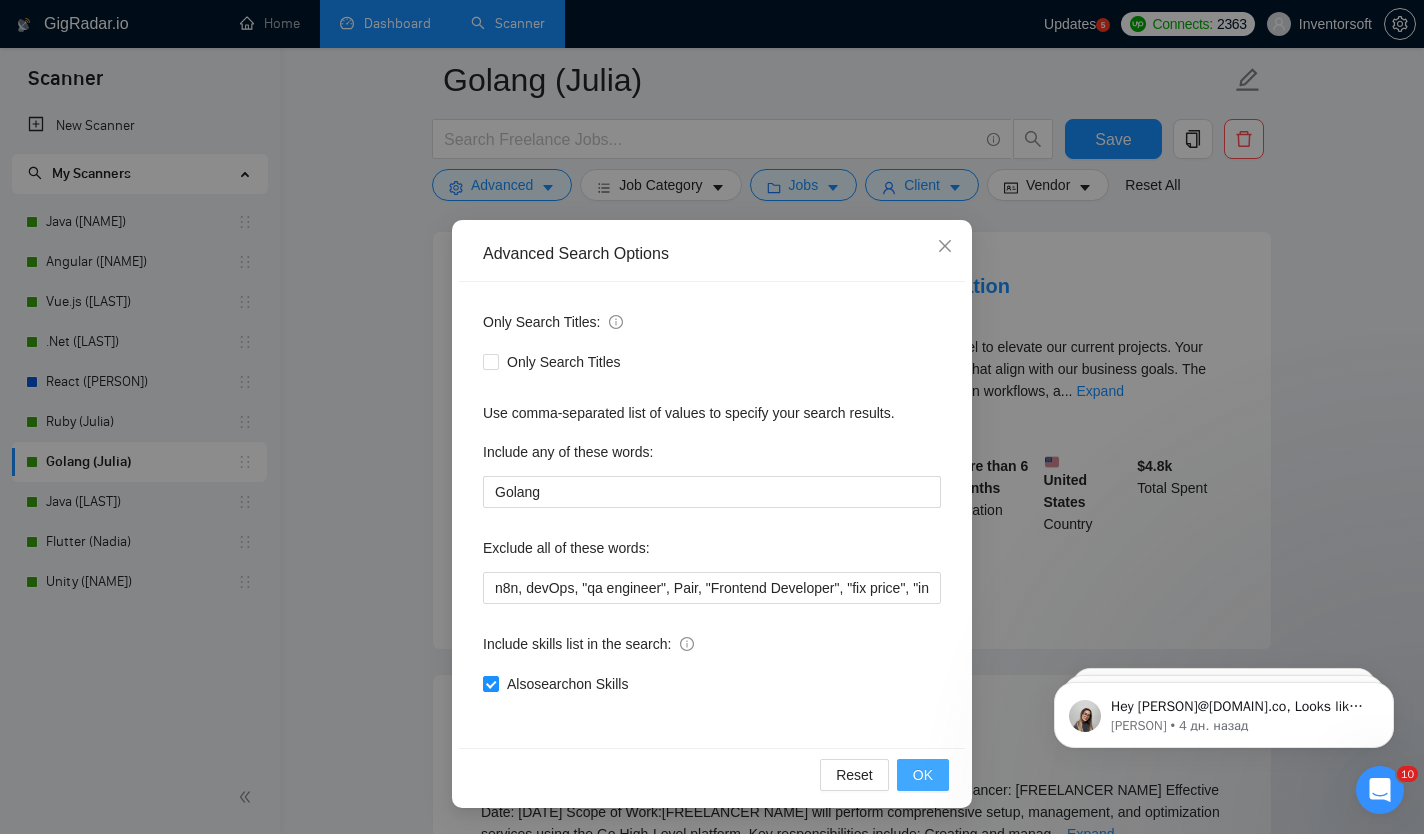 click on "OK" at bounding box center (923, 775) 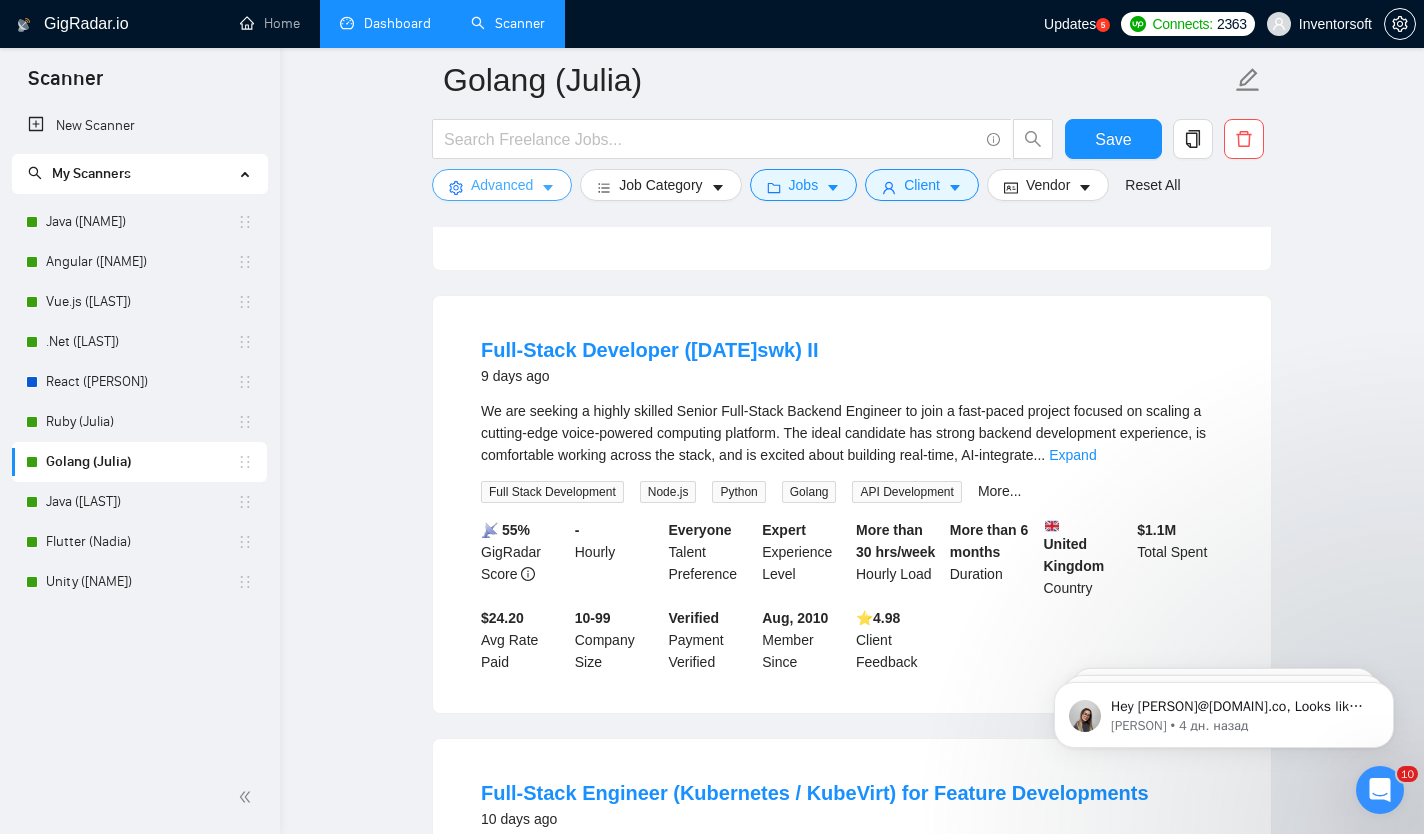 scroll, scrollTop: 3230, scrollLeft: 0, axis: vertical 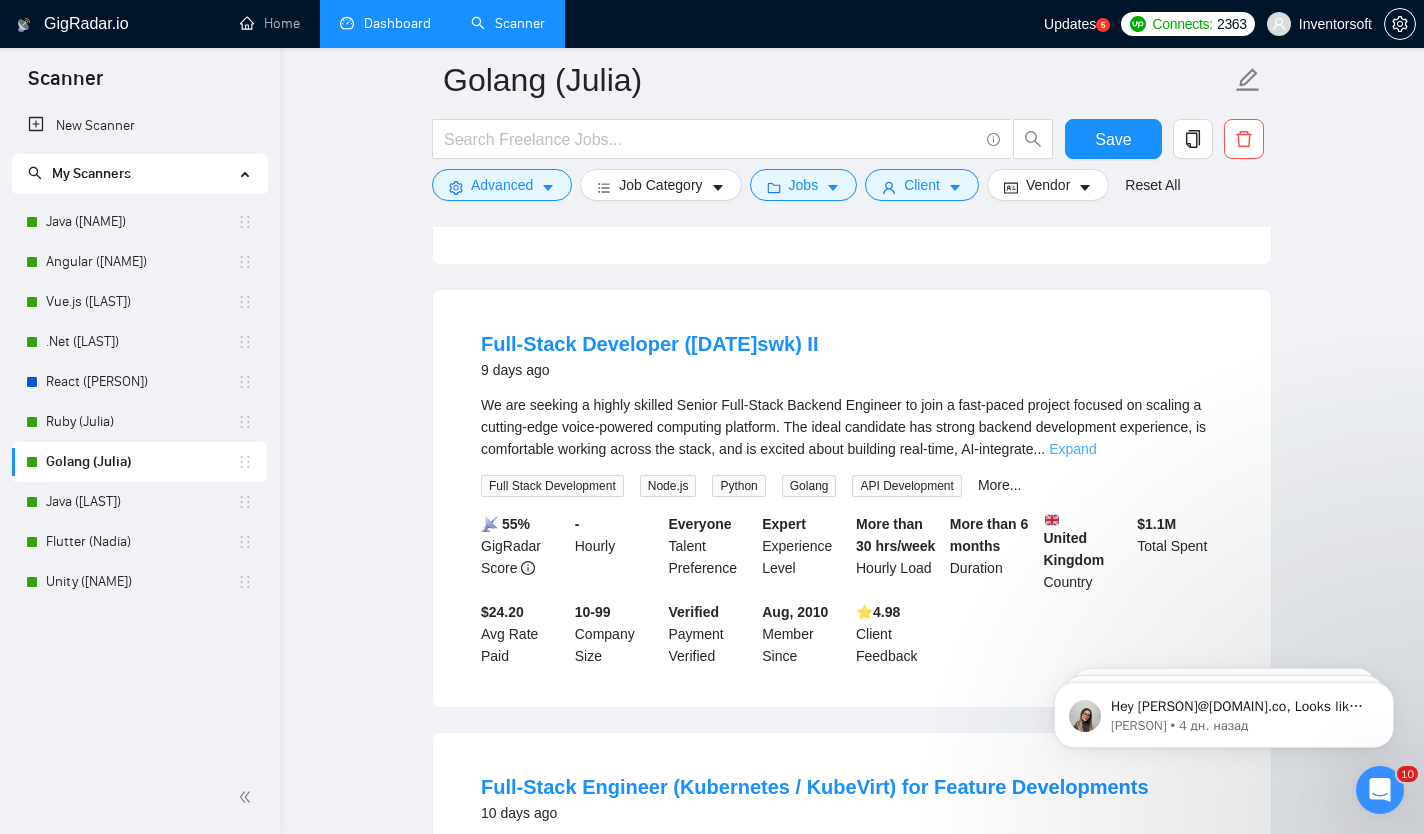 click on "Expand" at bounding box center [1072, 449] 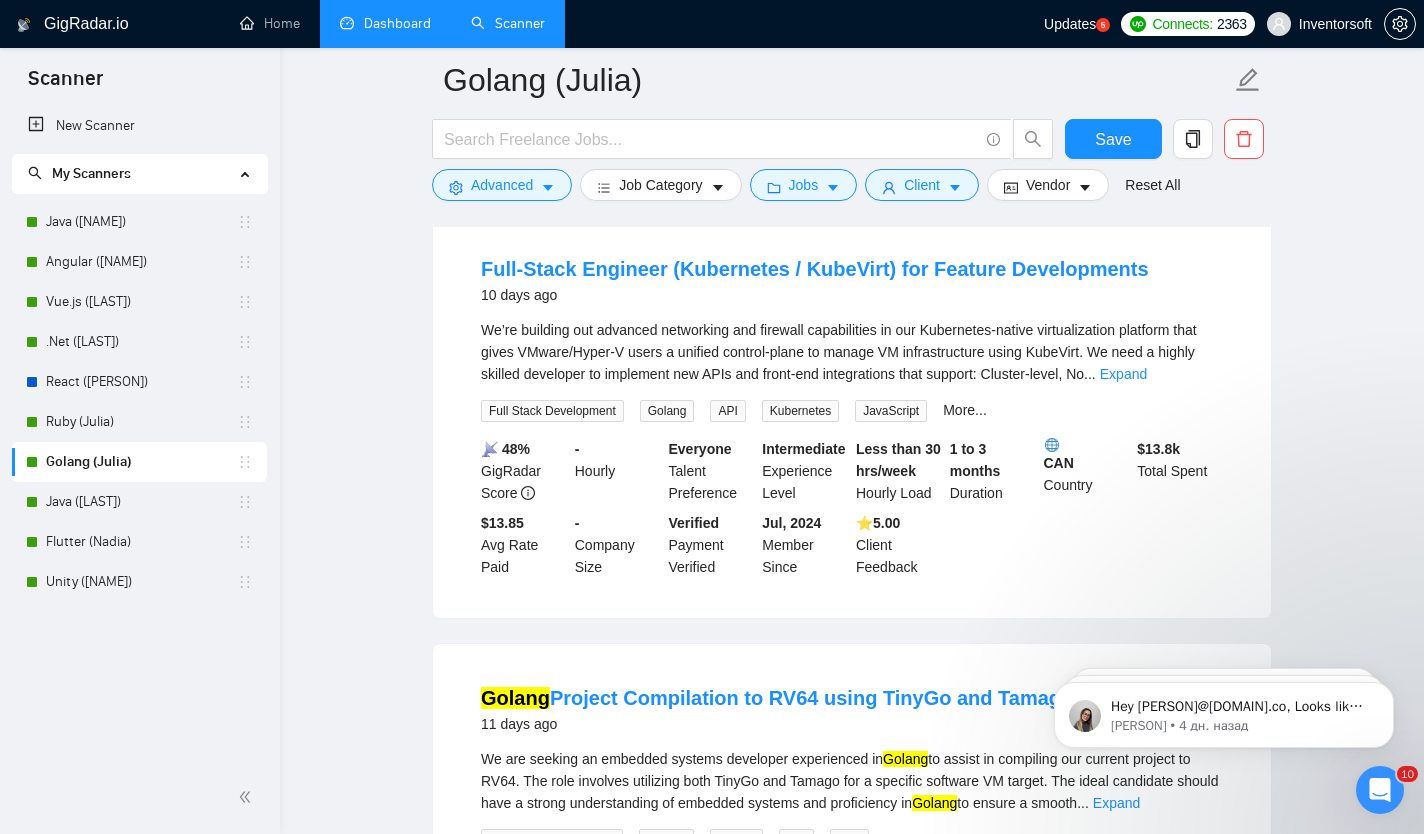 scroll, scrollTop: 4014, scrollLeft: 0, axis: vertical 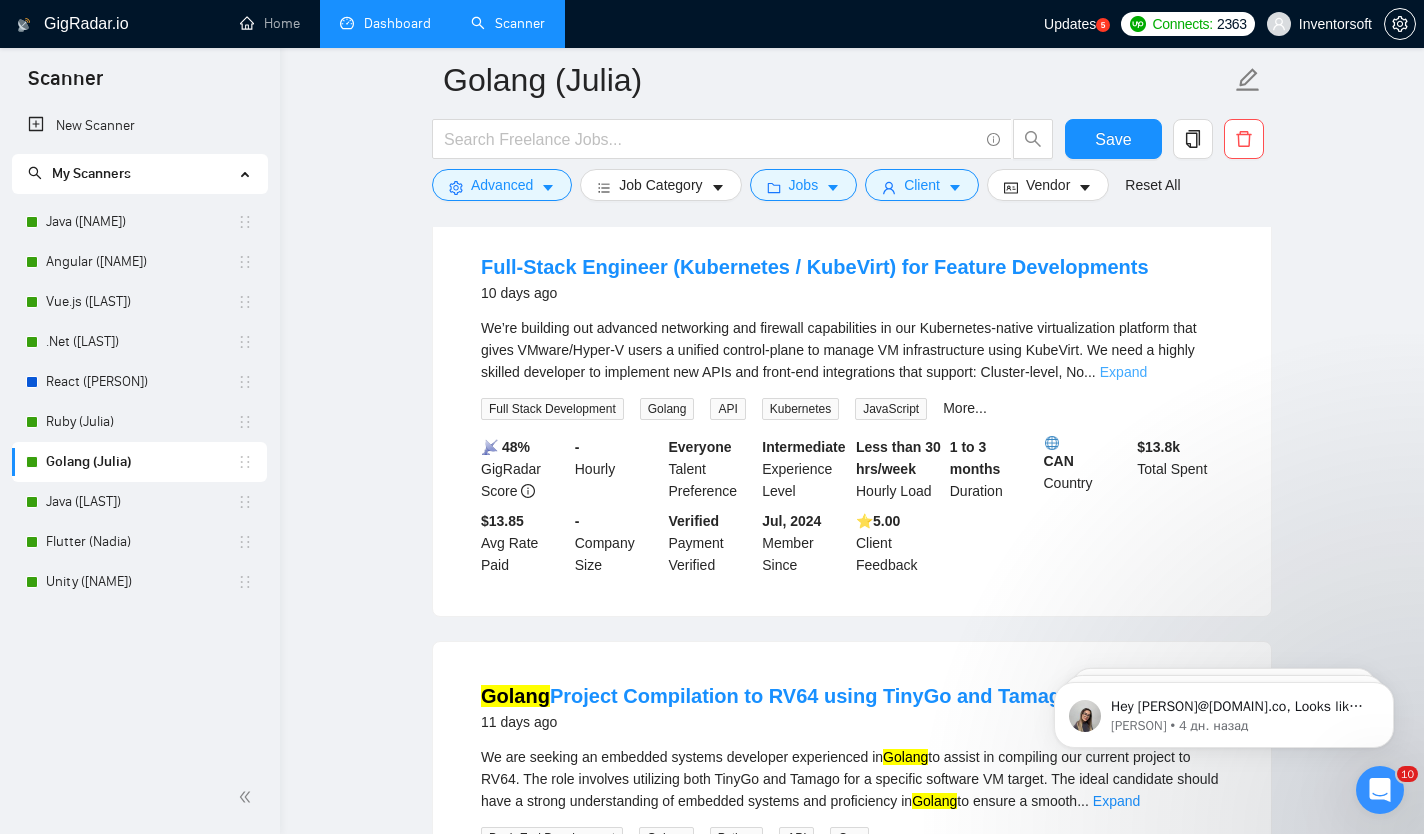 click on "Expand" at bounding box center [1123, 372] 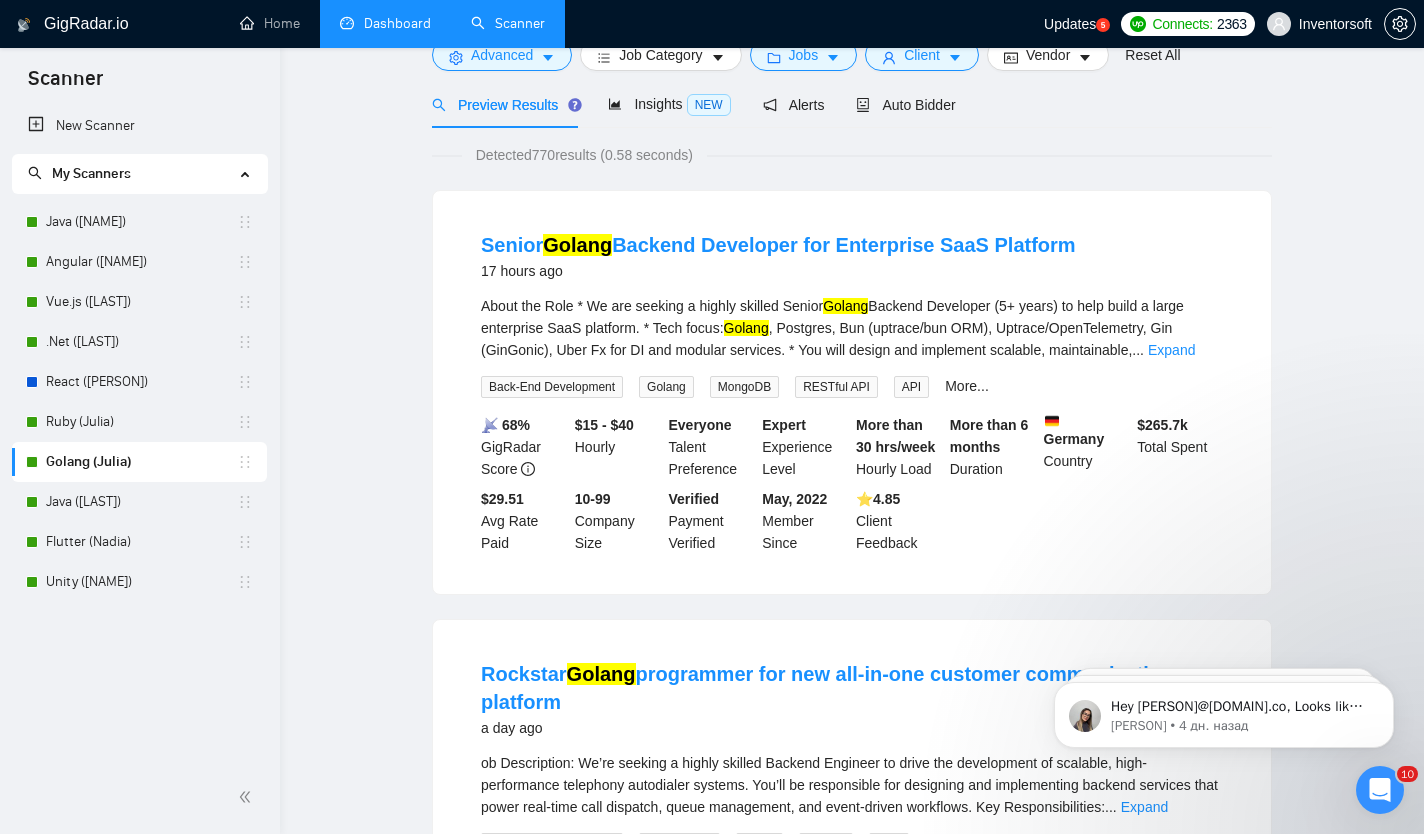 scroll, scrollTop: 0, scrollLeft: 0, axis: both 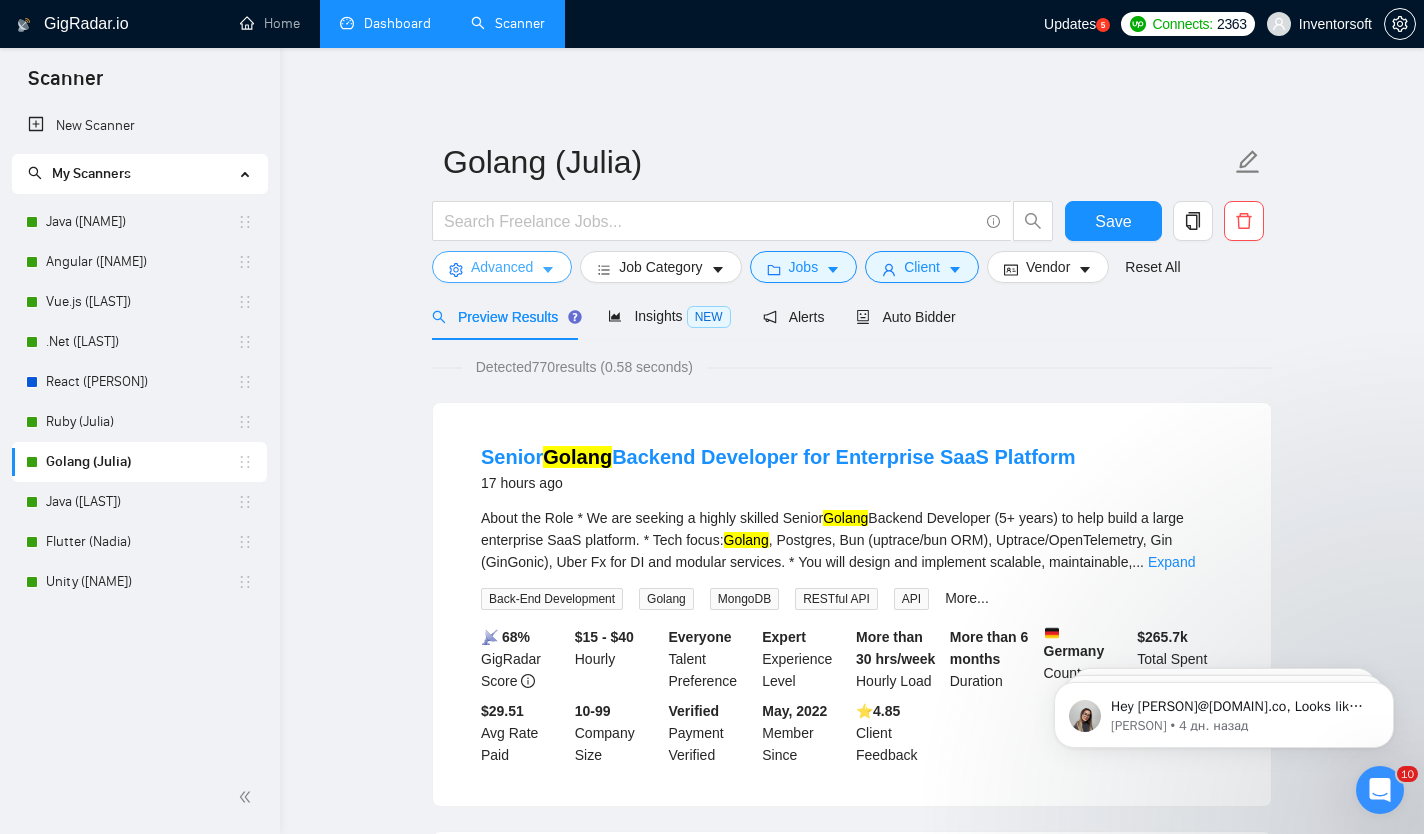 click on "Advanced" at bounding box center [502, 267] 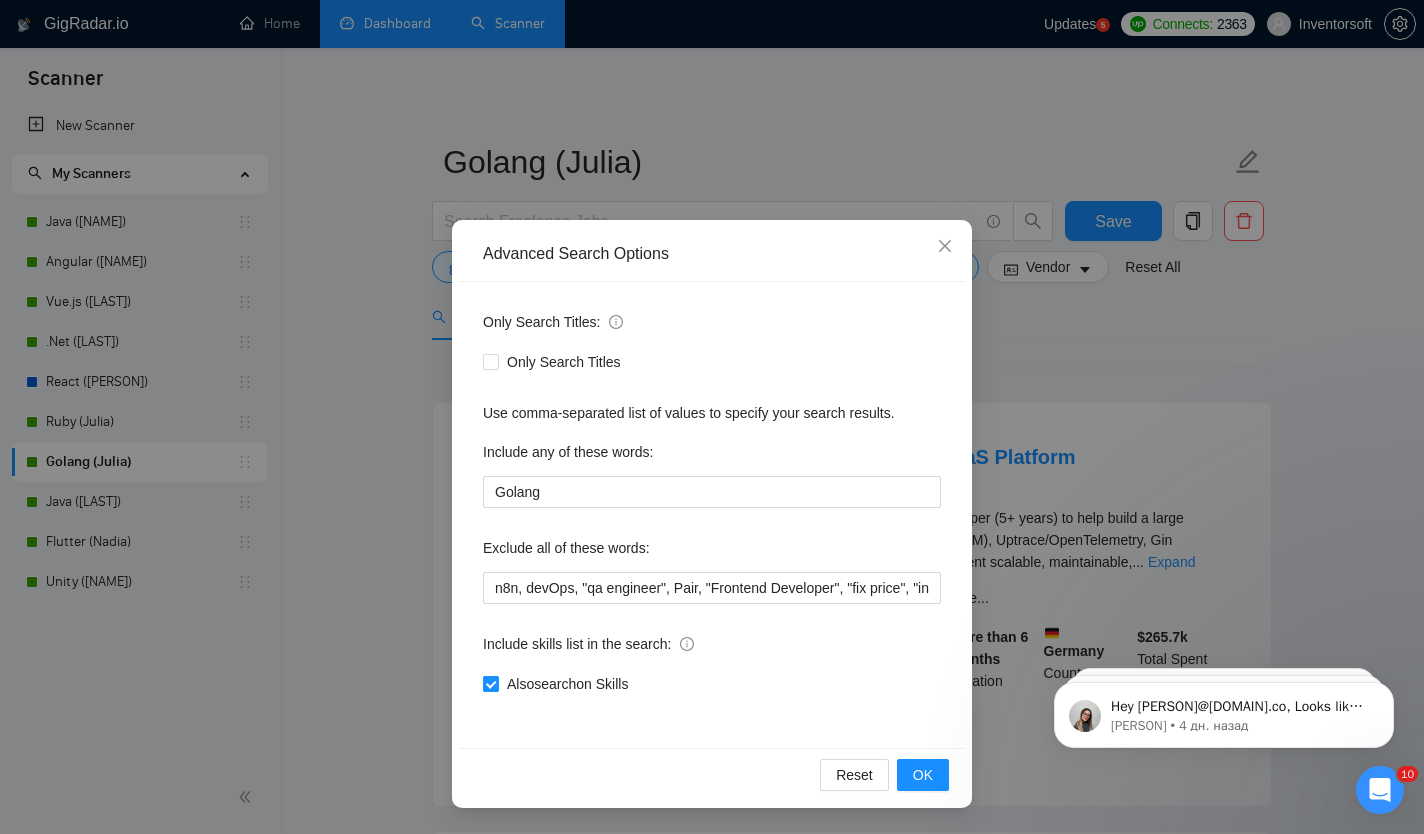 click on "Also  search  on Skills" at bounding box center (490, 683) 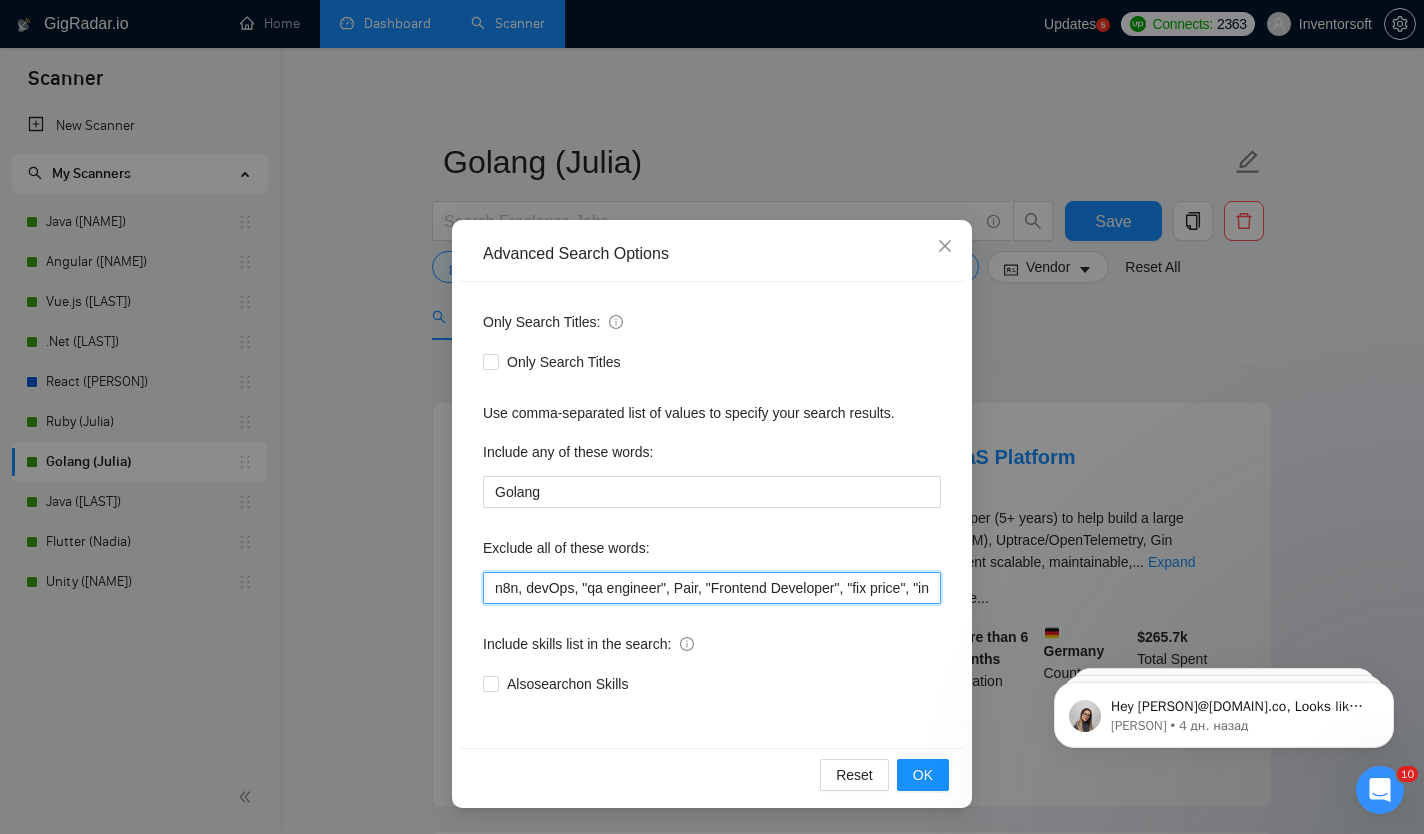 click on "n8n, devOps, "qa engineer", Pair, "Frontend Developer", "fix price", "integration specialist", "WooCommerce developer"" at bounding box center [712, 588] 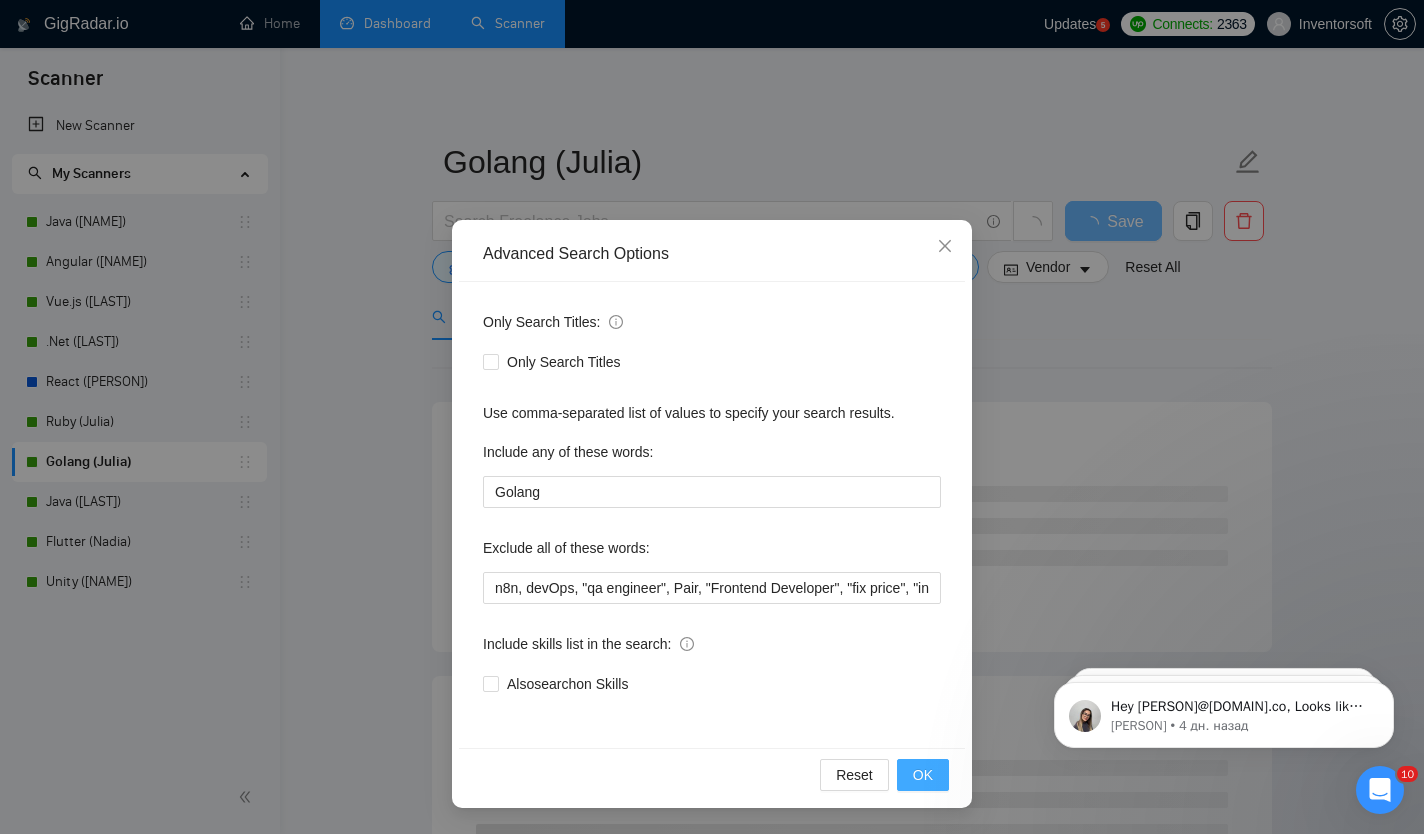 click on "OK" at bounding box center (923, 775) 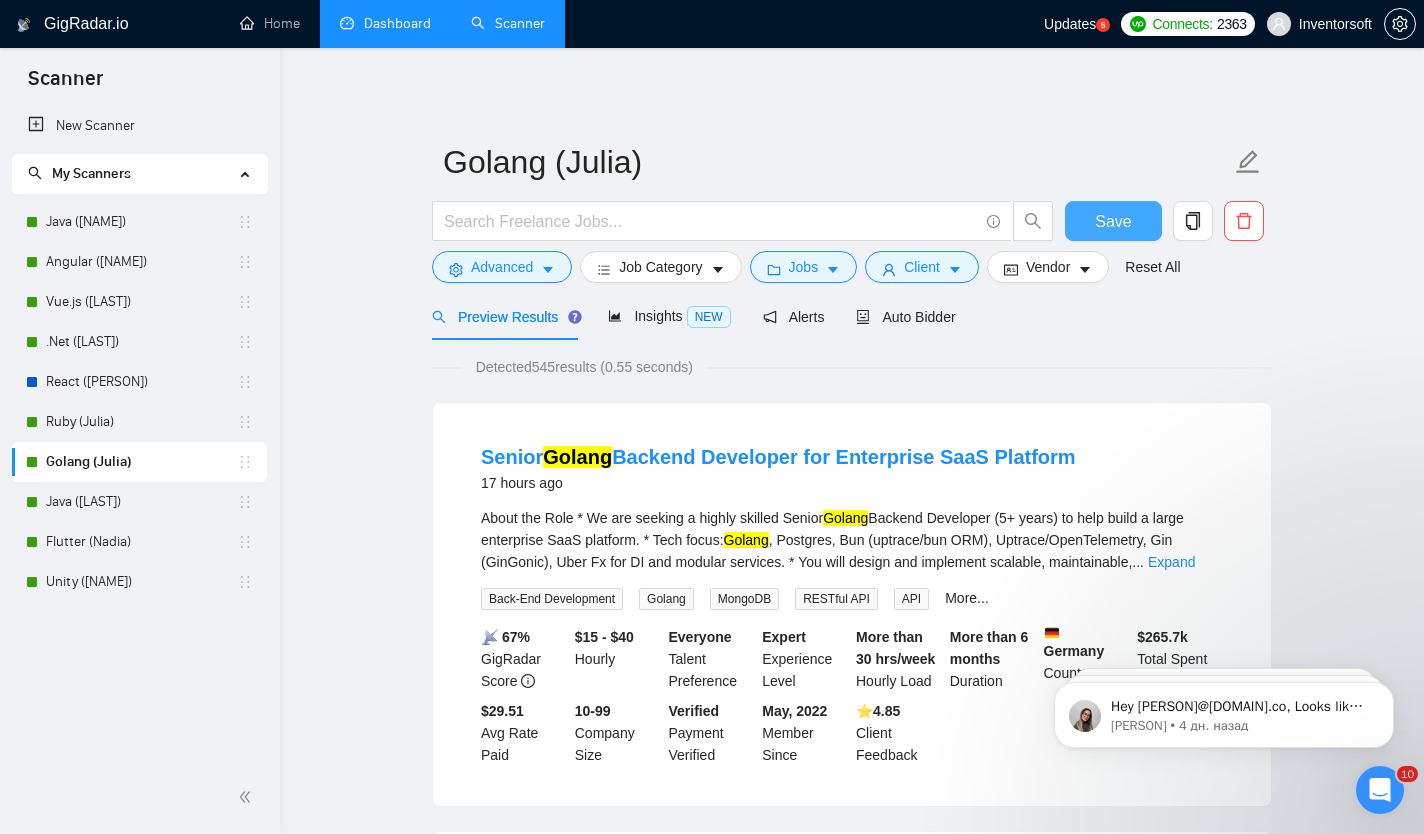 click on "Save" at bounding box center [1113, 221] 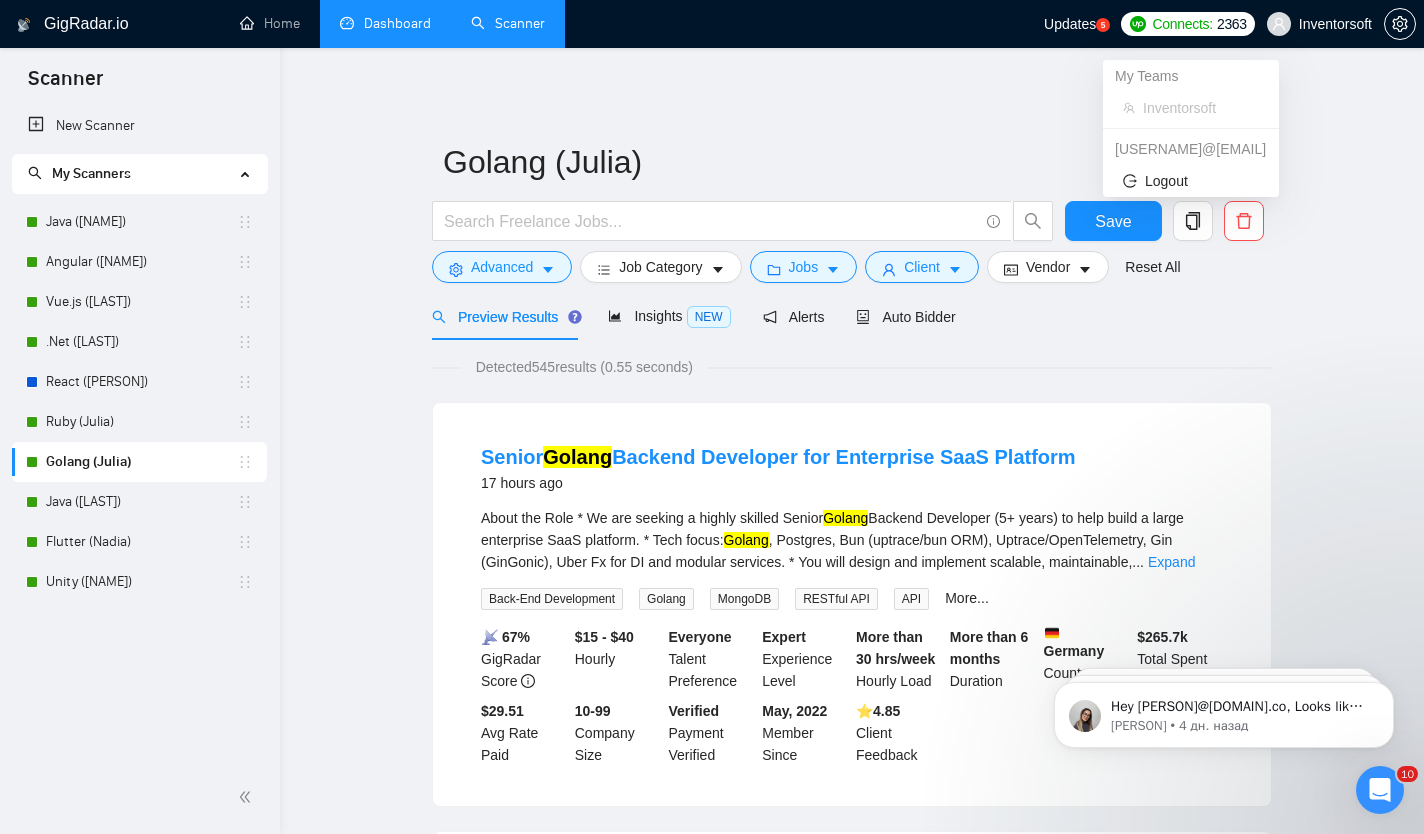 click on "Inventorsoft" at bounding box center [1335, 24] 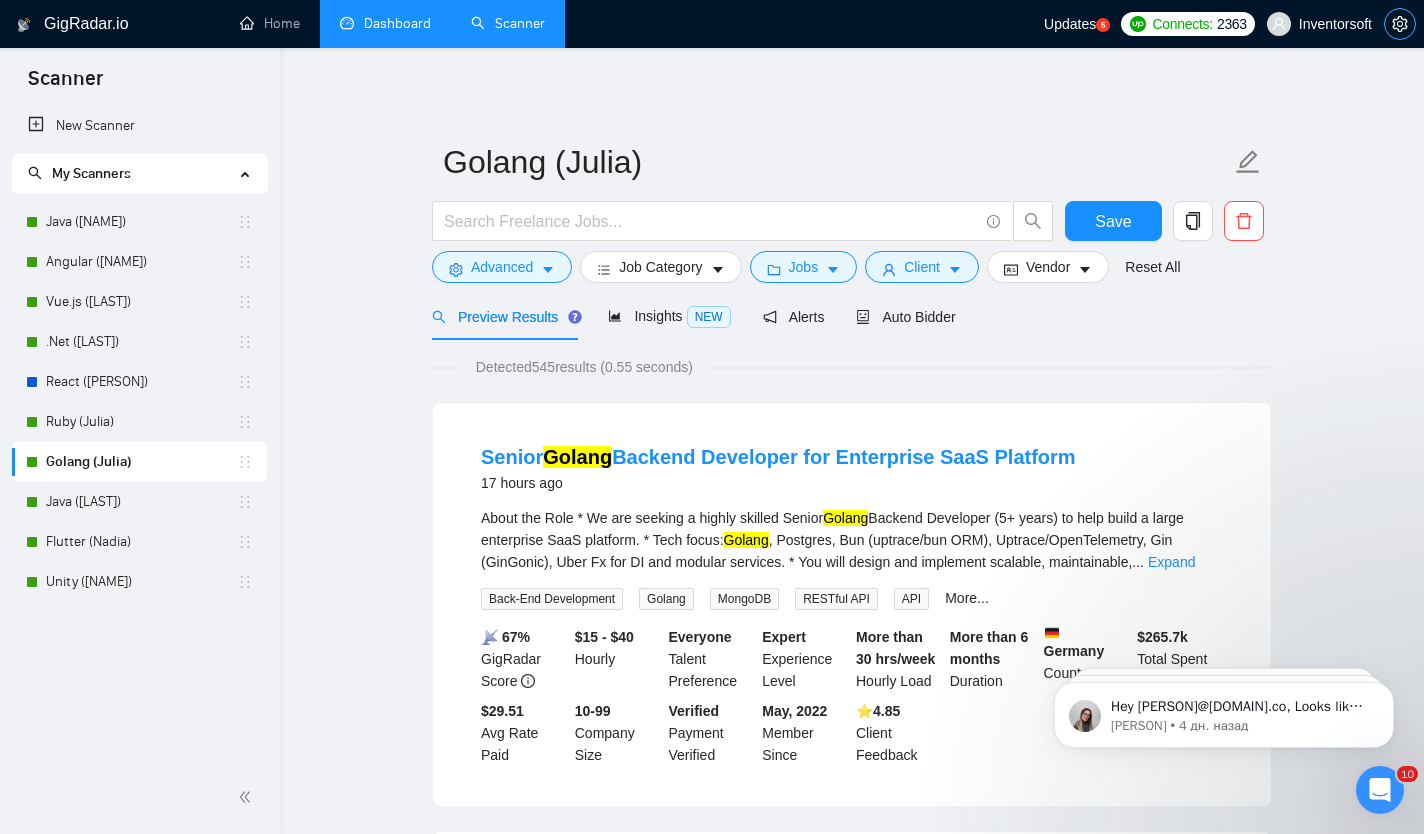 click at bounding box center (1400, 24) 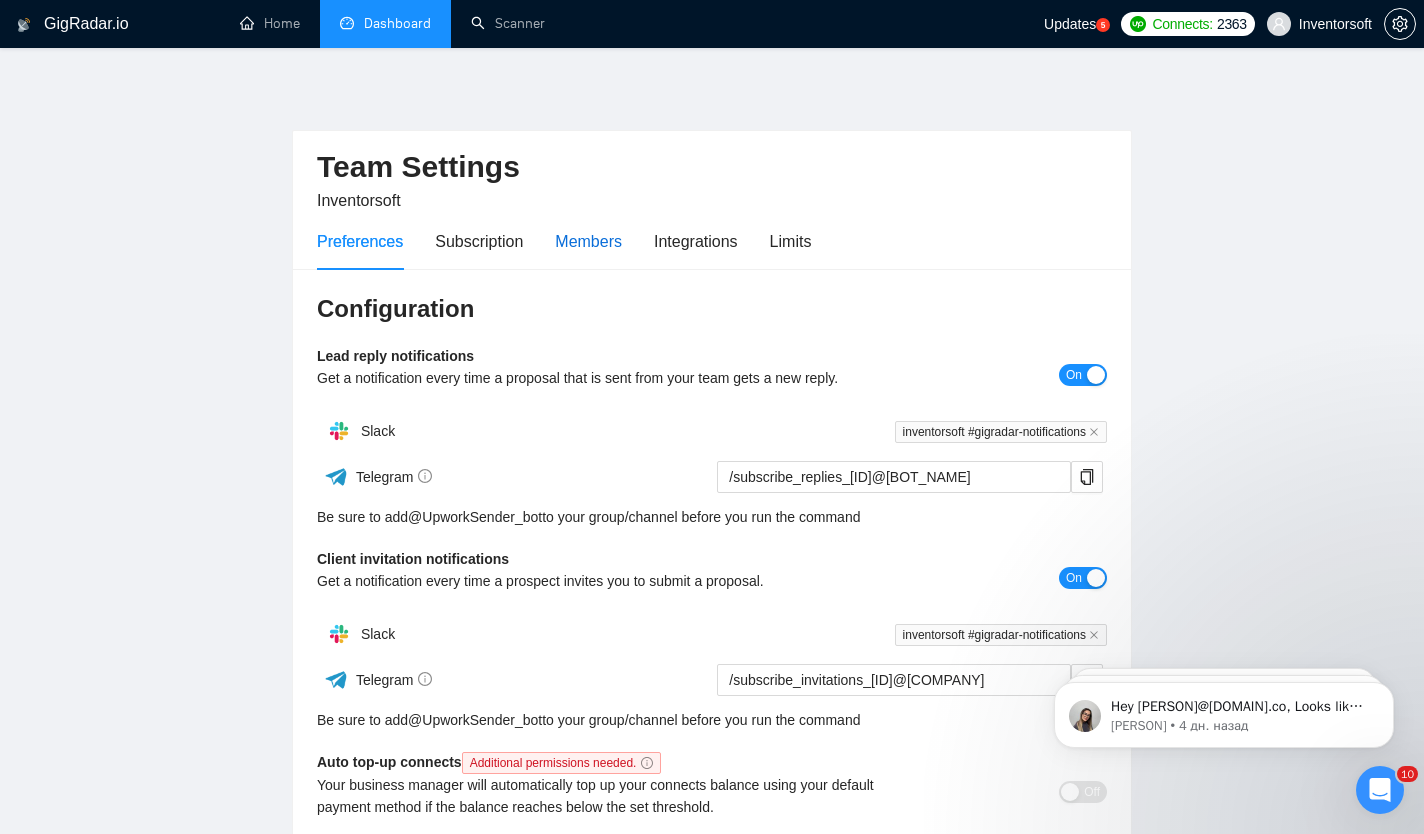 click on "Members" at bounding box center (588, 241) 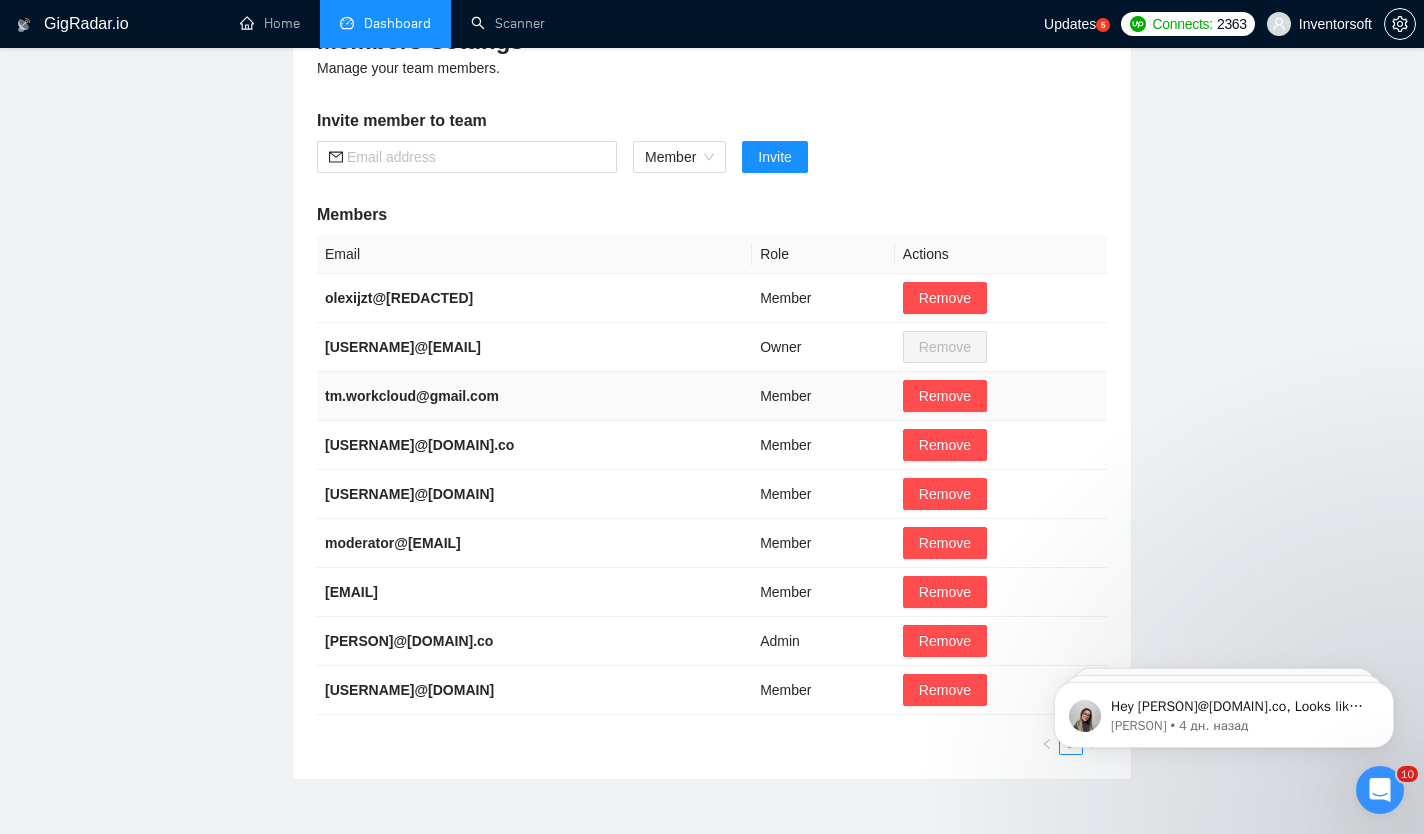 scroll, scrollTop: 273, scrollLeft: 0, axis: vertical 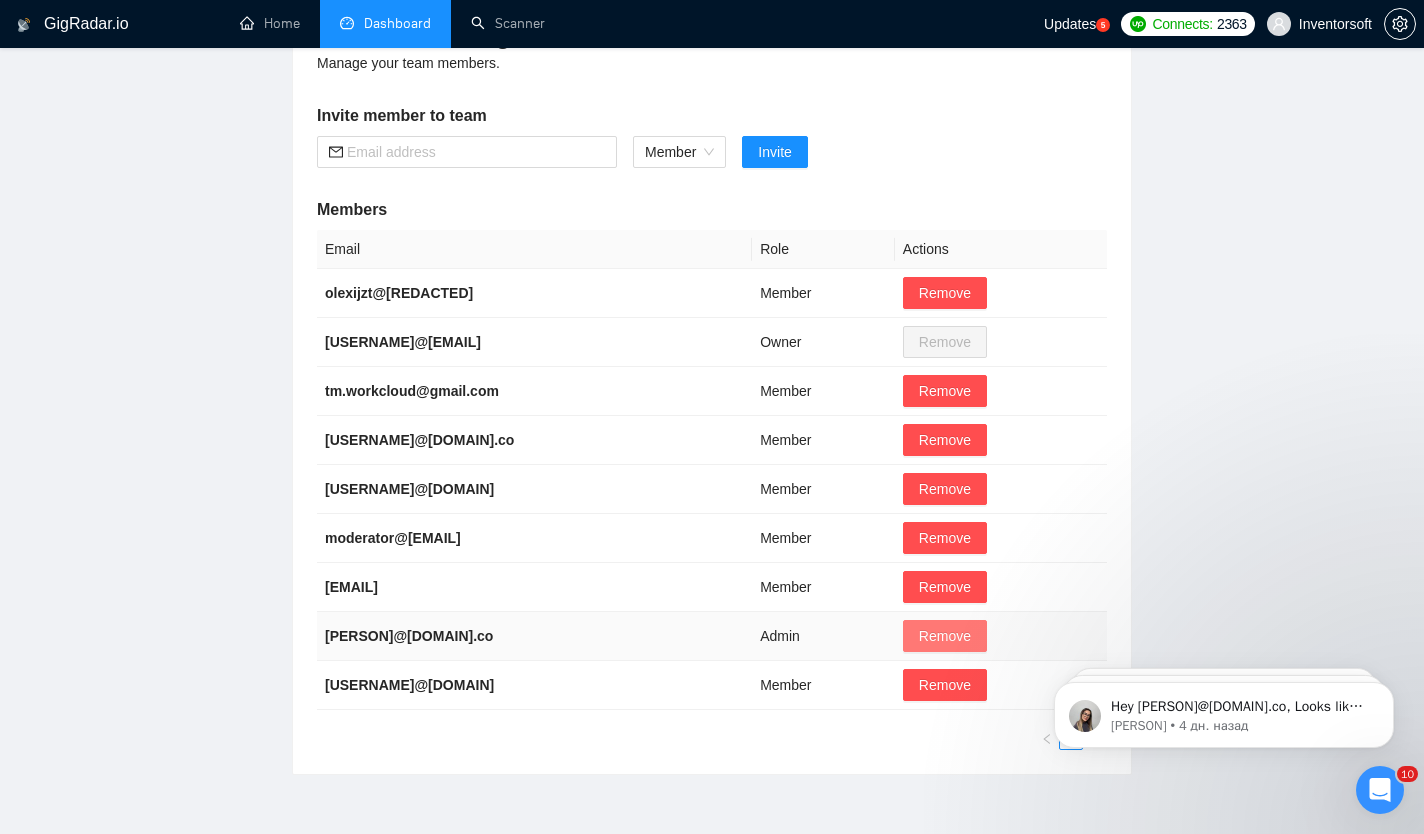 click on "Remove" at bounding box center (945, 636) 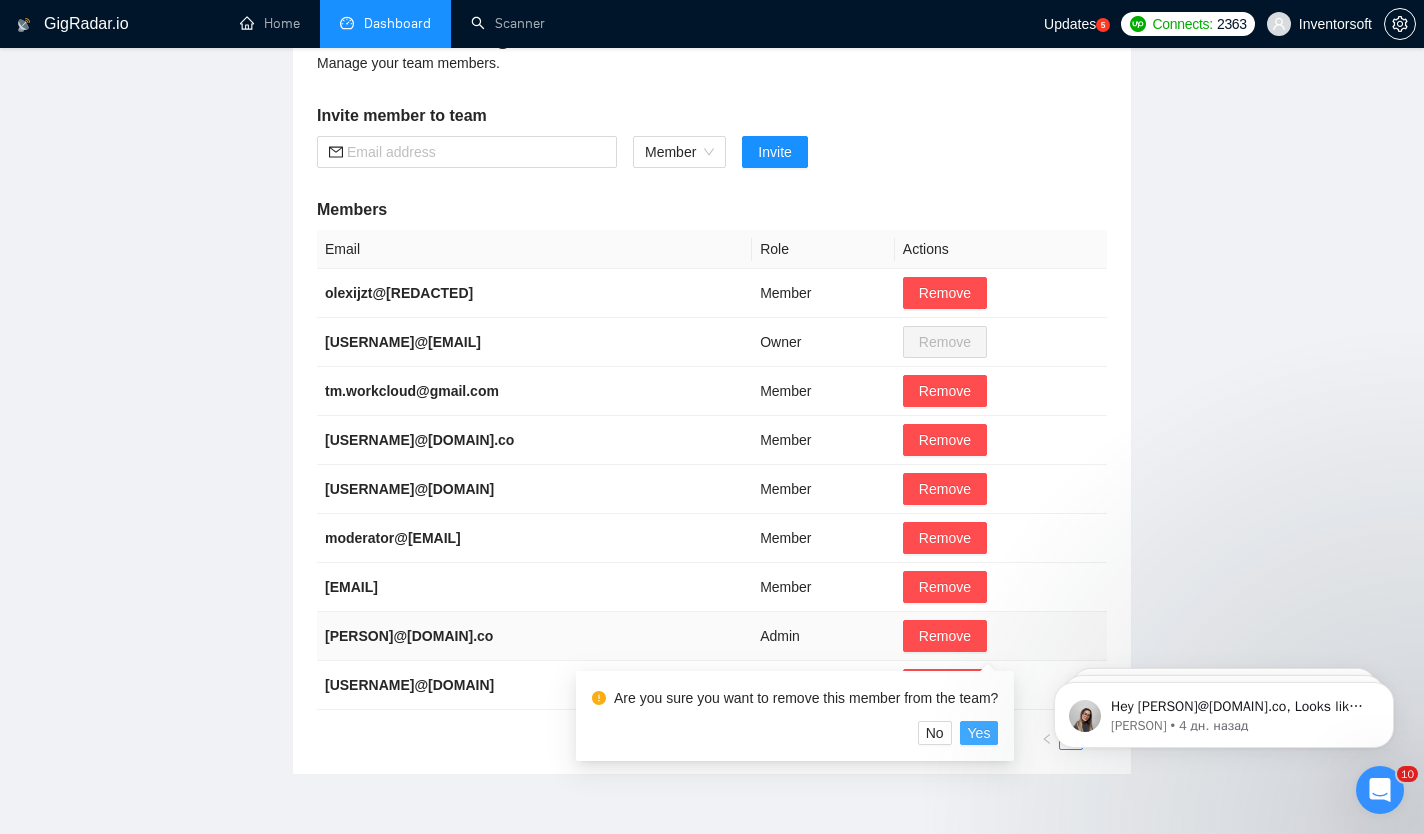 click on "Yes" at bounding box center [979, 733] 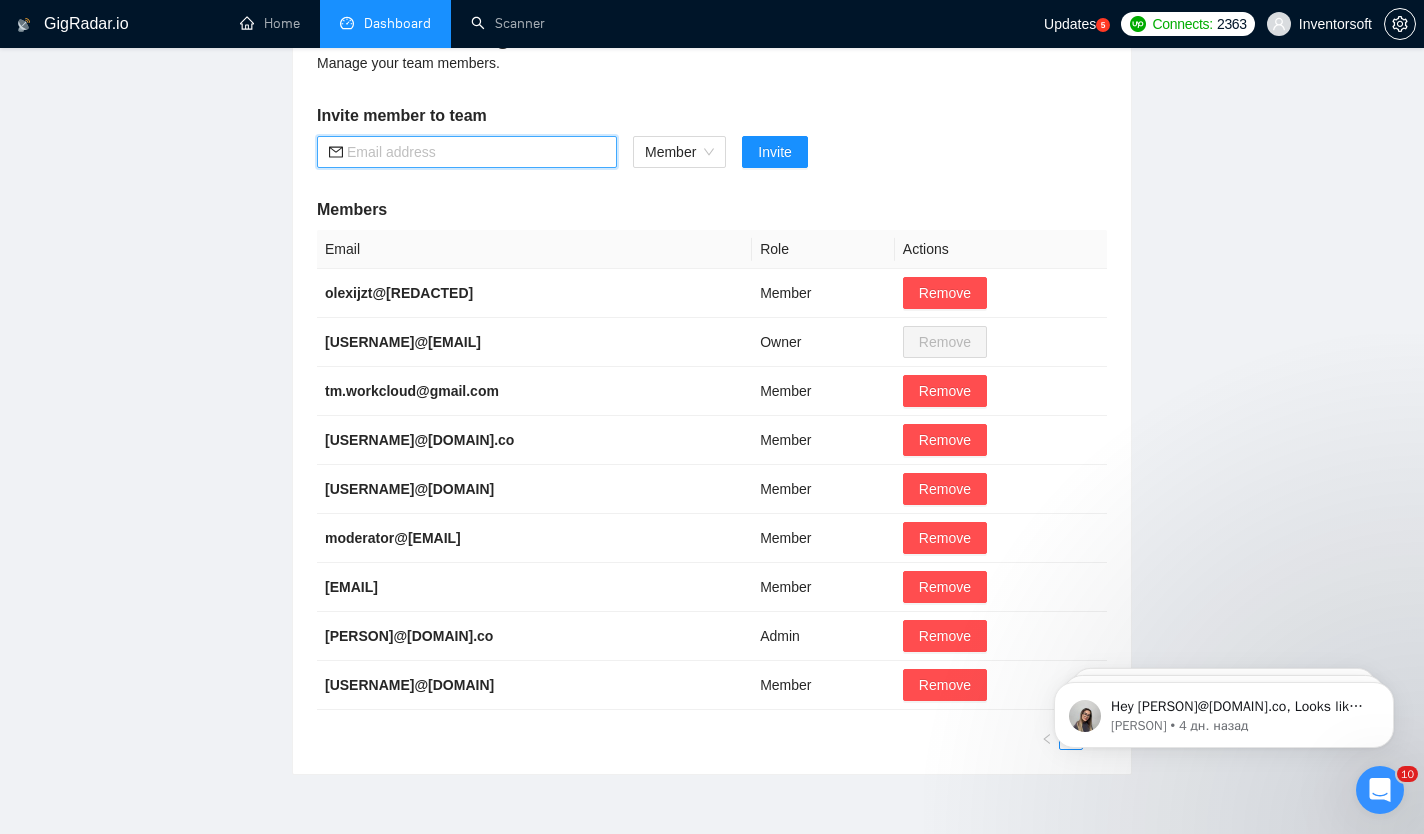click at bounding box center (476, 152) 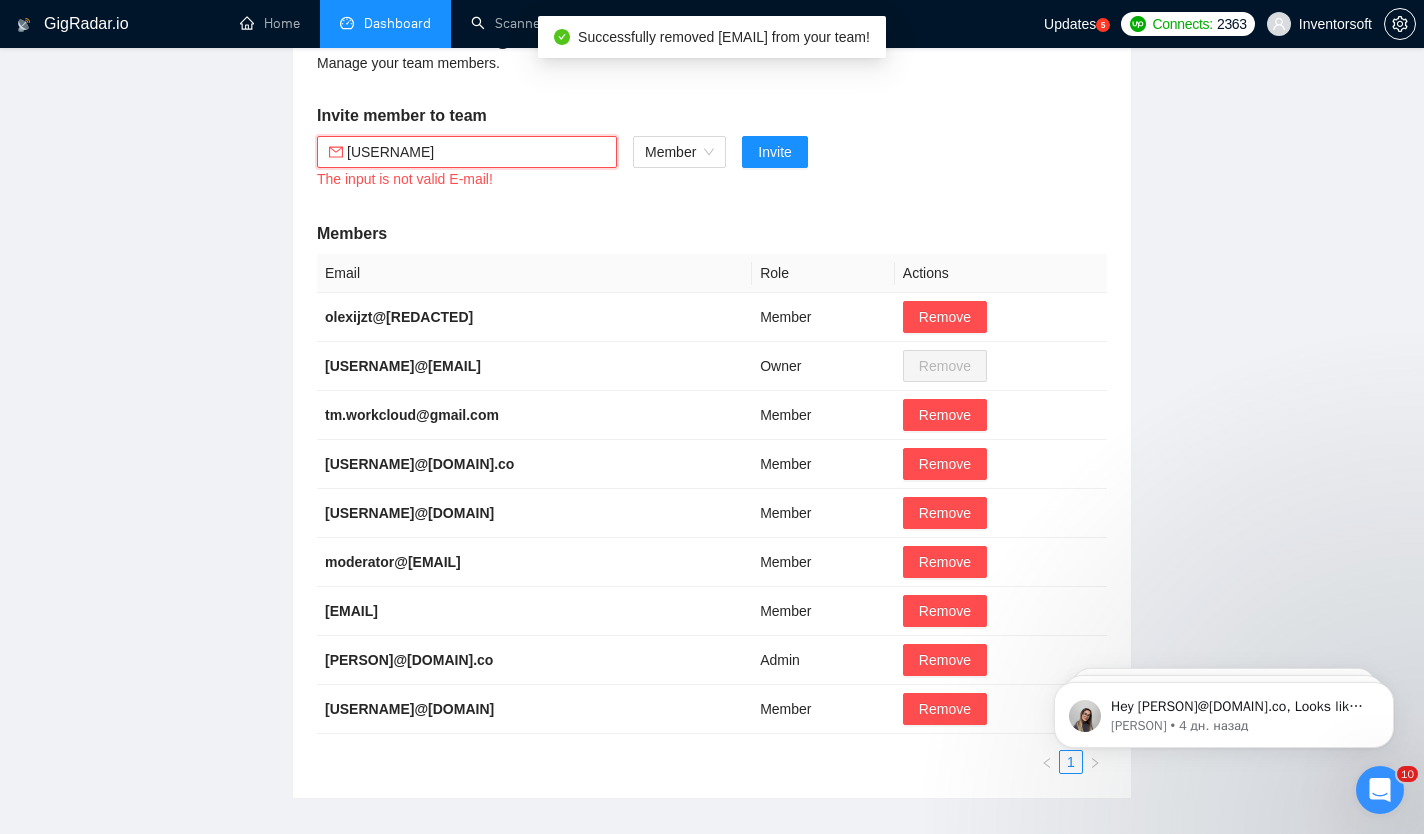 type on "[USERNAME]" 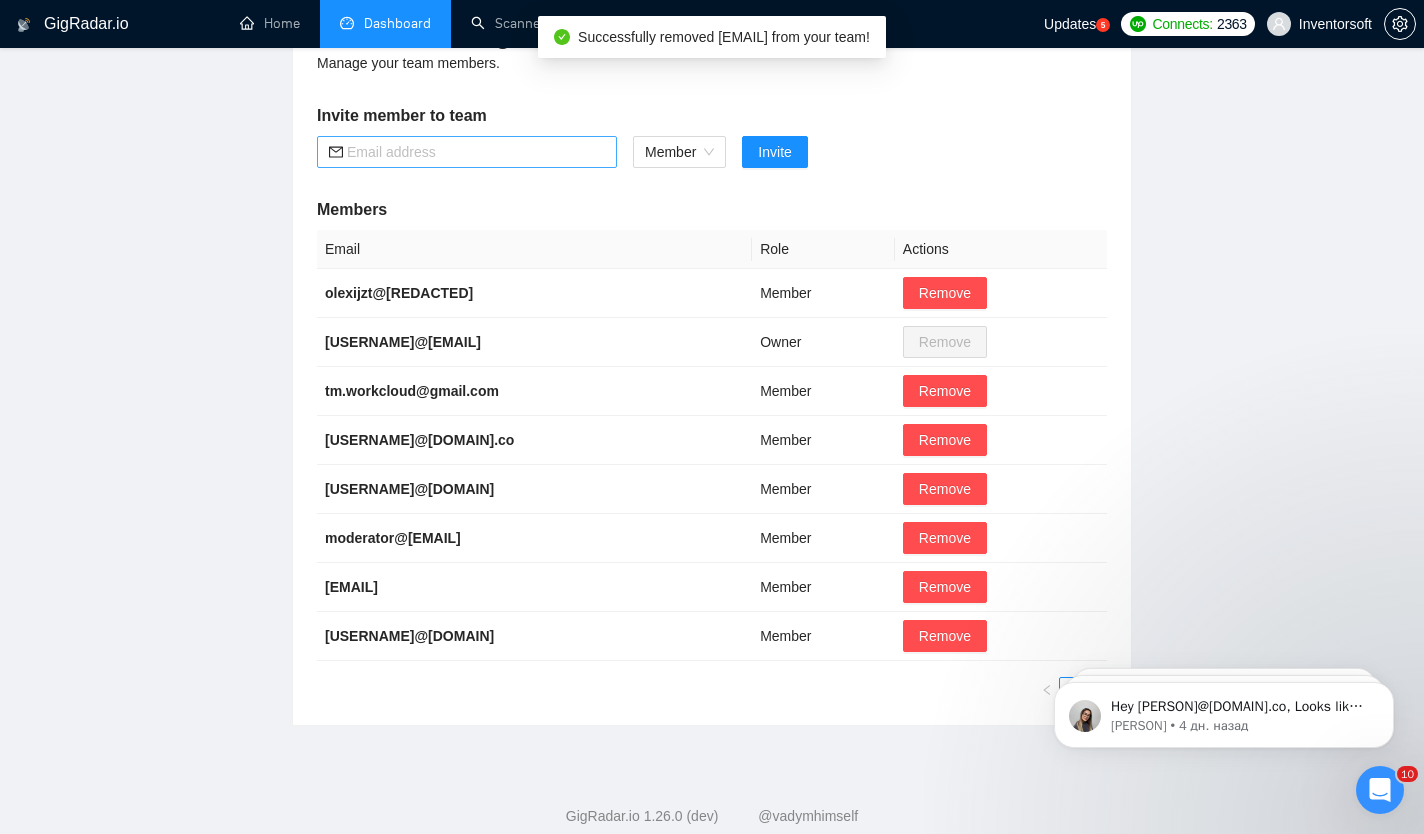 click at bounding box center (476, 152) 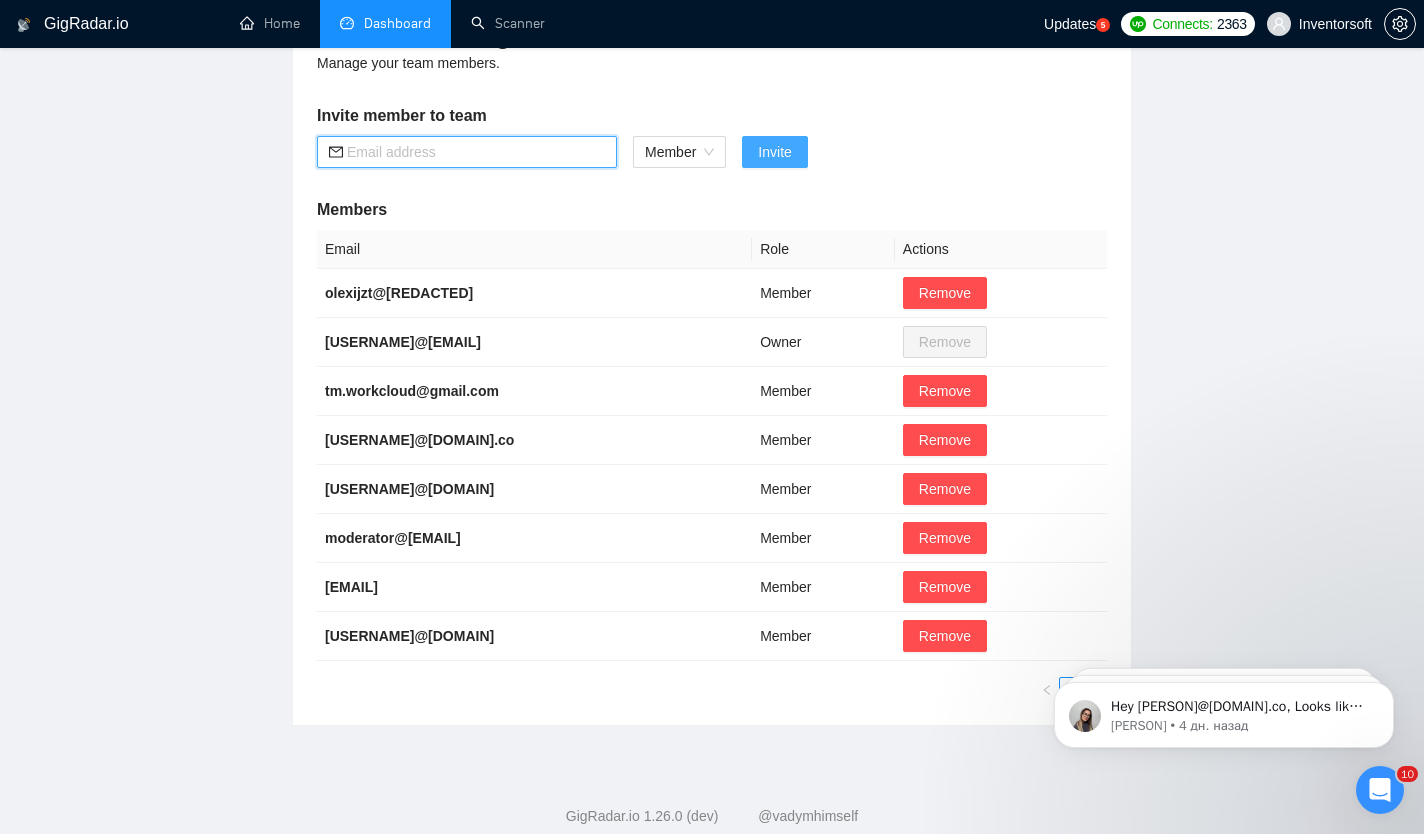 click on "Invite" at bounding box center (774, 152) 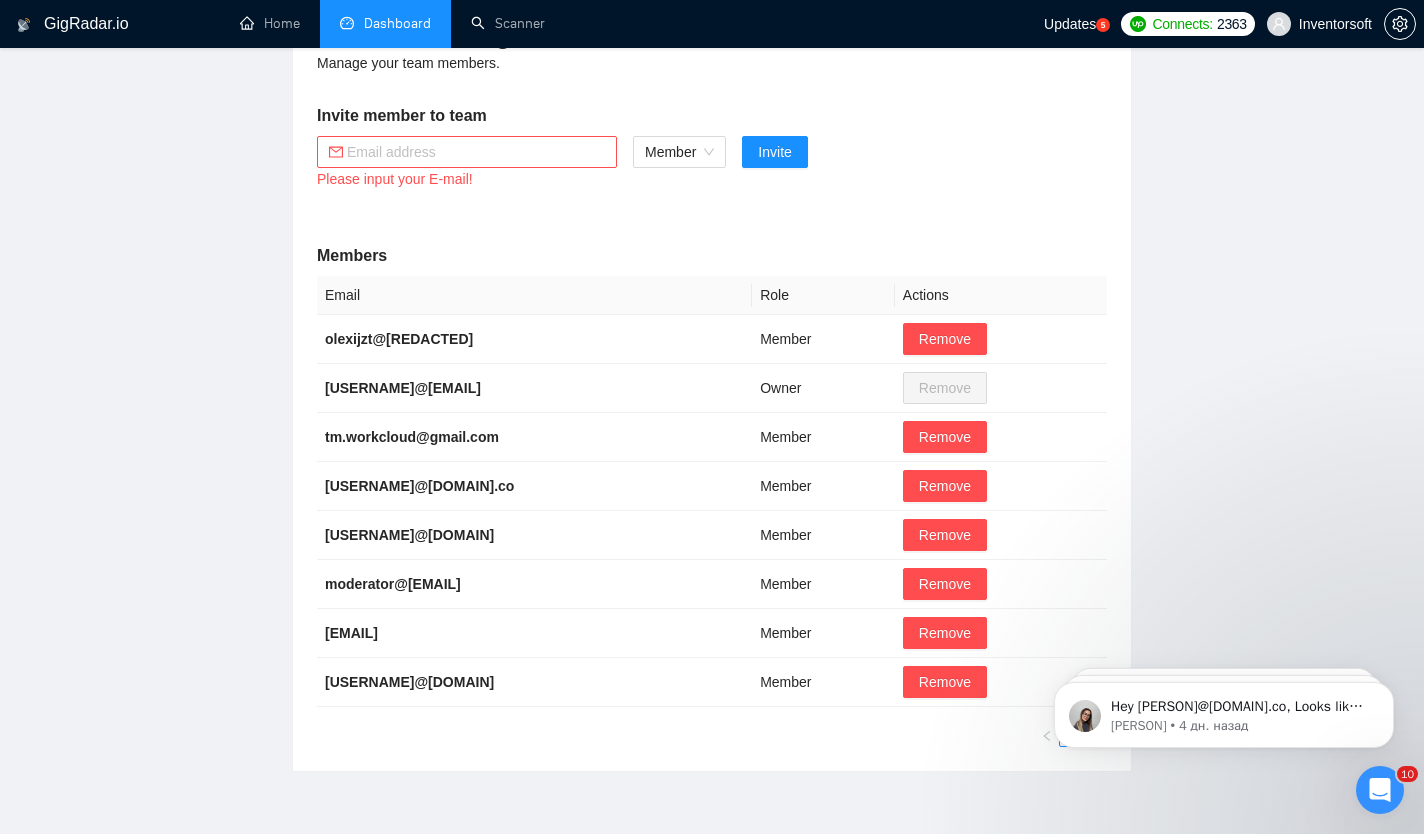 click at bounding box center [476, 152] 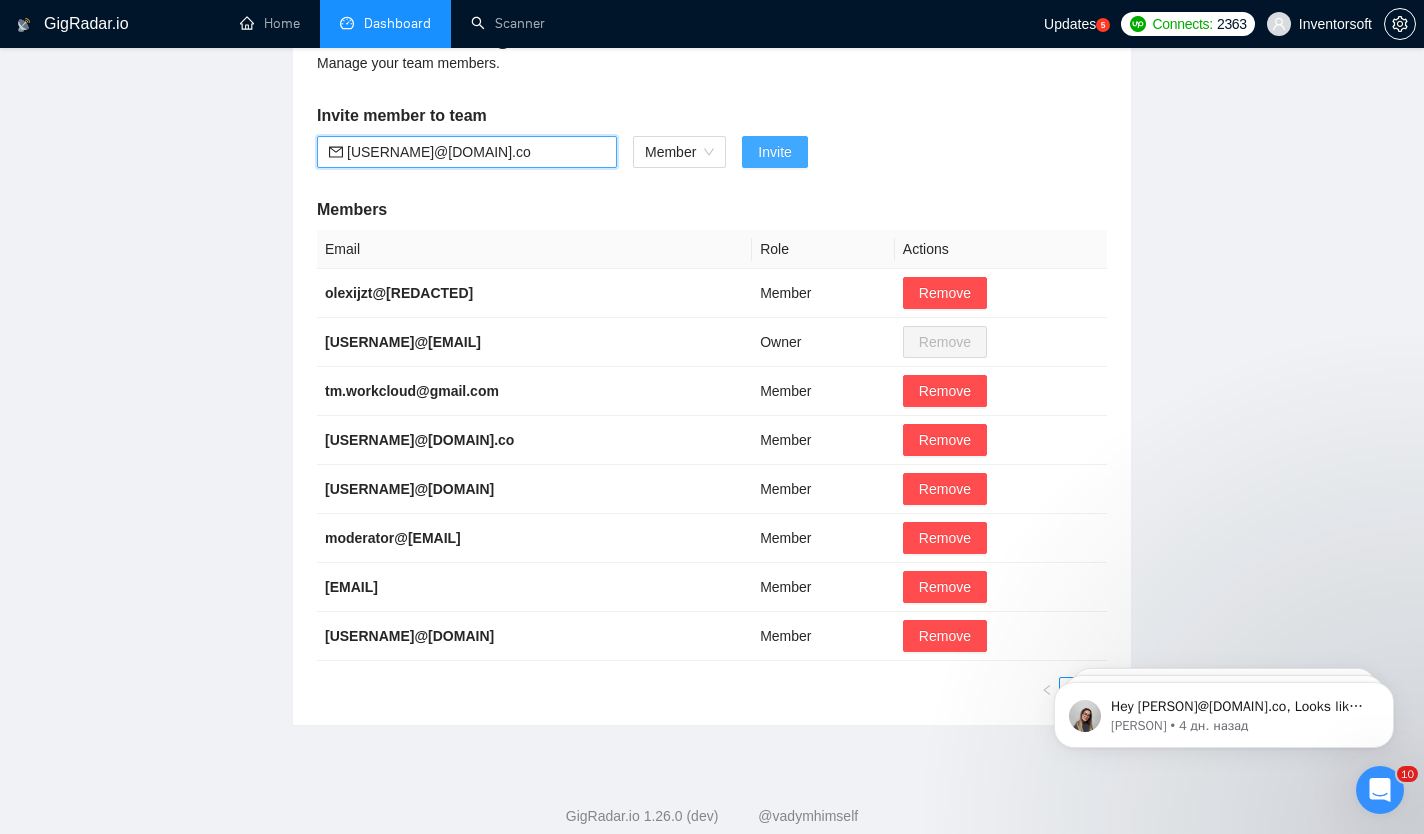type on "[USERNAME]@[DOMAIN].co" 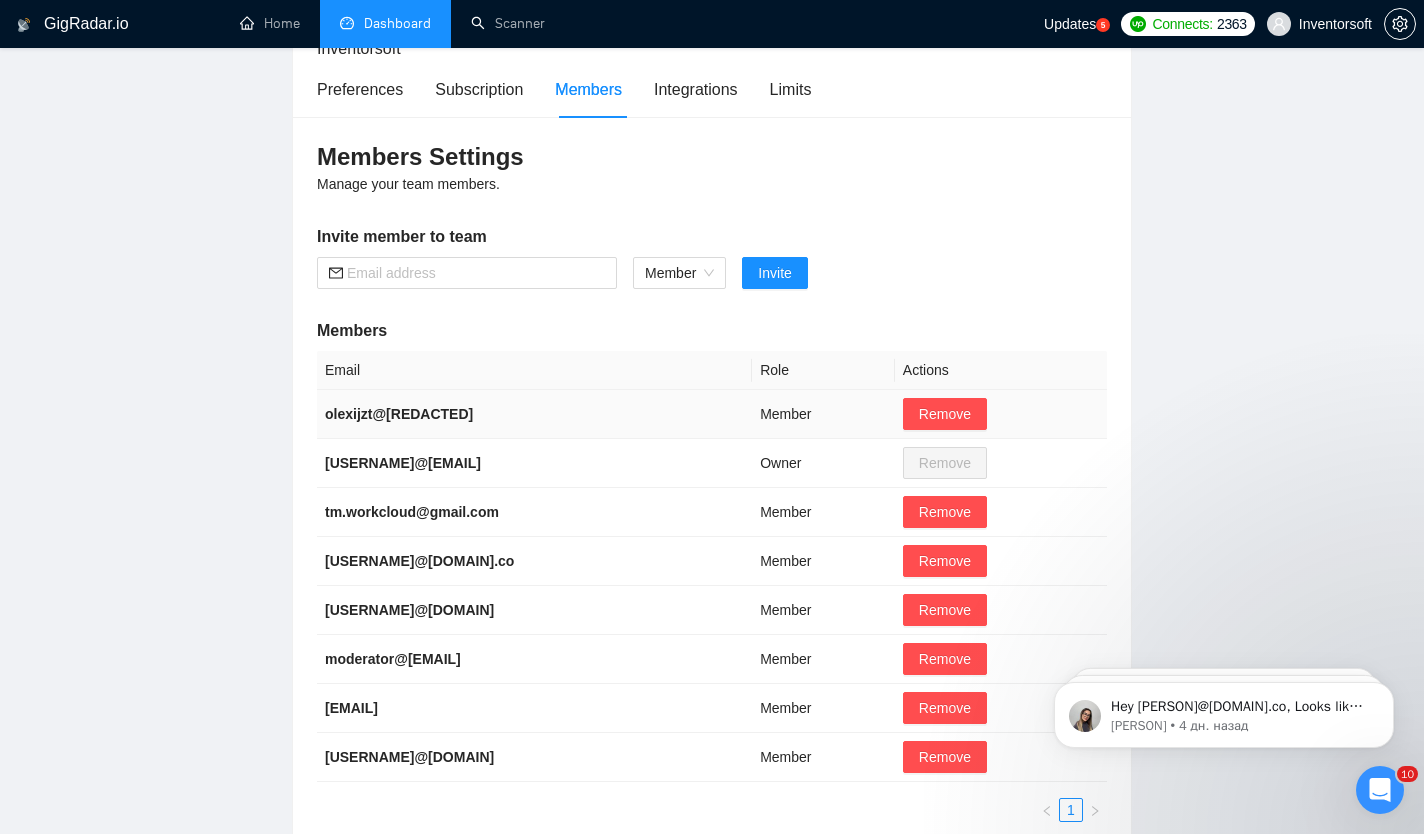 scroll, scrollTop: 151, scrollLeft: 0, axis: vertical 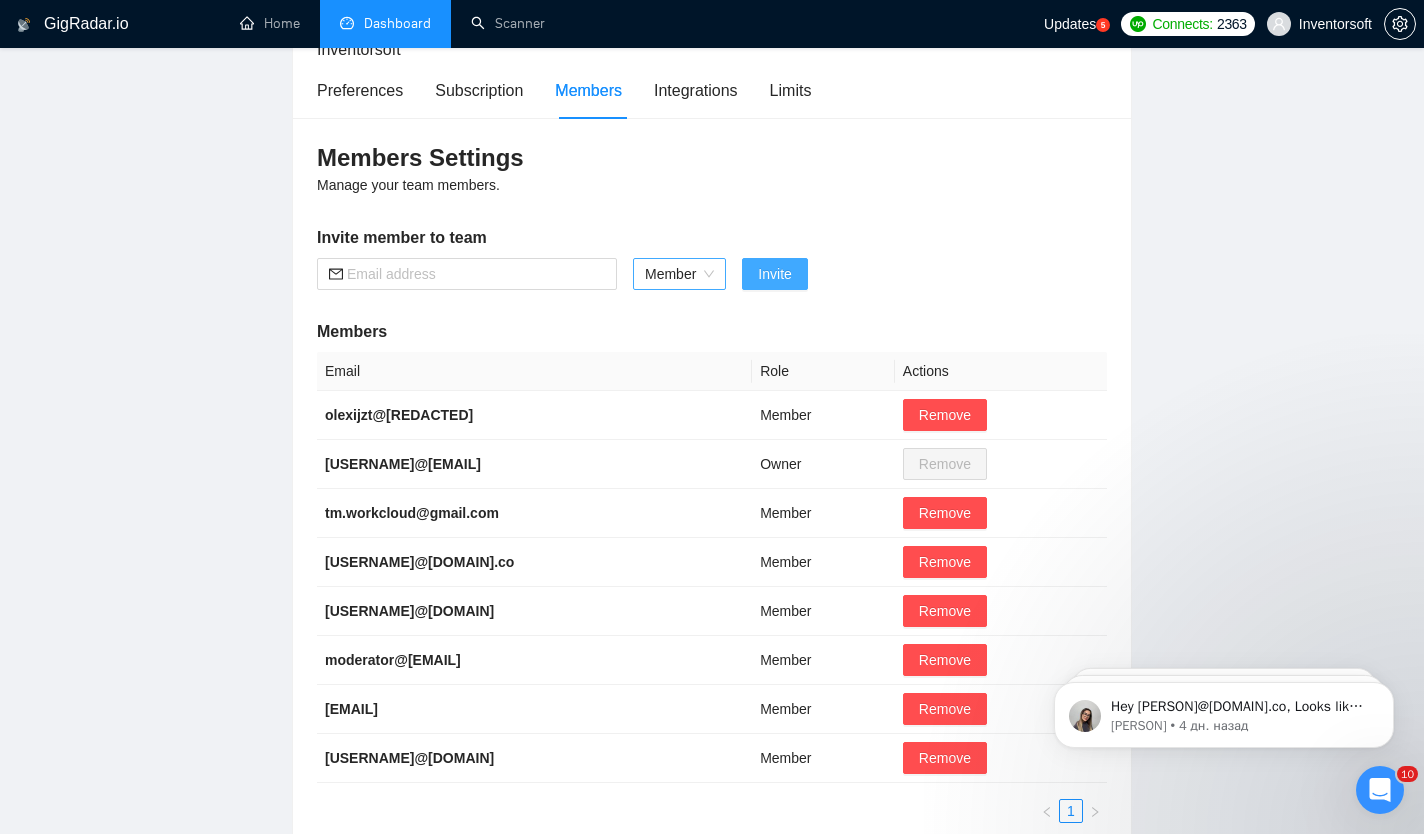 click on "Member" at bounding box center (679, 274) 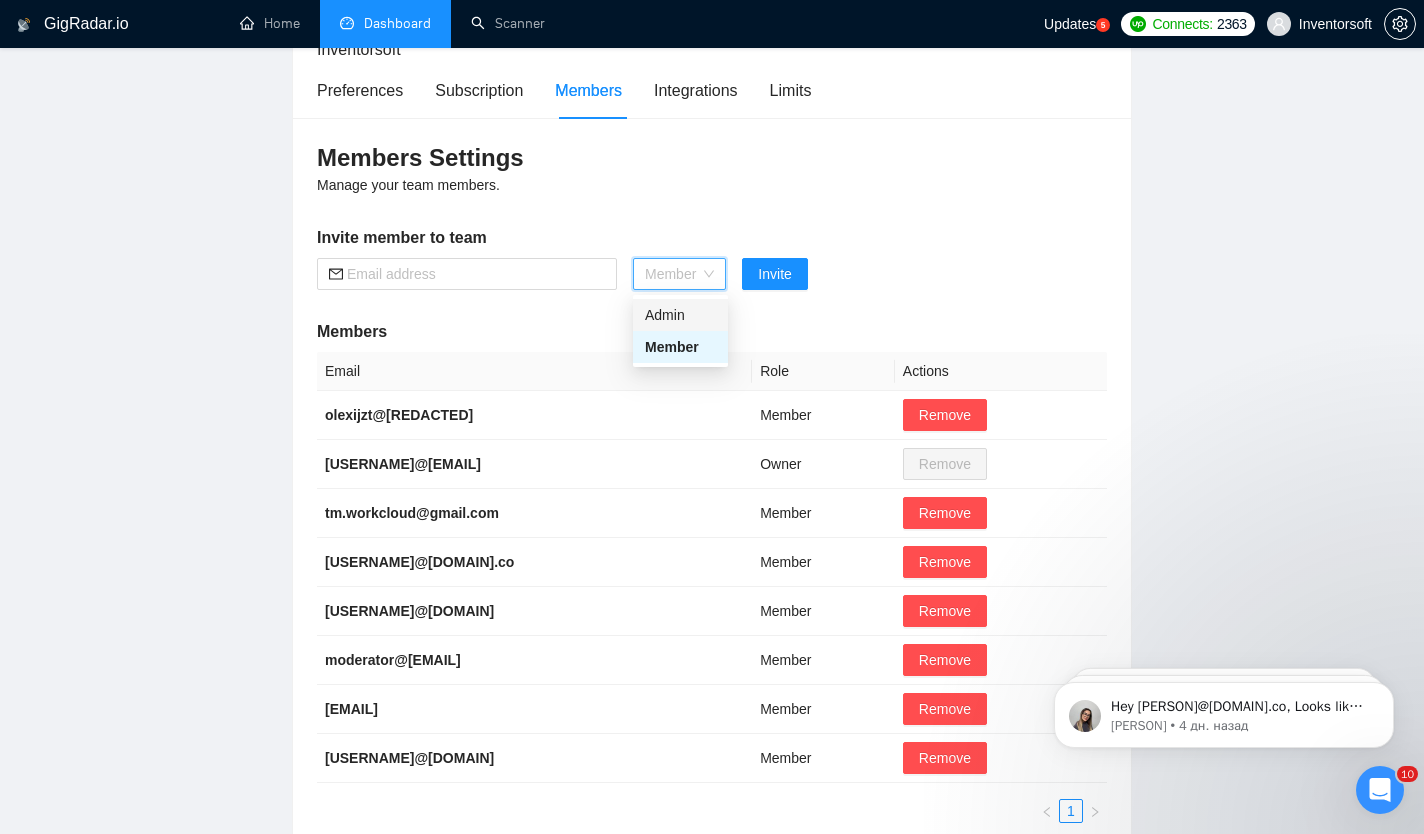 click on "Admin" at bounding box center (680, 315) 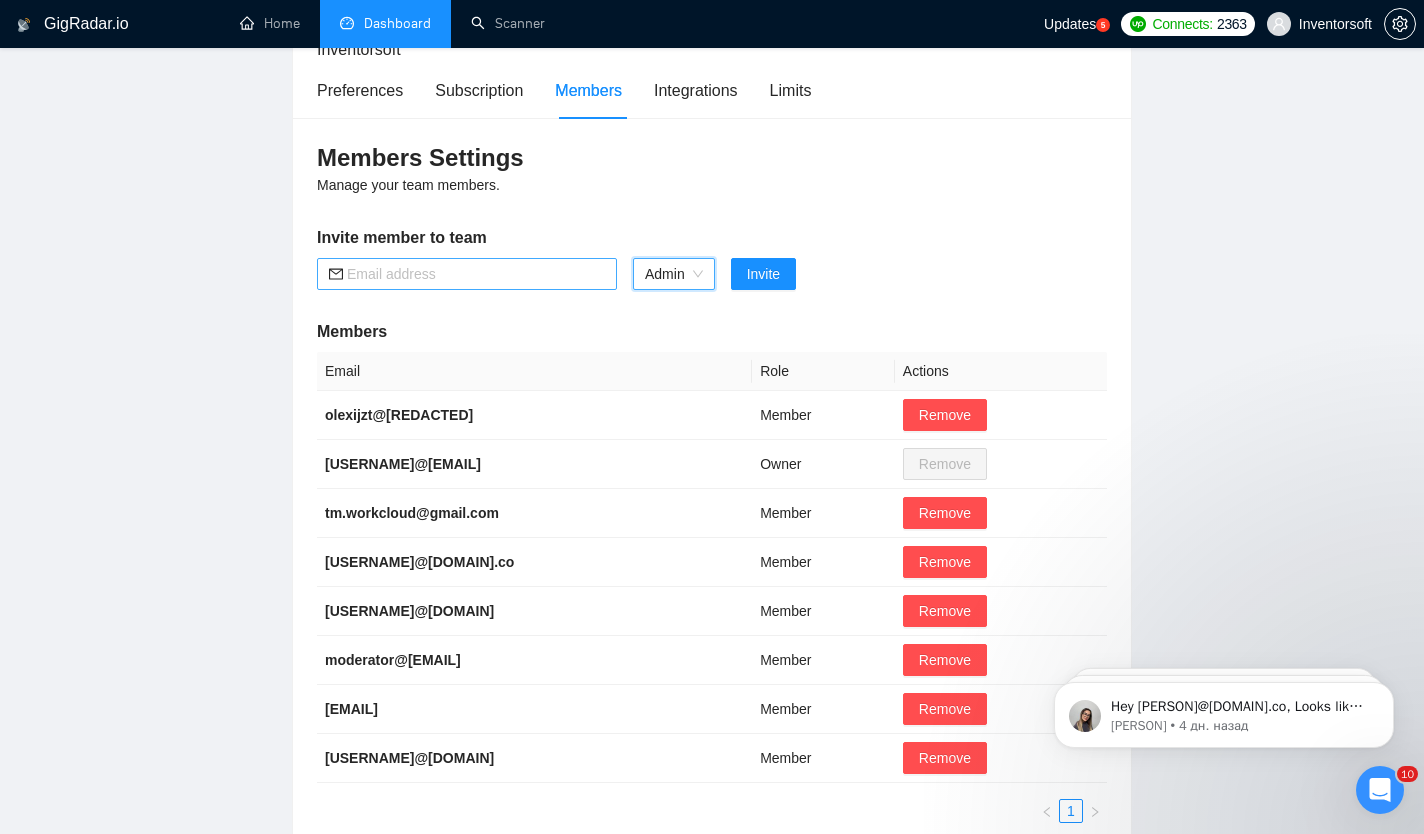 click at bounding box center (476, 274) 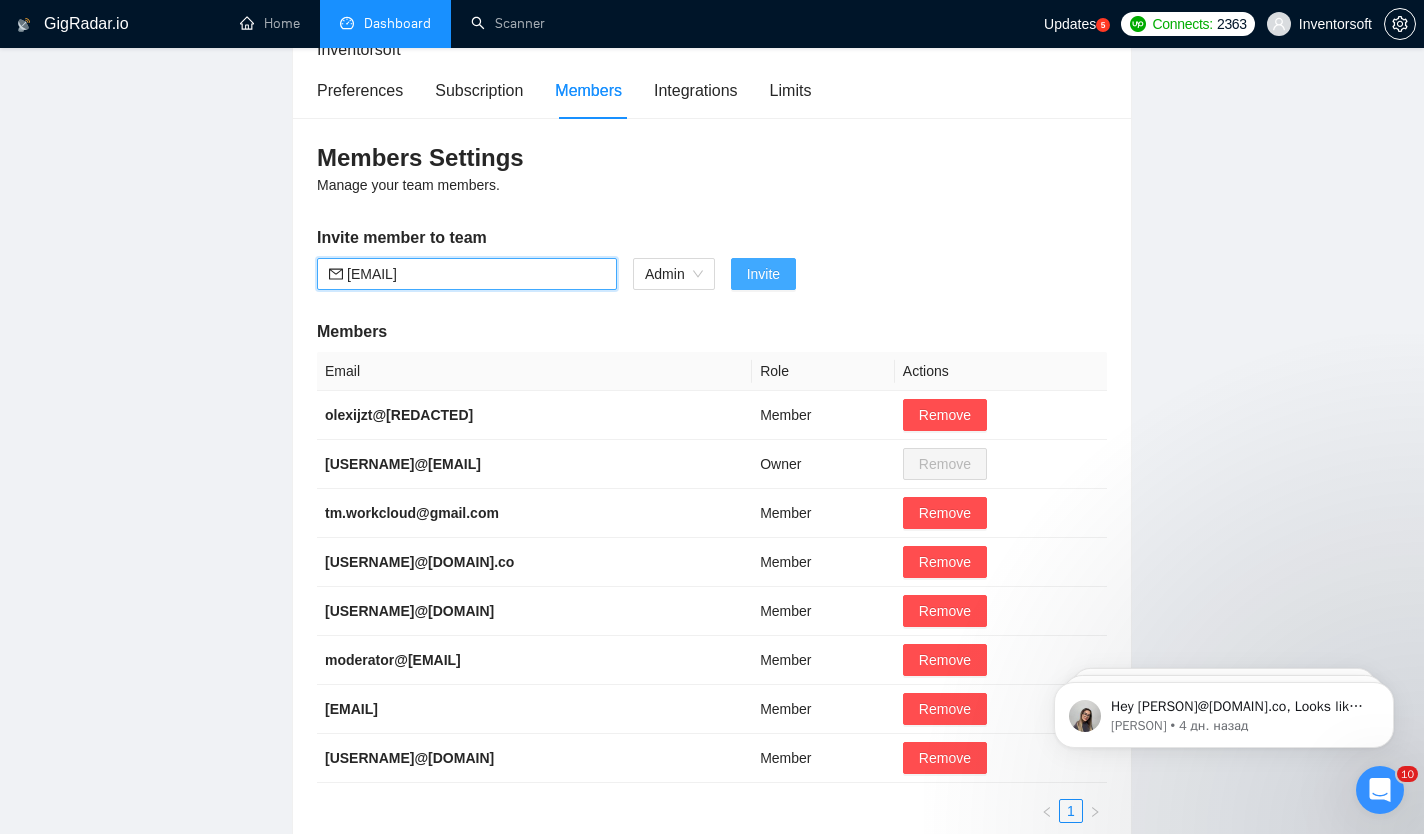 type on "[EMAIL]" 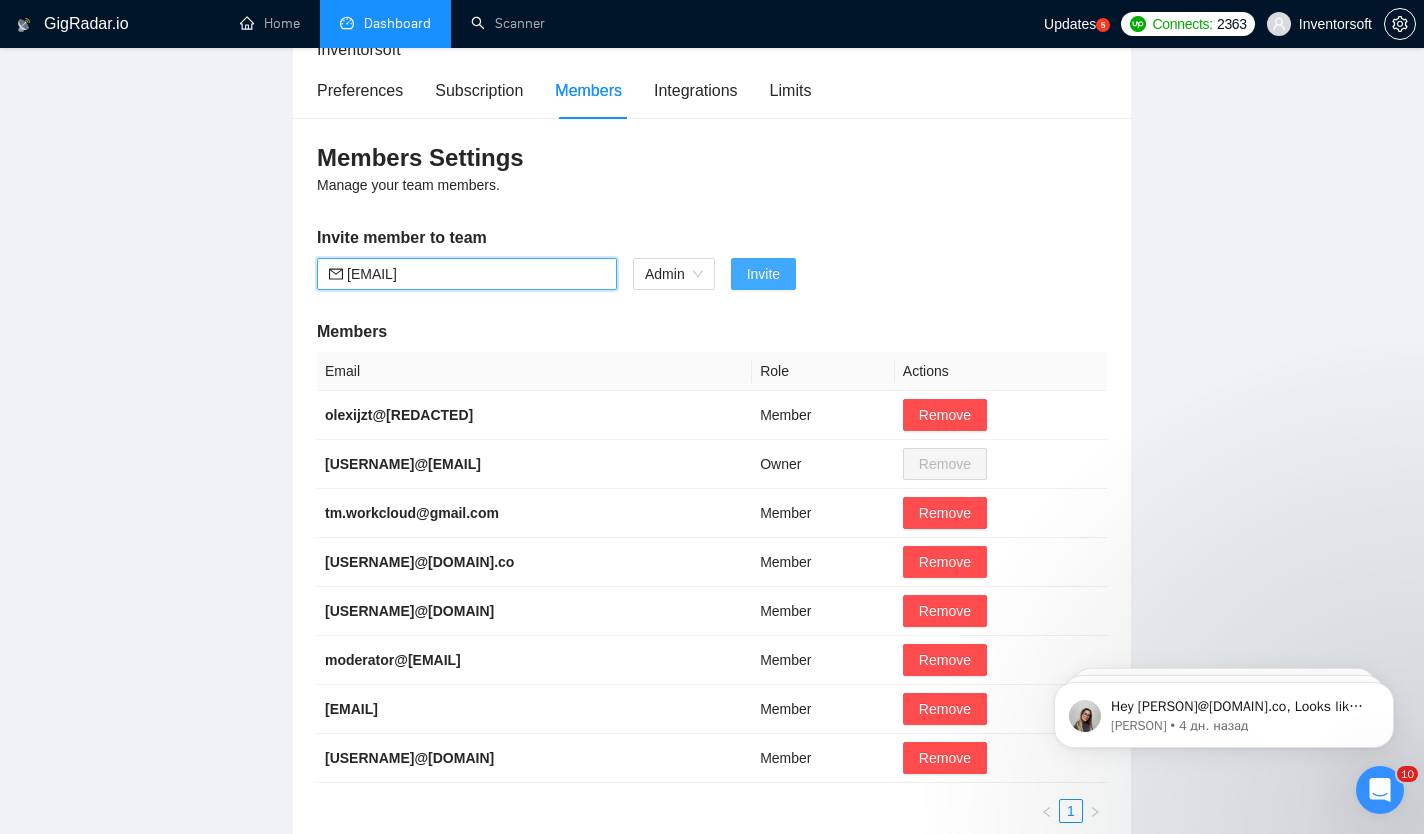 click on "Invite" at bounding box center (763, 274) 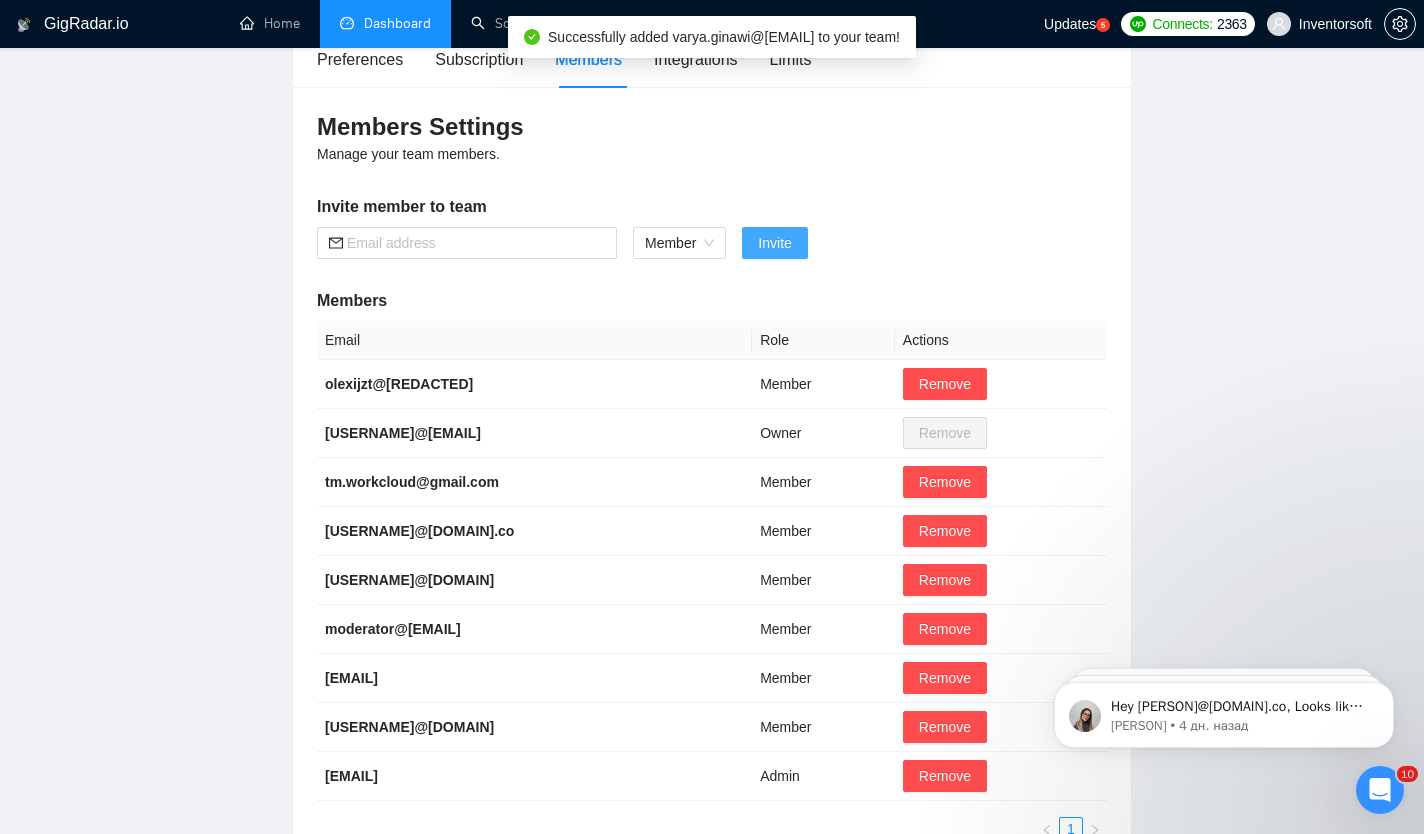 scroll, scrollTop: 203, scrollLeft: 0, axis: vertical 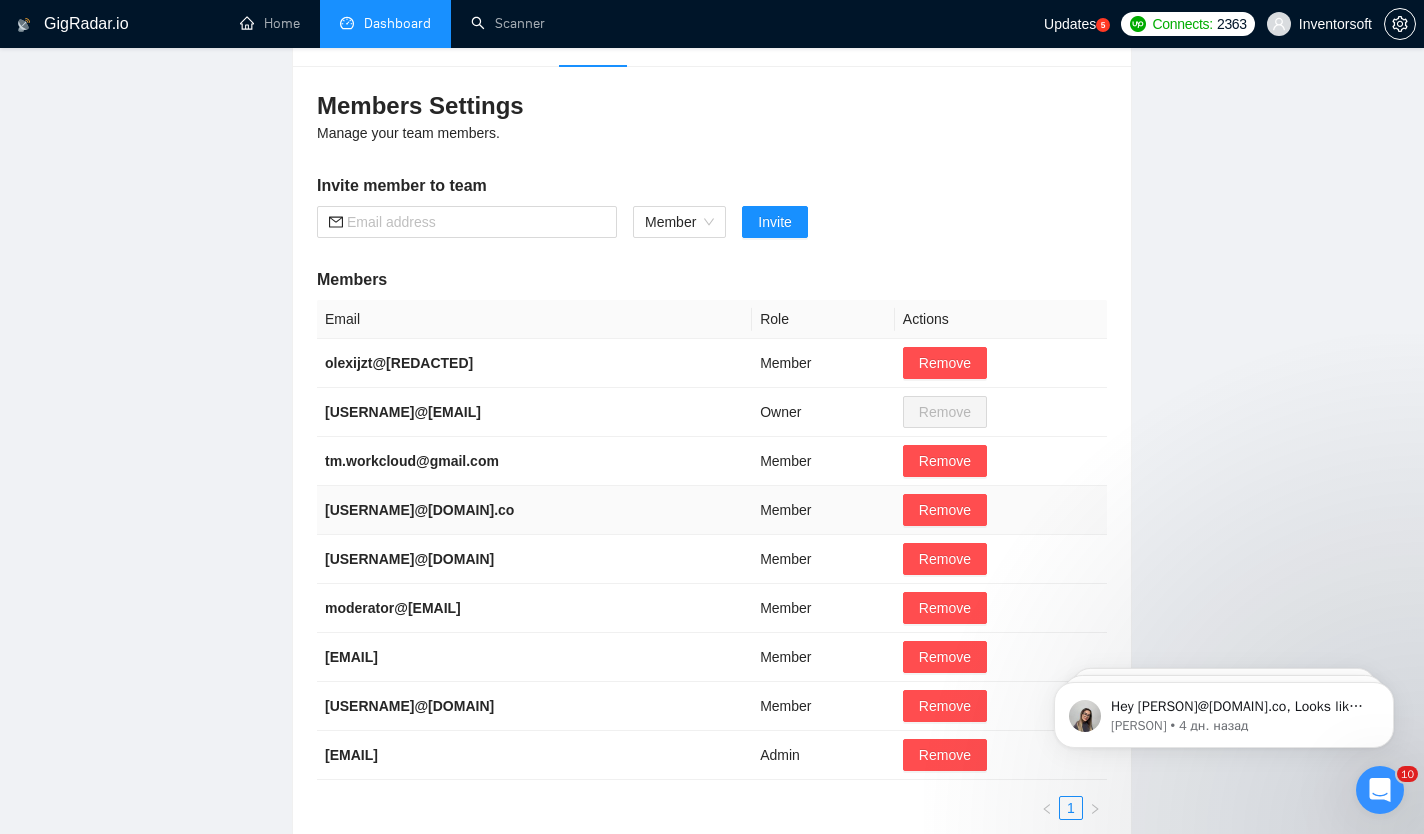 drag, startPoint x: 325, startPoint y: 508, endPoint x: 570, endPoint y: 503, distance: 245.05101 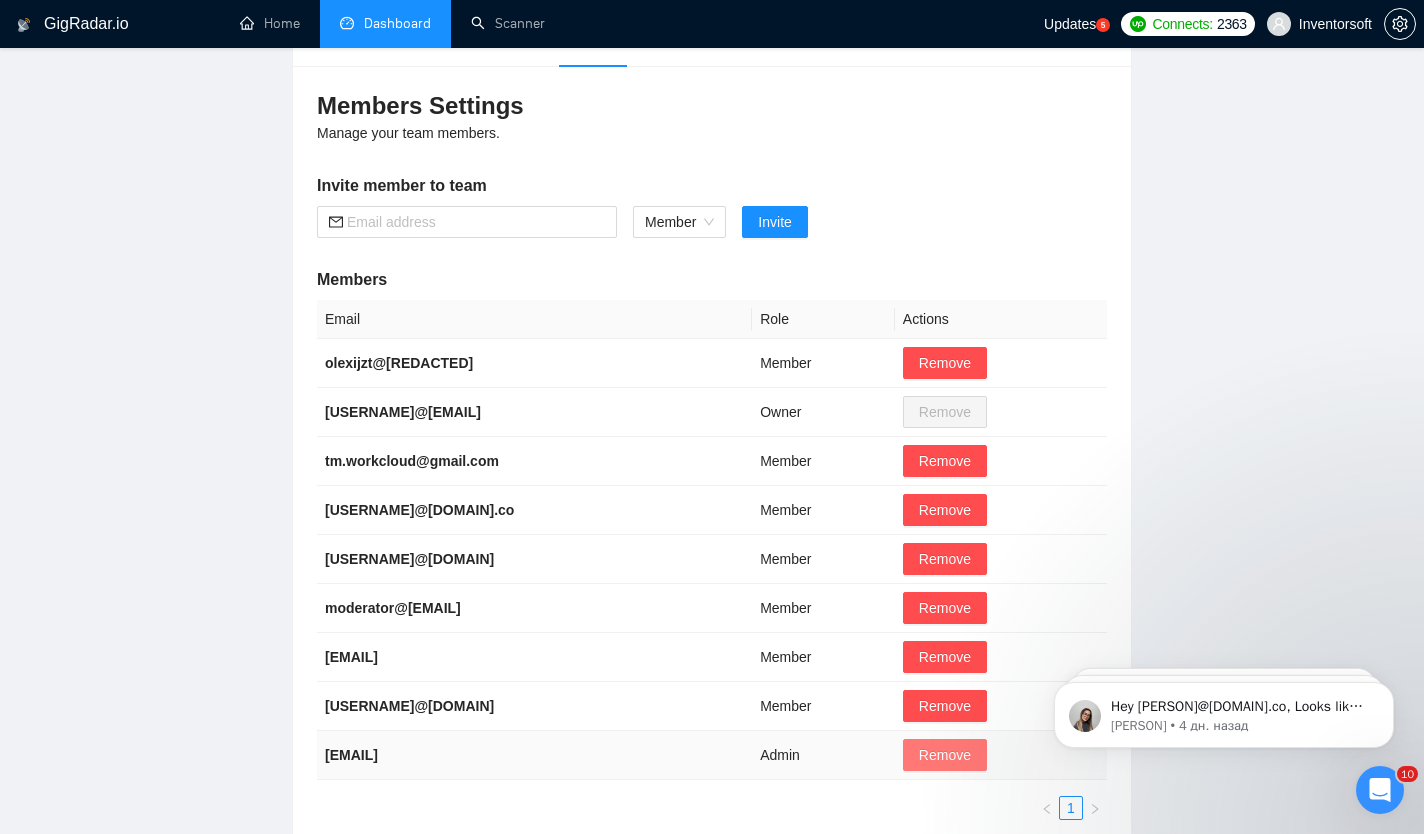 click on "Remove" at bounding box center (945, 755) 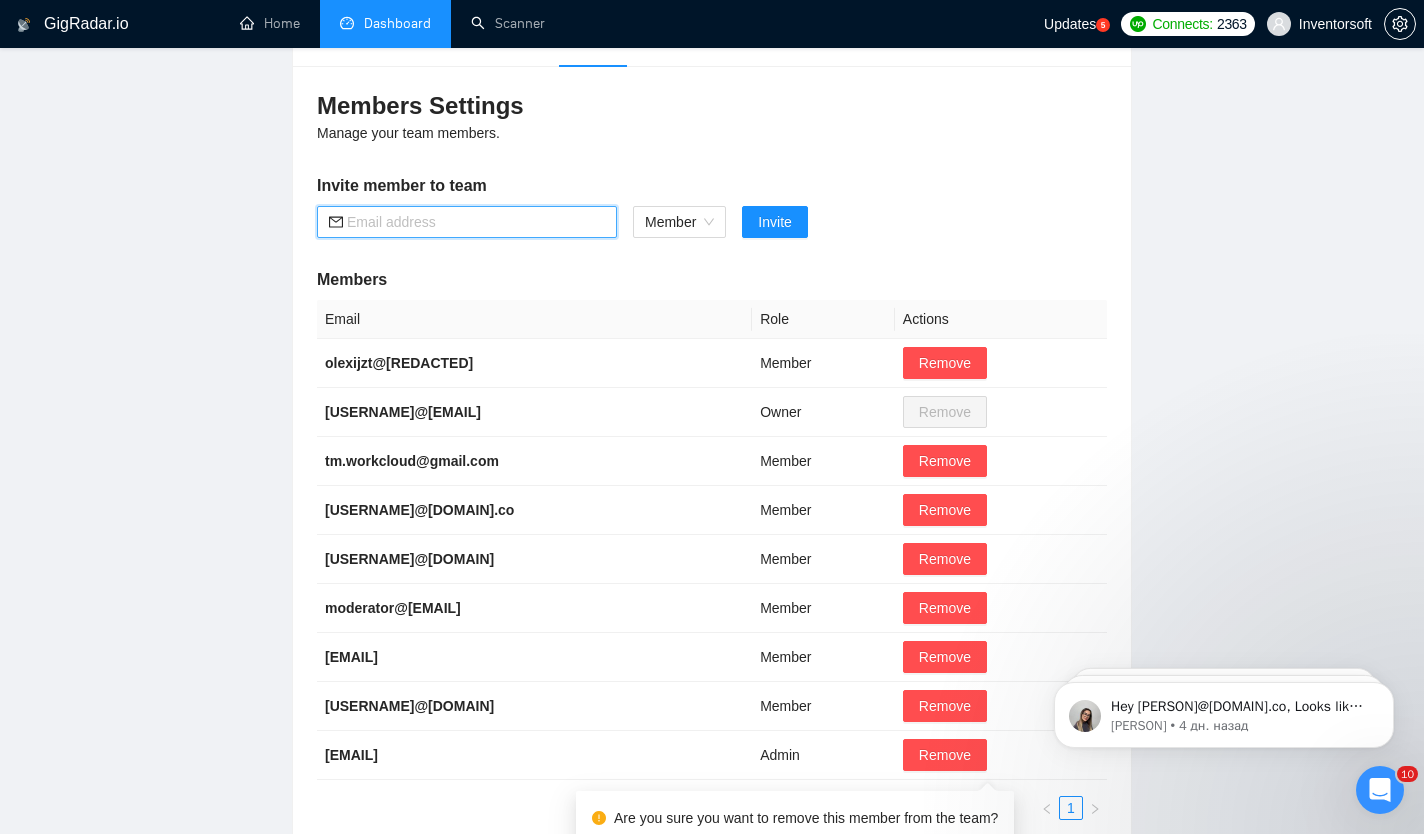 click at bounding box center (476, 222) 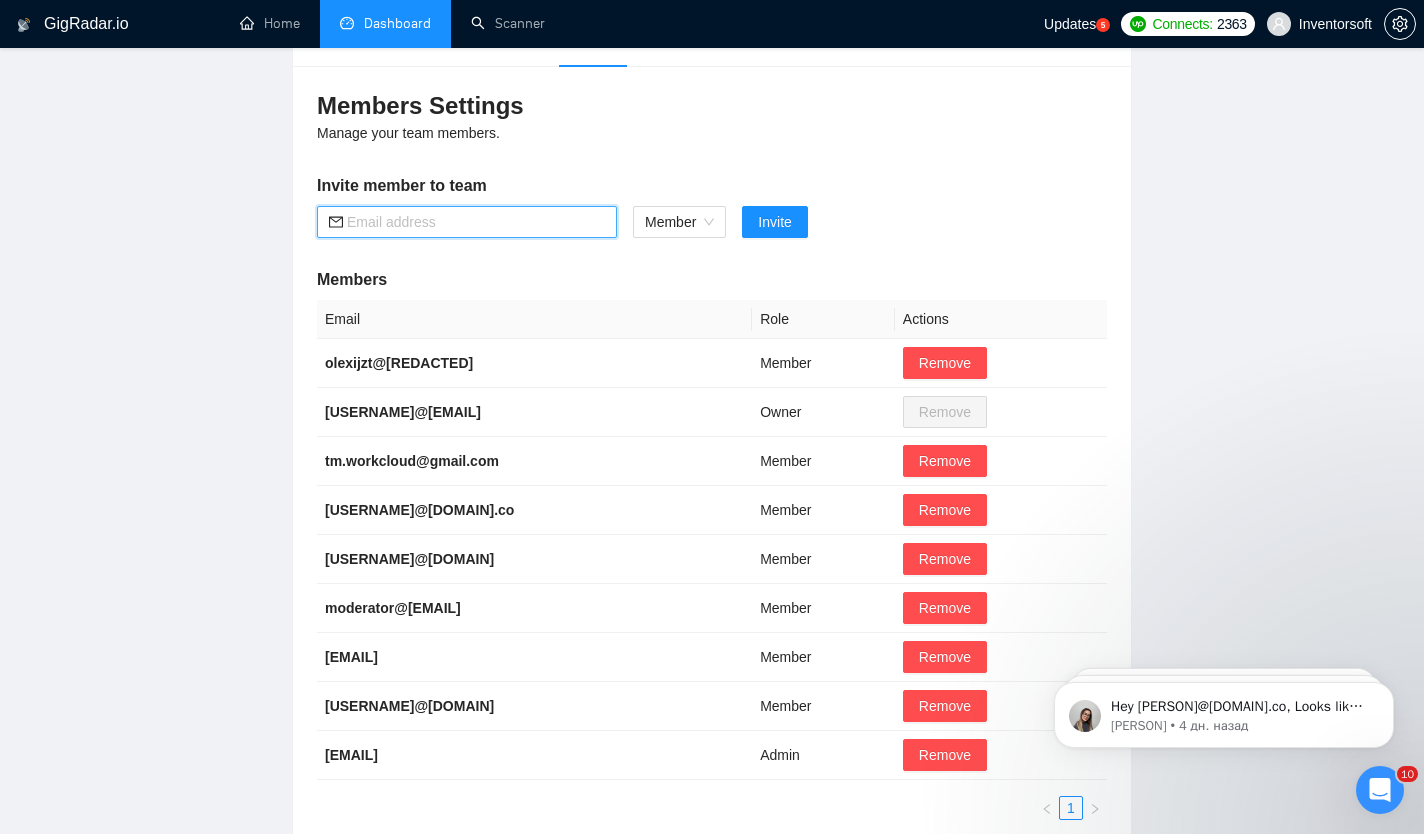 paste on "[USERNAME]@[DOMAIN].co" 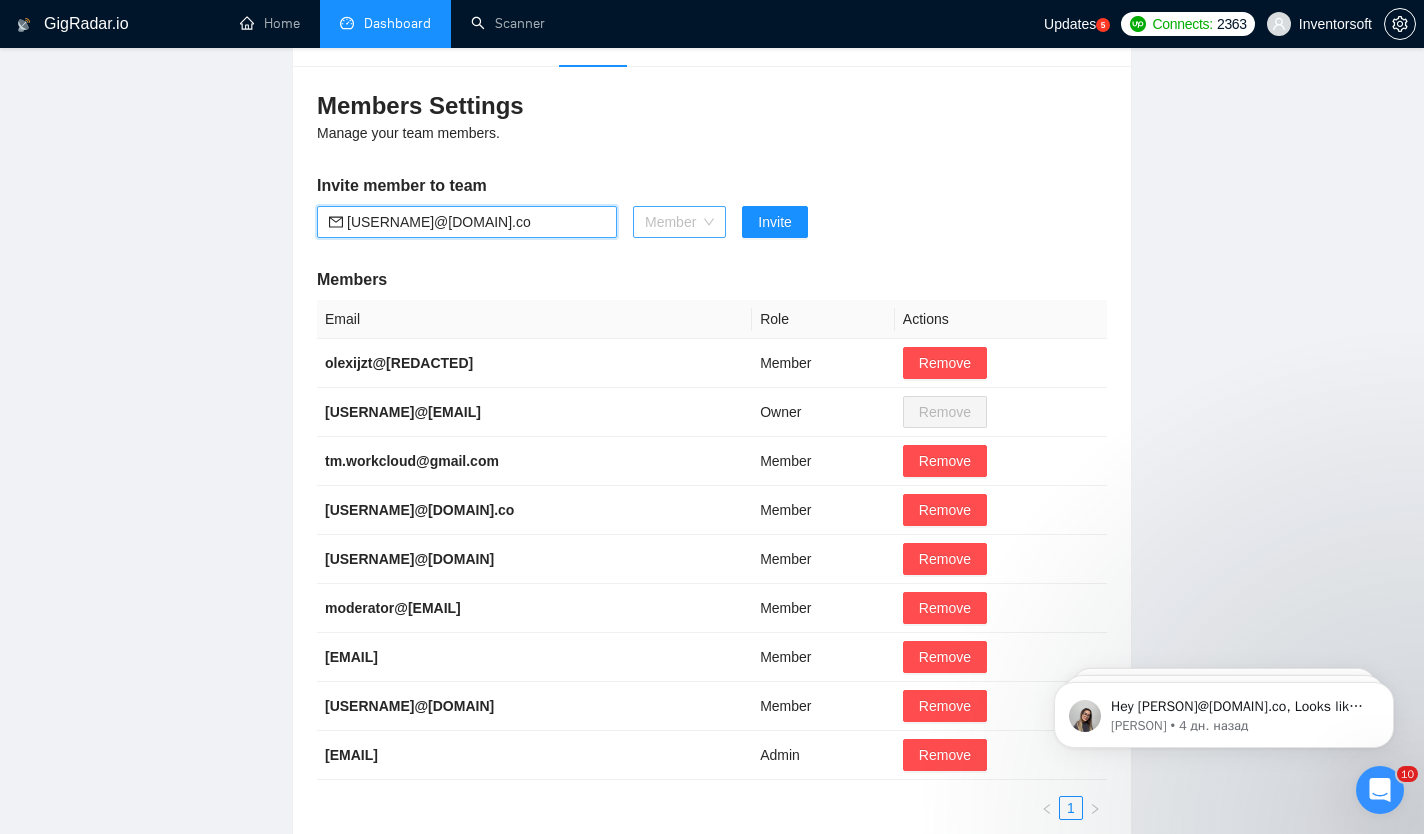 click on "Member" at bounding box center (679, 222) 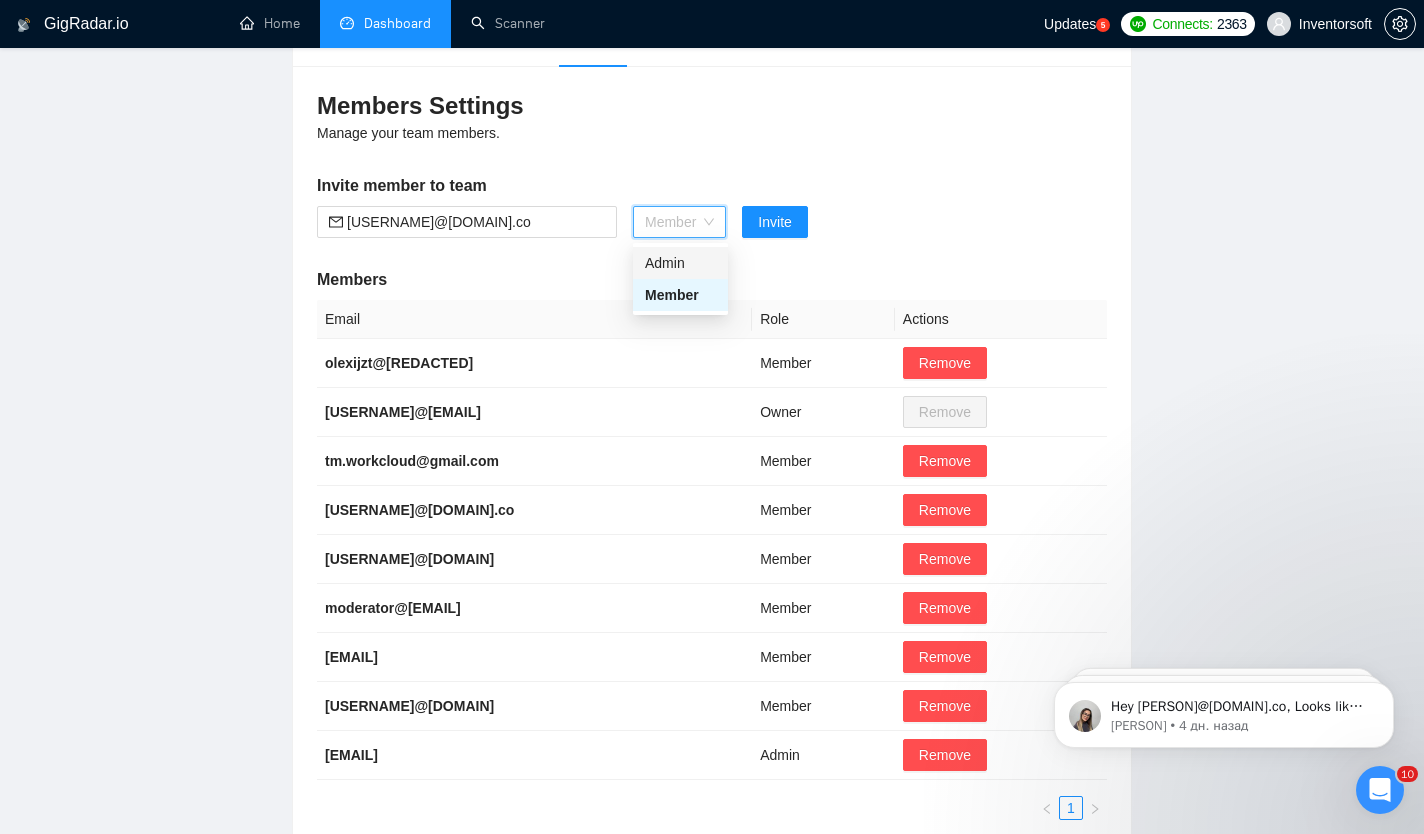 click on "Admin" at bounding box center (680, 263) 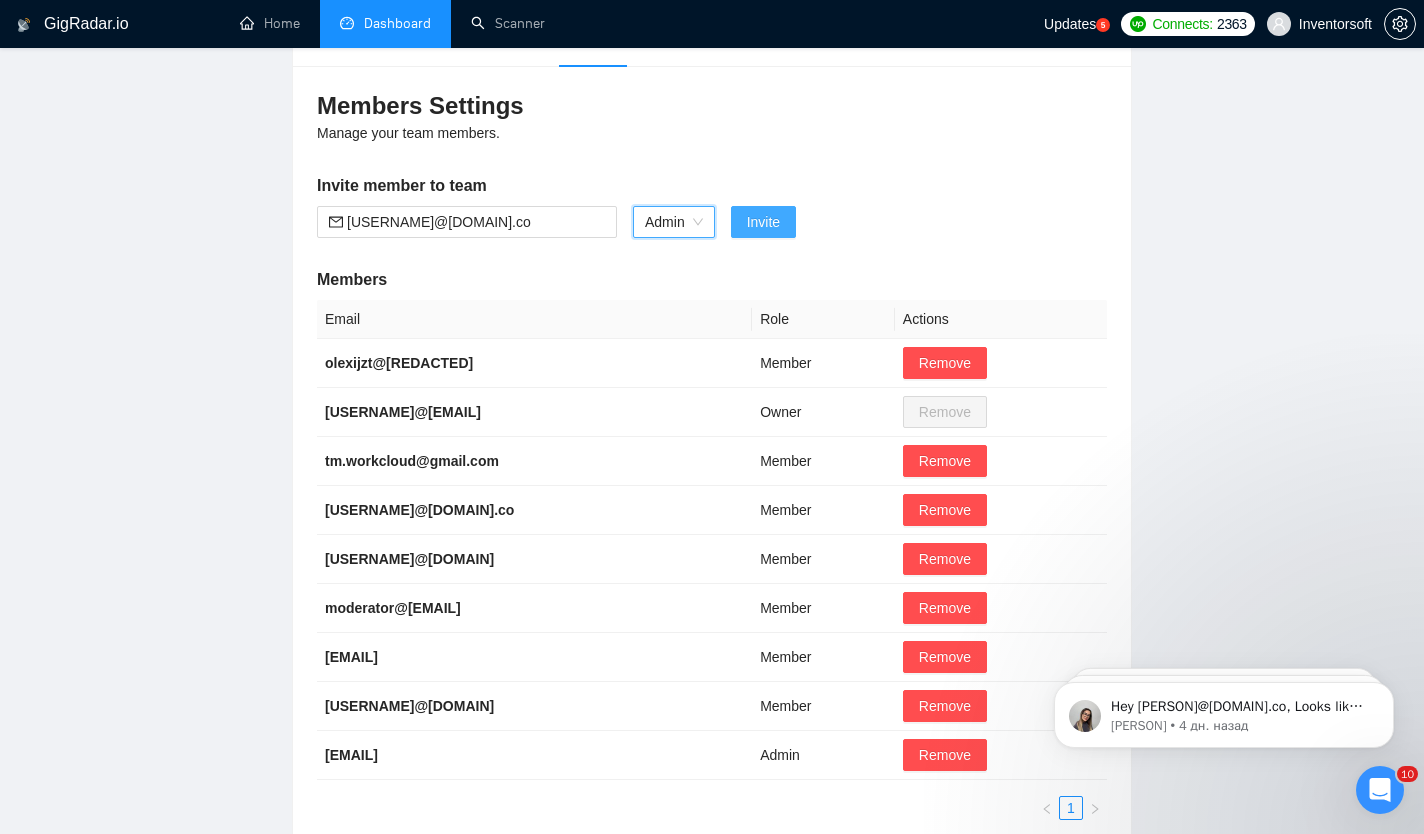 click on "Invite" at bounding box center [763, 222] 